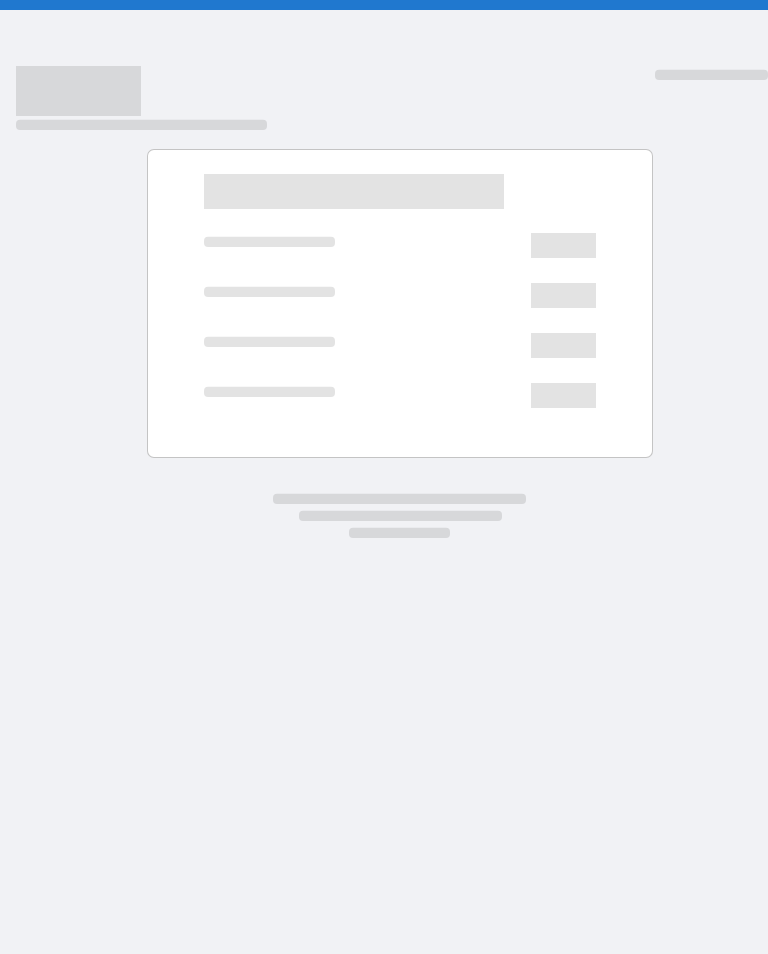 scroll, scrollTop: 0, scrollLeft: 0, axis: both 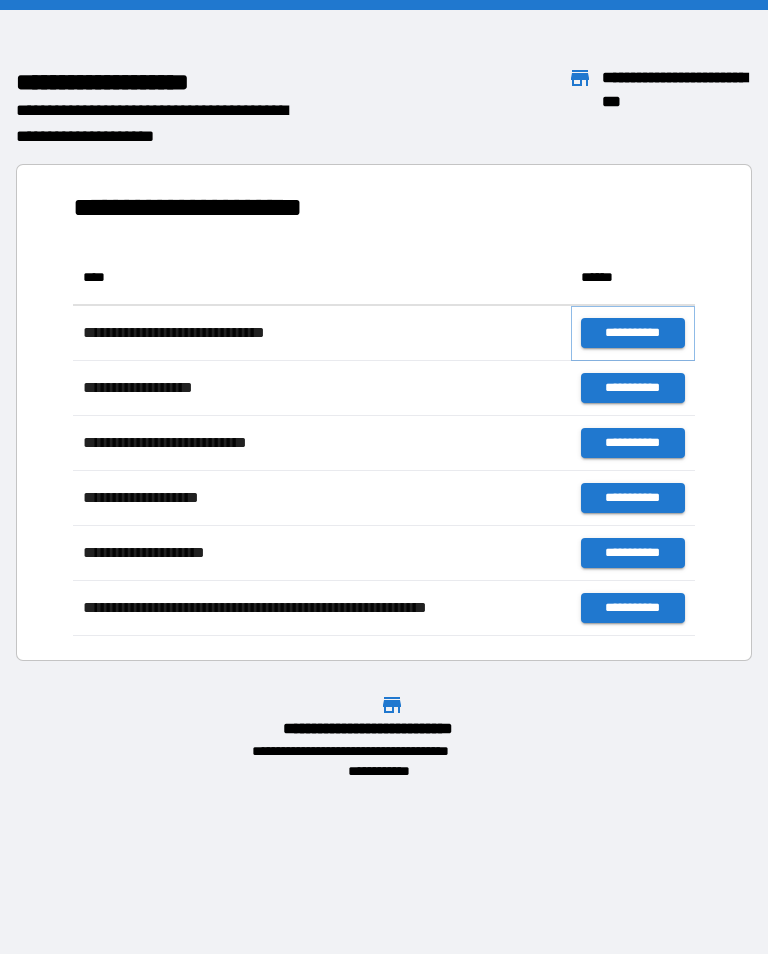click on "**********" at bounding box center [633, 333] 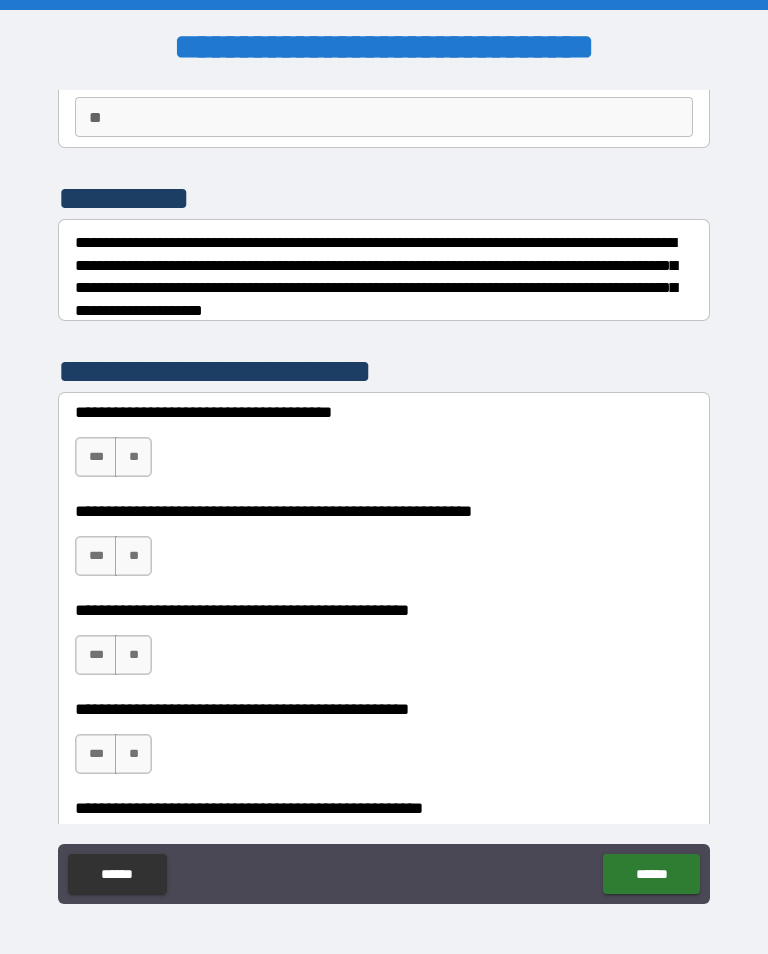 scroll, scrollTop: 192, scrollLeft: 0, axis: vertical 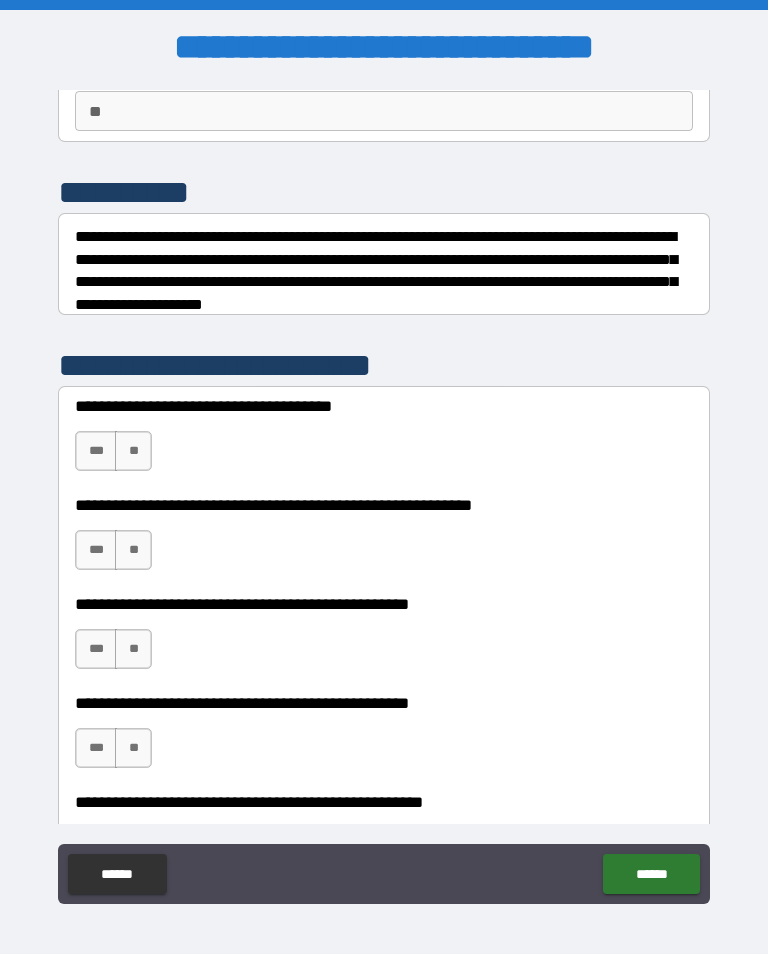 click on "**" at bounding box center (133, 451) 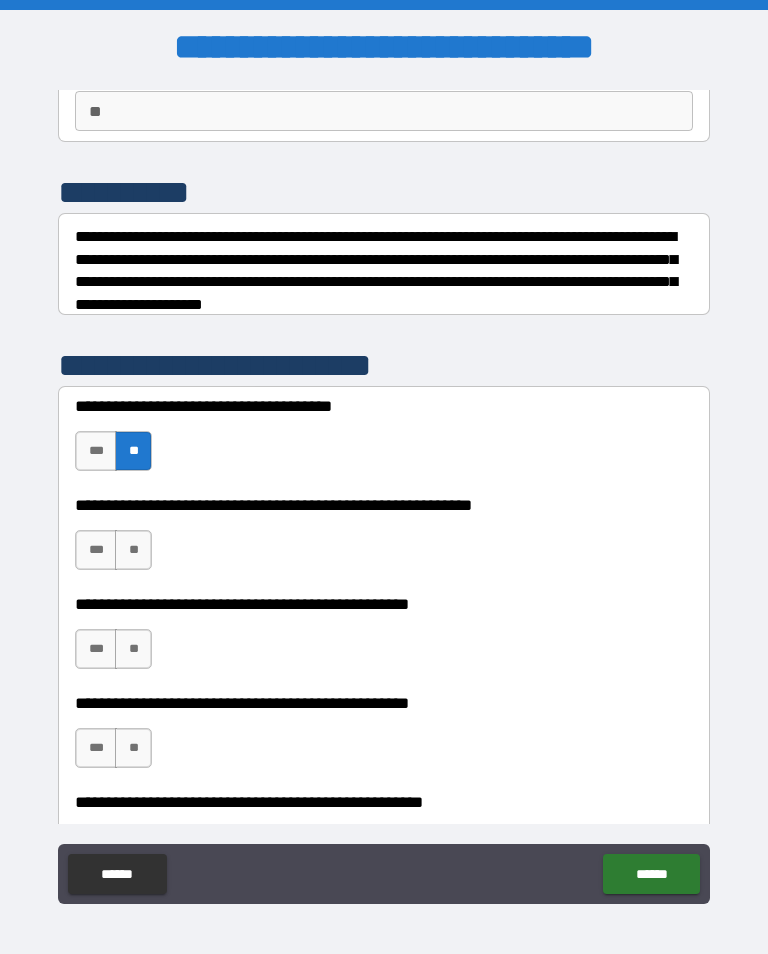 click on "**" at bounding box center [133, 550] 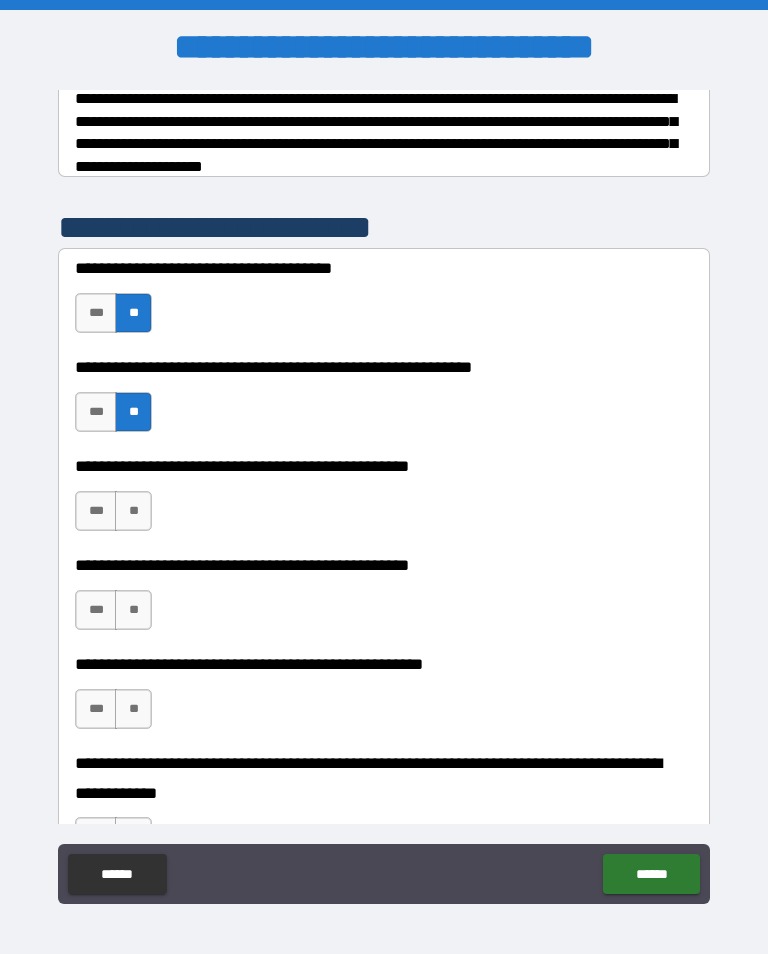 scroll, scrollTop: 331, scrollLeft: 0, axis: vertical 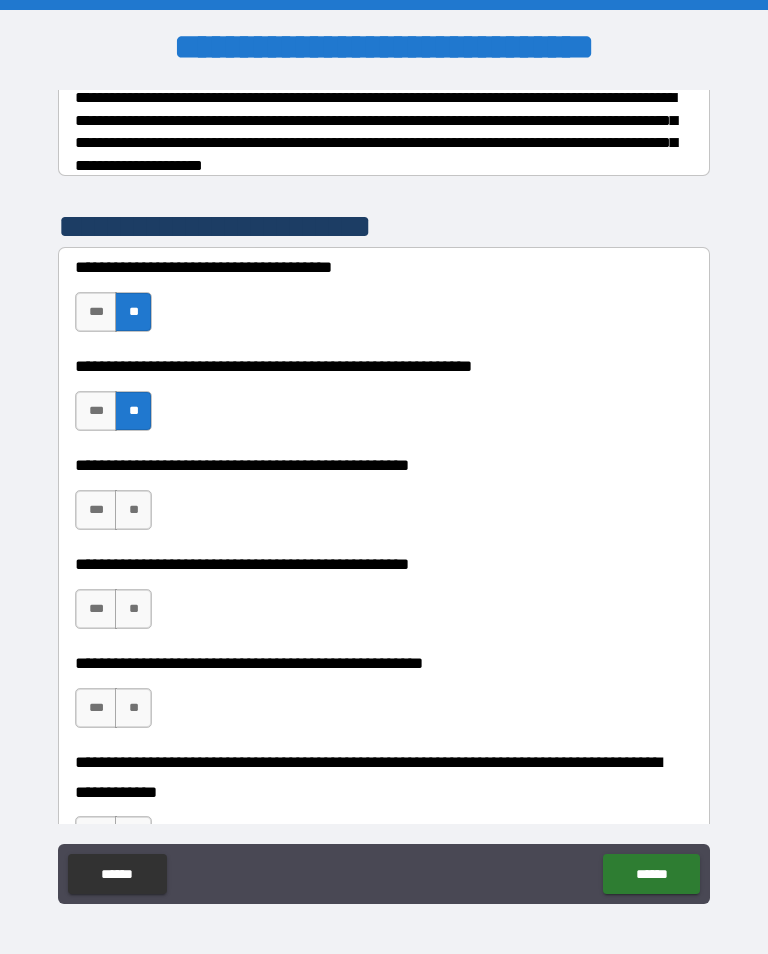 click on "**" at bounding box center (133, 510) 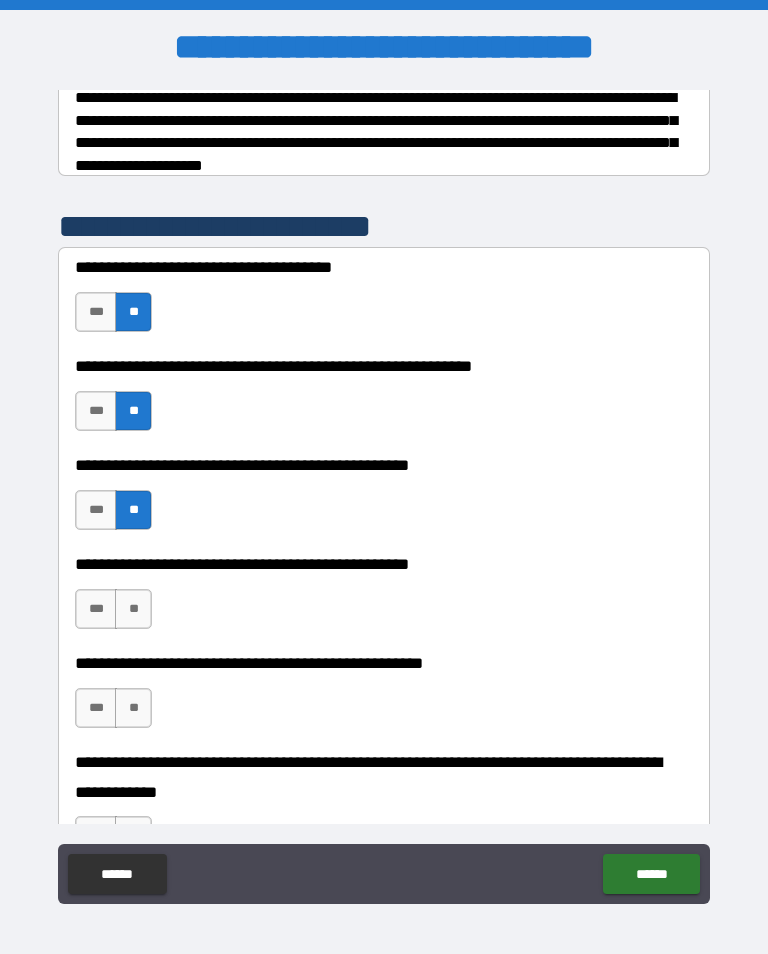 click on "***" at bounding box center [96, 609] 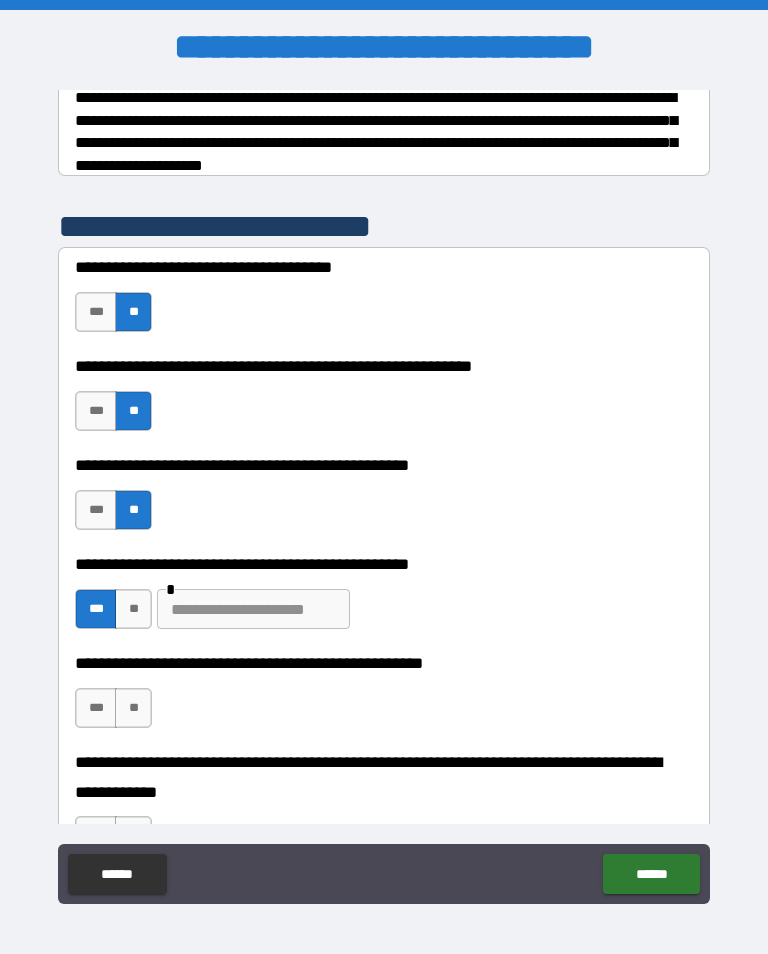 click at bounding box center [253, 609] 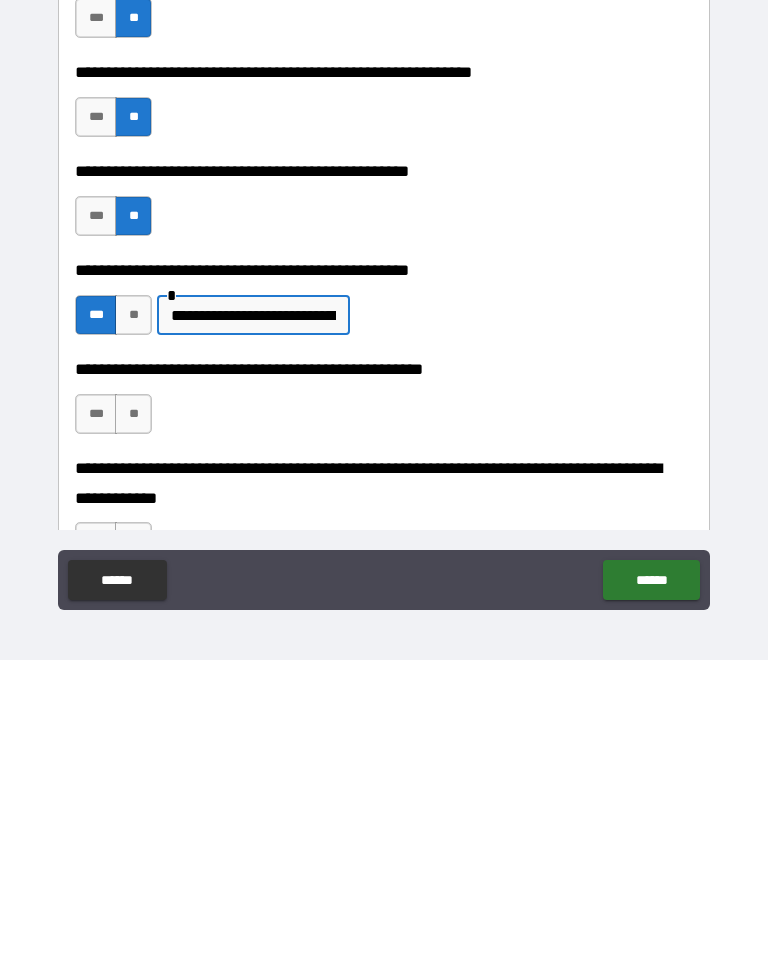 type on "**********" 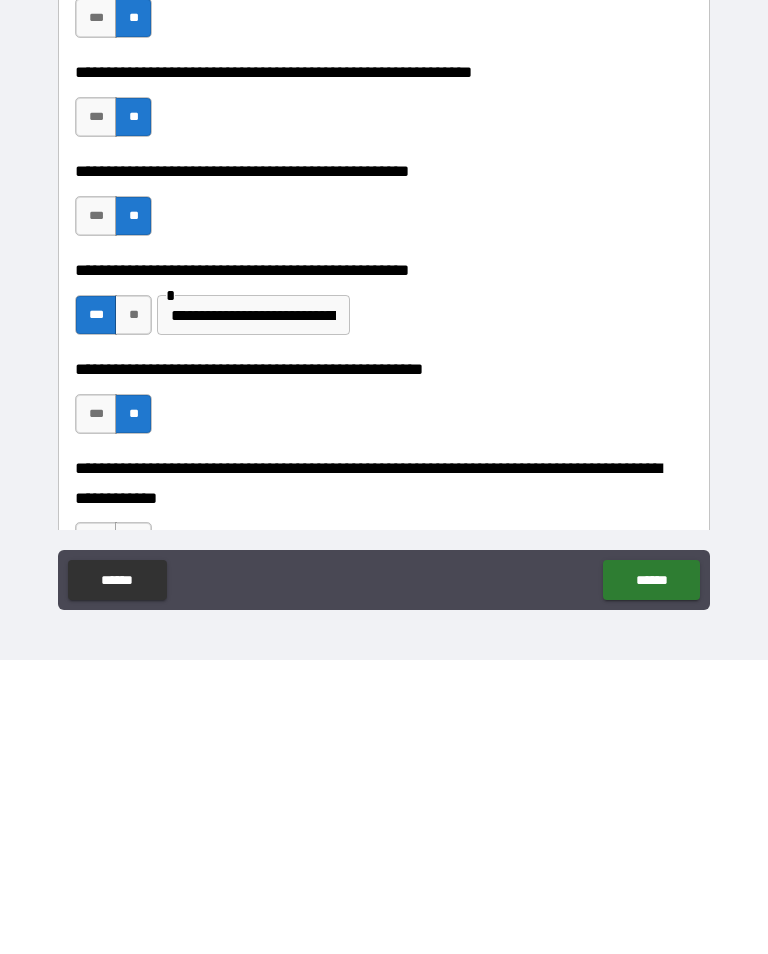 scroll, scrollTop: 31, scrollLeft: 0, axis: vertical 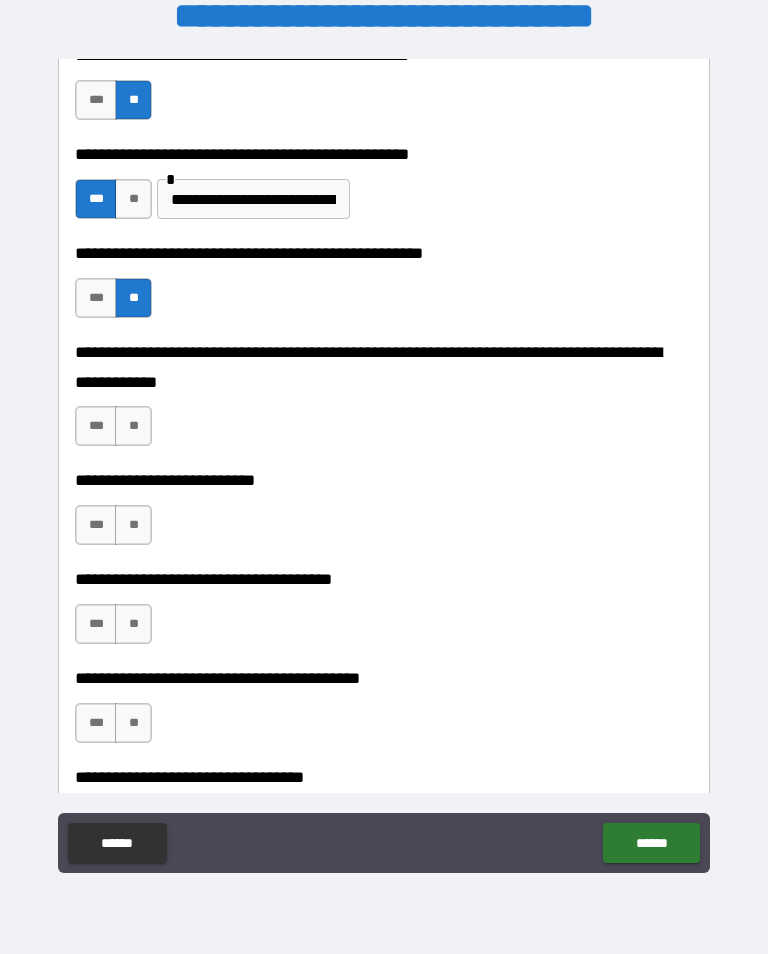 click on "**" at bounding box center [133, 426] 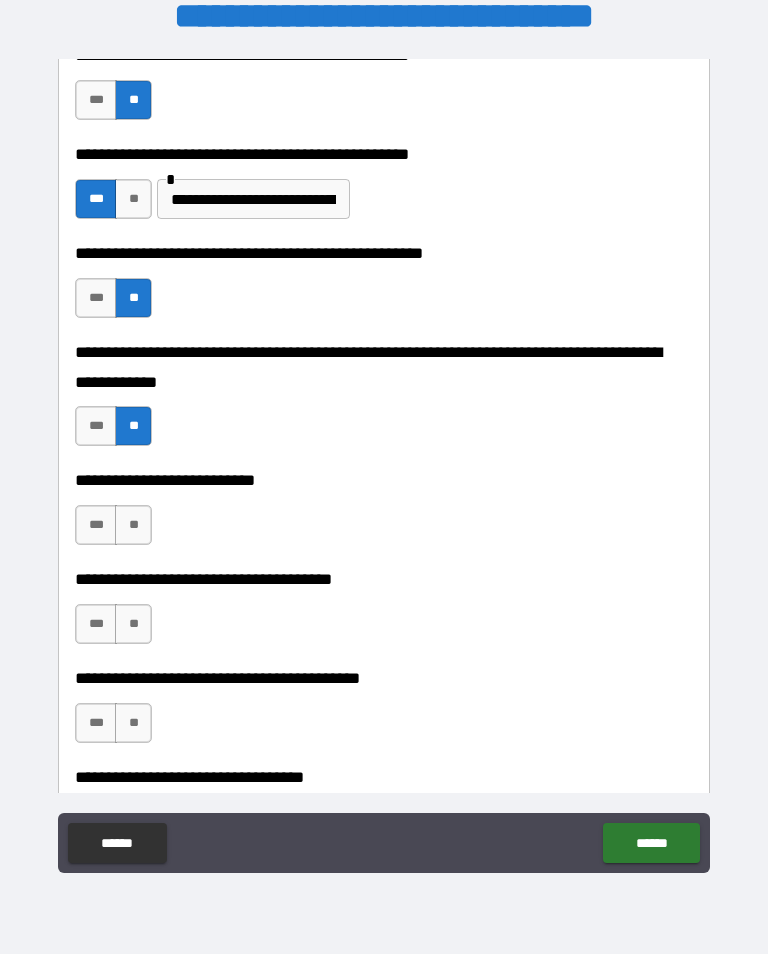 click on "**" at bounding box center (133, 525) 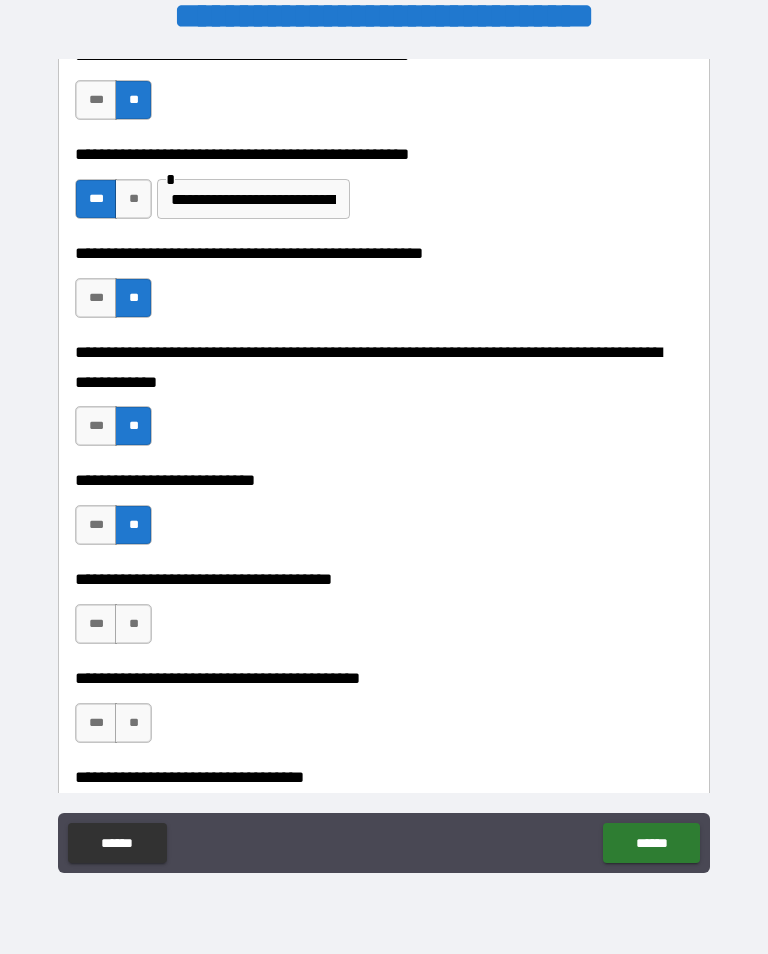 click on "**" at bounding box center (133, 624) 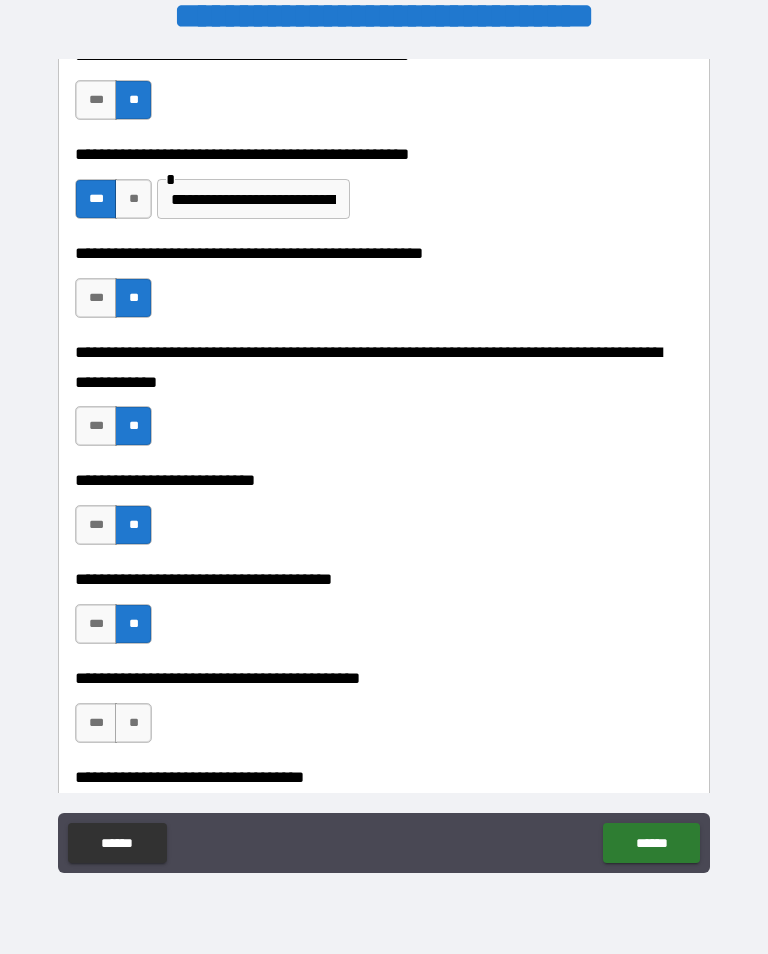 click on "**" at bounding box center (133, 723) 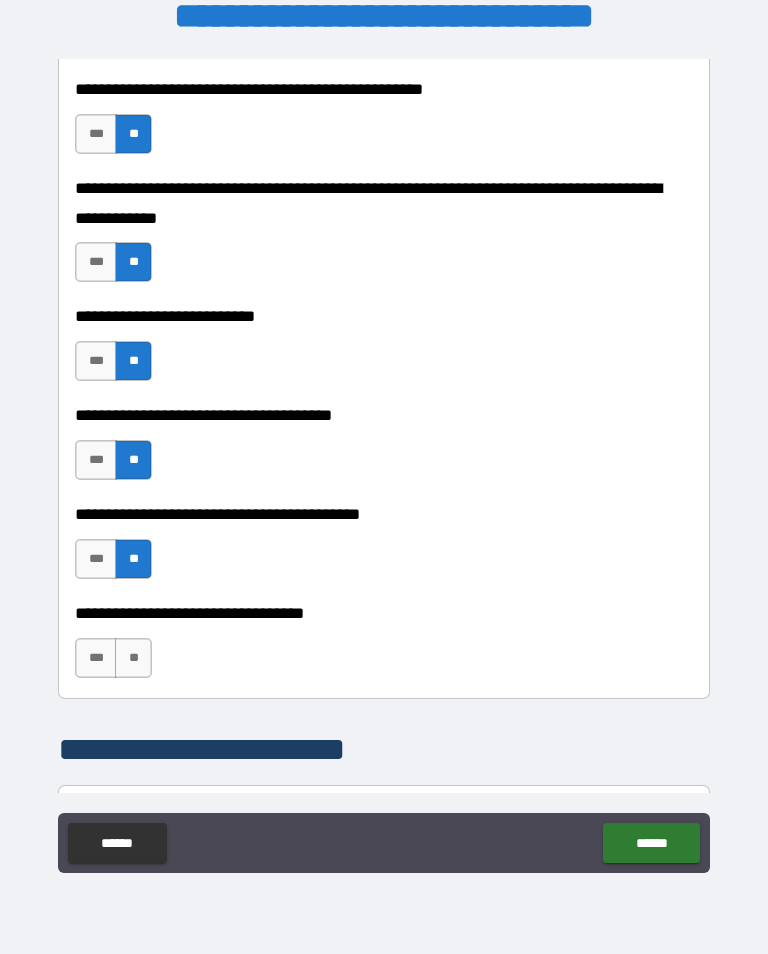 scroll, scrollTop: 879, scrollLeft: 0, axis: vertical 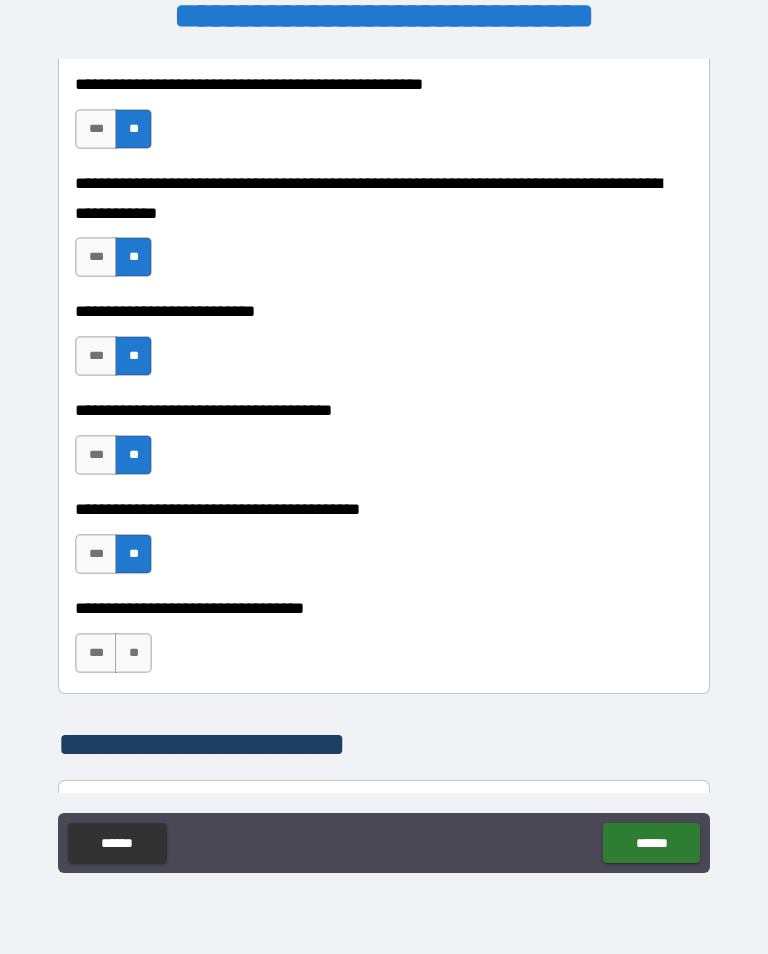 click on "**" at bounding box center [133, 653] 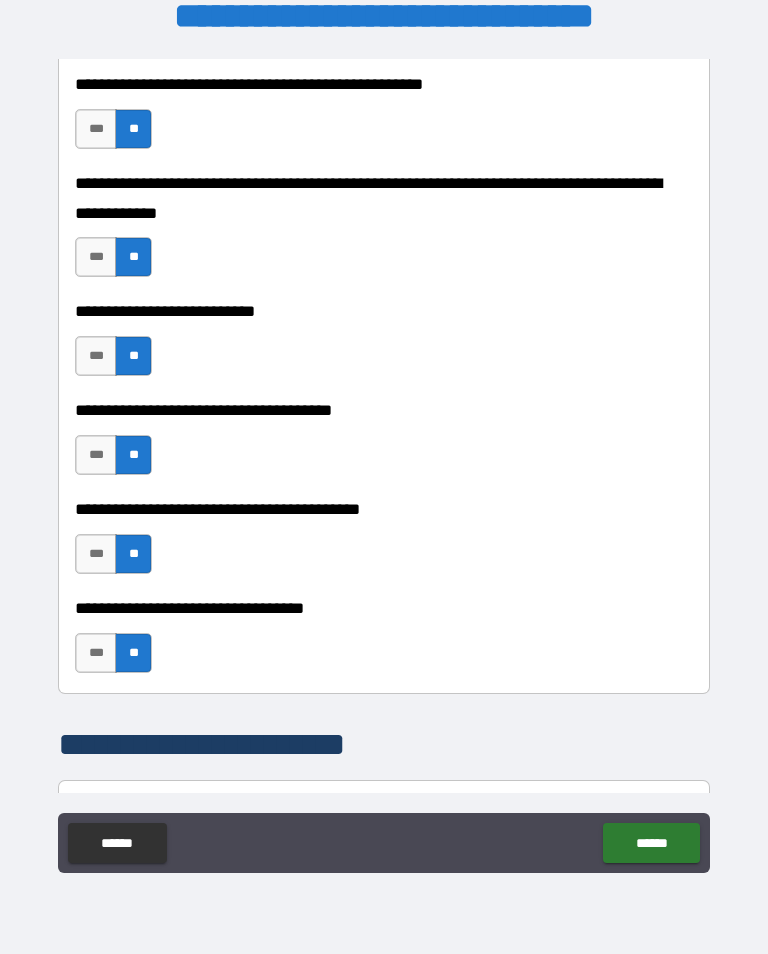 click on "******" at bounding box center [651, 843] 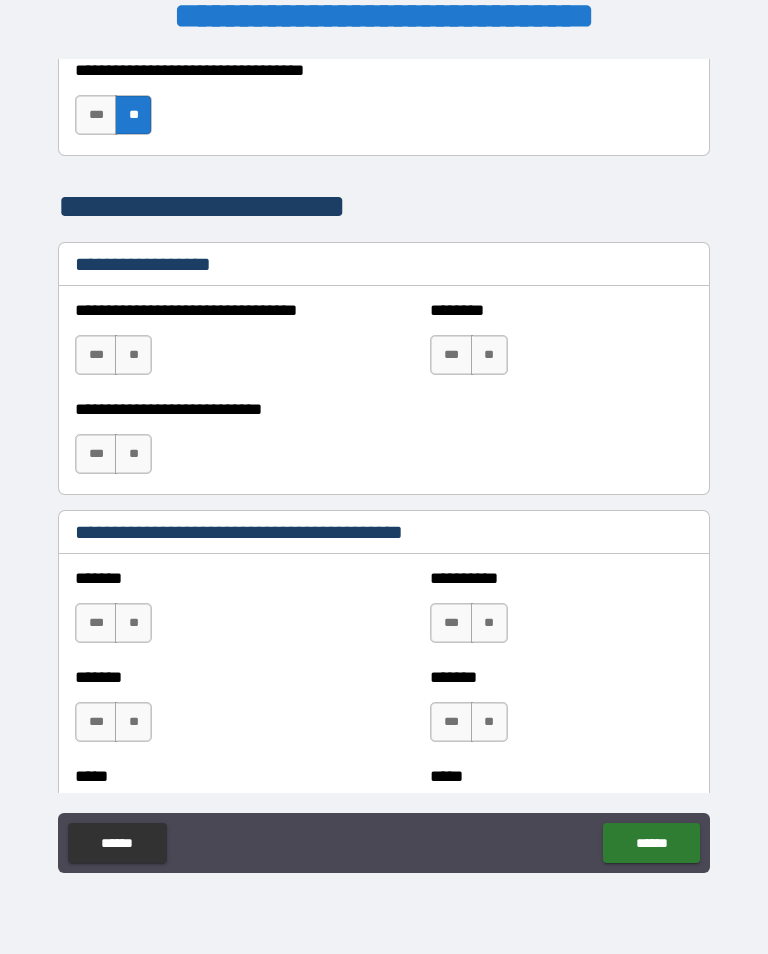 scroll, scrollTop: 1436, scrollLeft: 0, axis: vertical 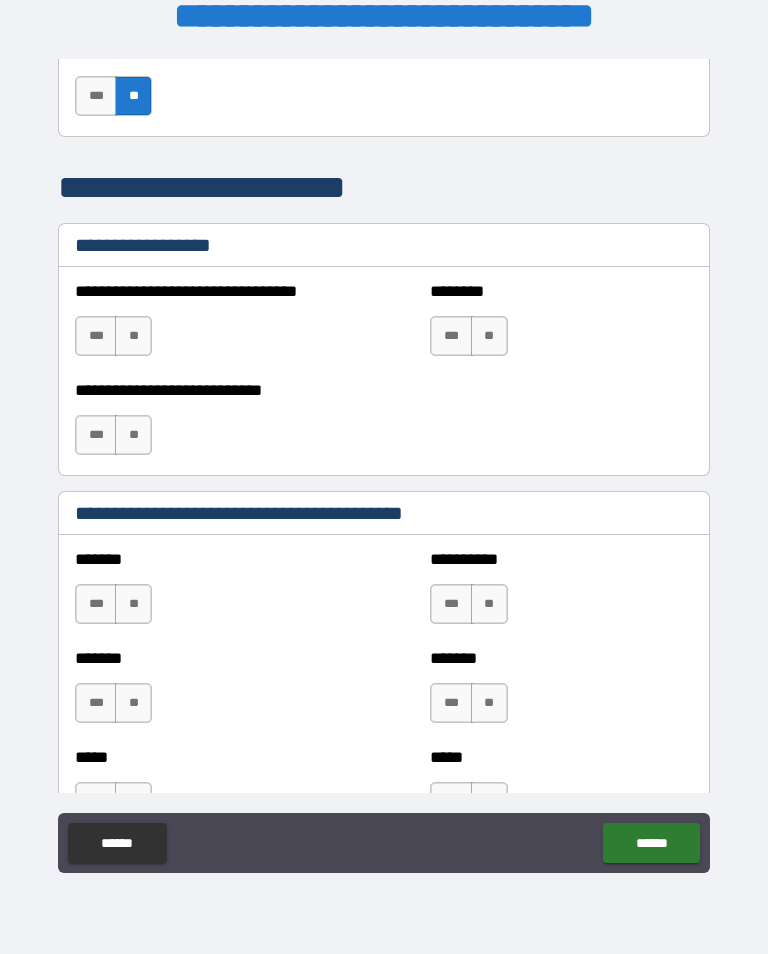 click on "**" at bounding box center [133, 336] 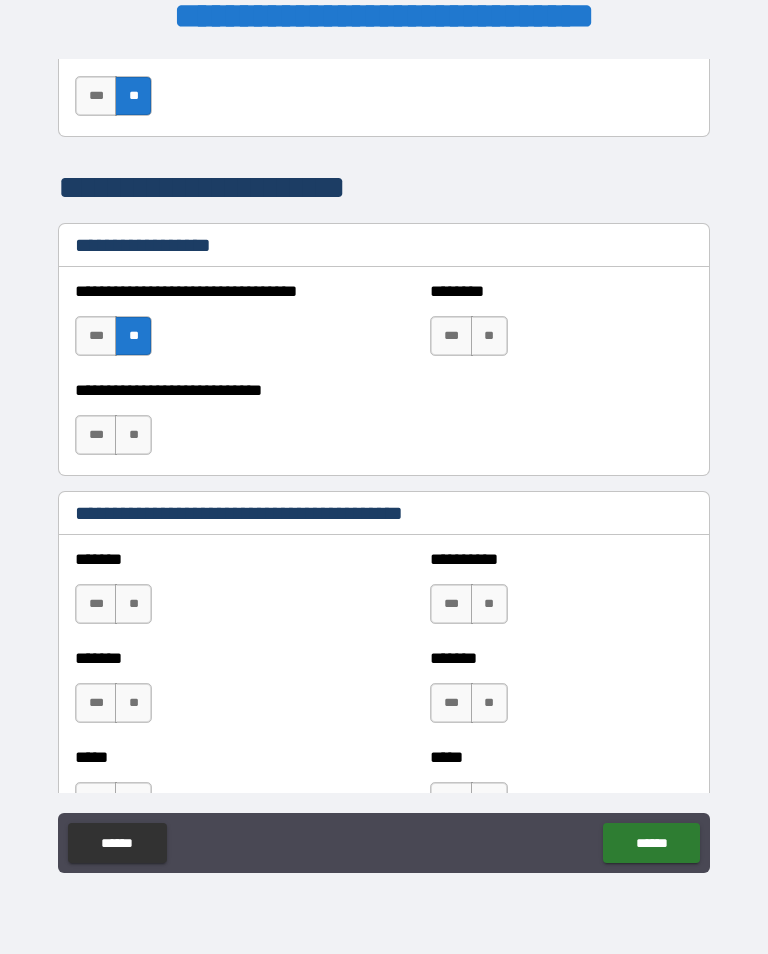 click on "**" at bounding box center [489, 336] 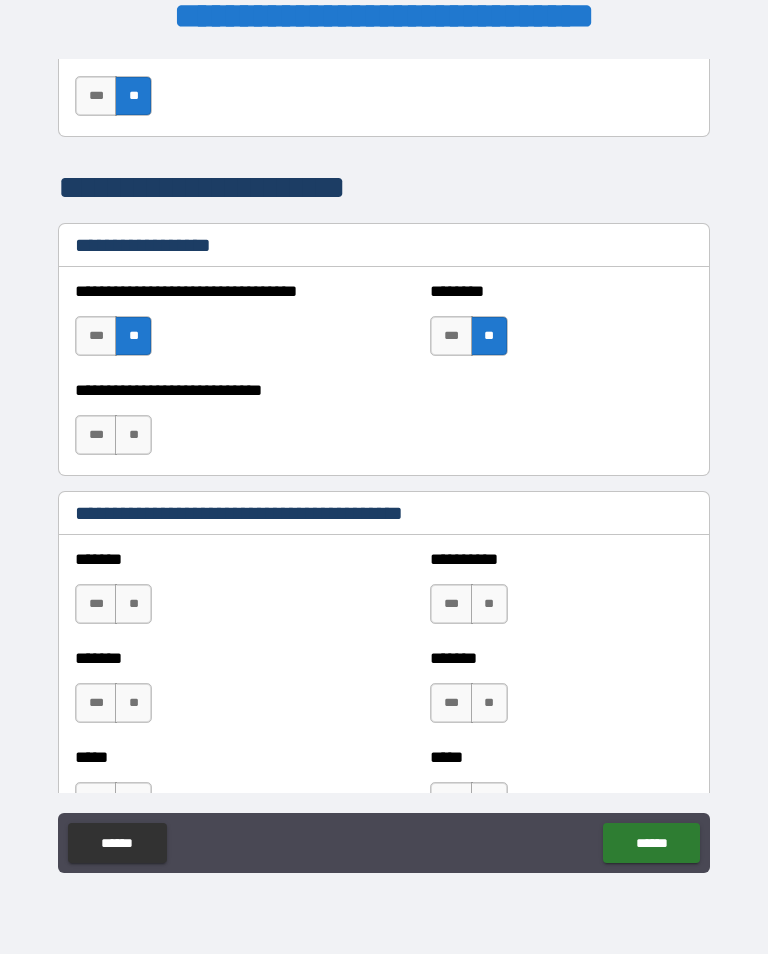 click on "**" at bounding box center (133, 435) 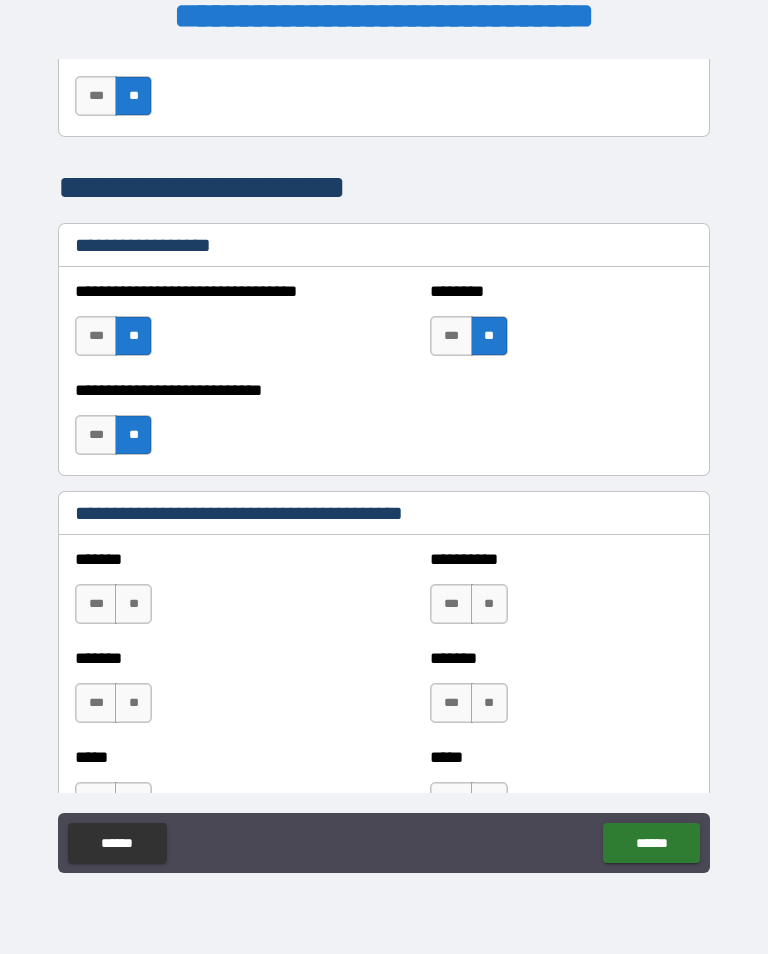 click on "**" at bounding box center (133, 604) 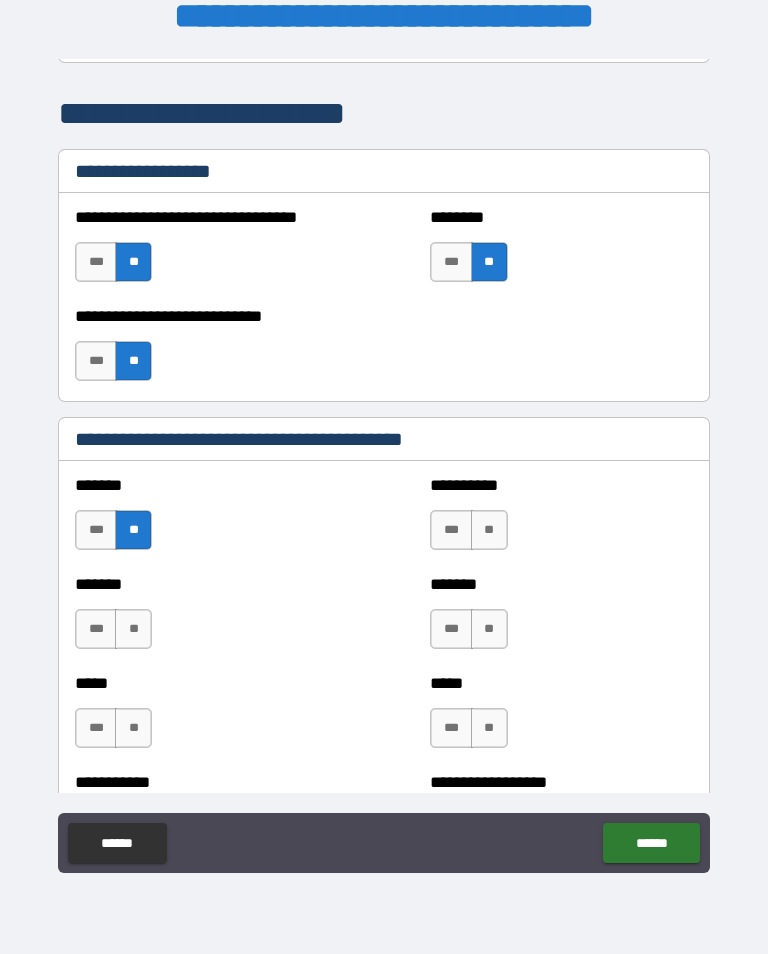 scroll, scrollTop: 1511, scrollLeft: 0, axis: vertical 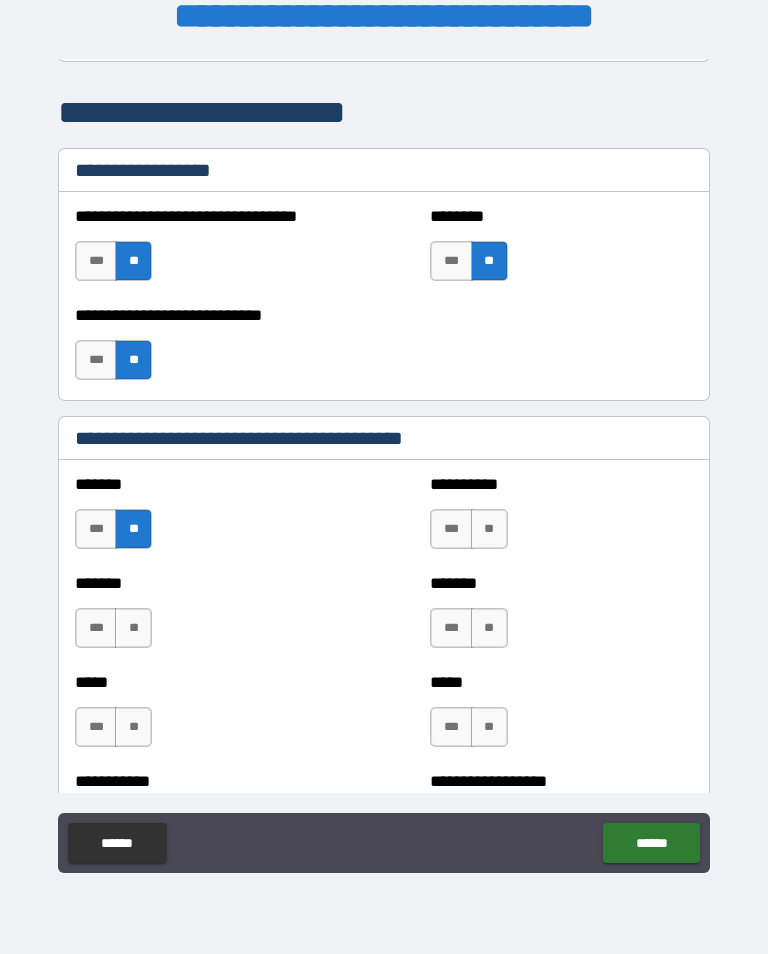 click on "**" at bounding box center (133, 628) 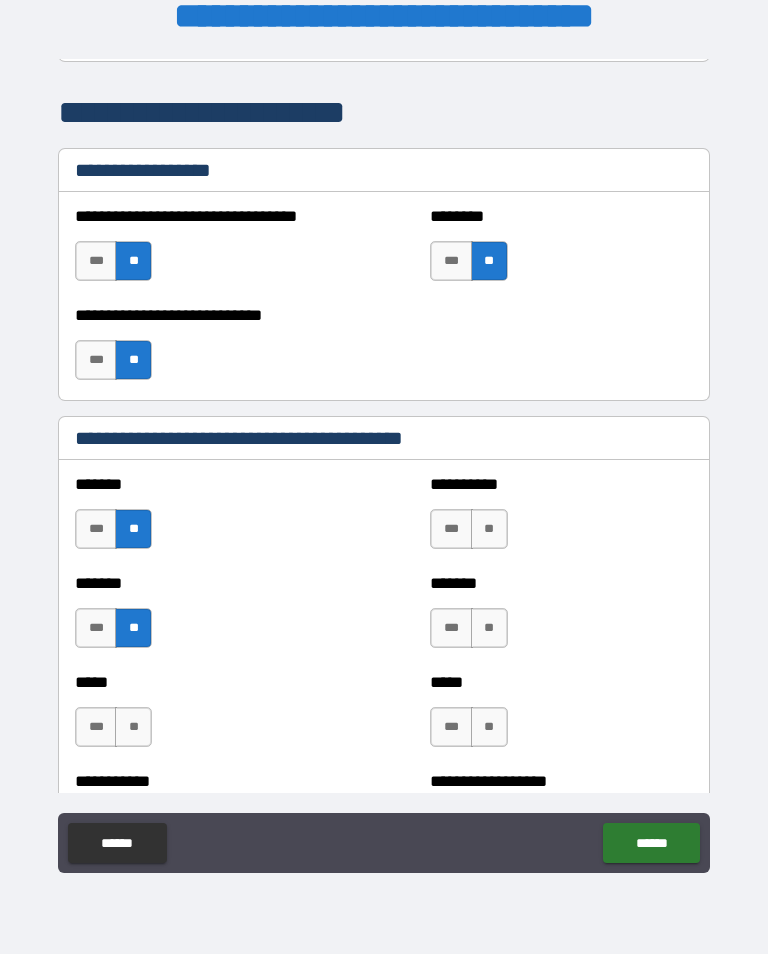 click on "**" at bounding box center (489, 529) 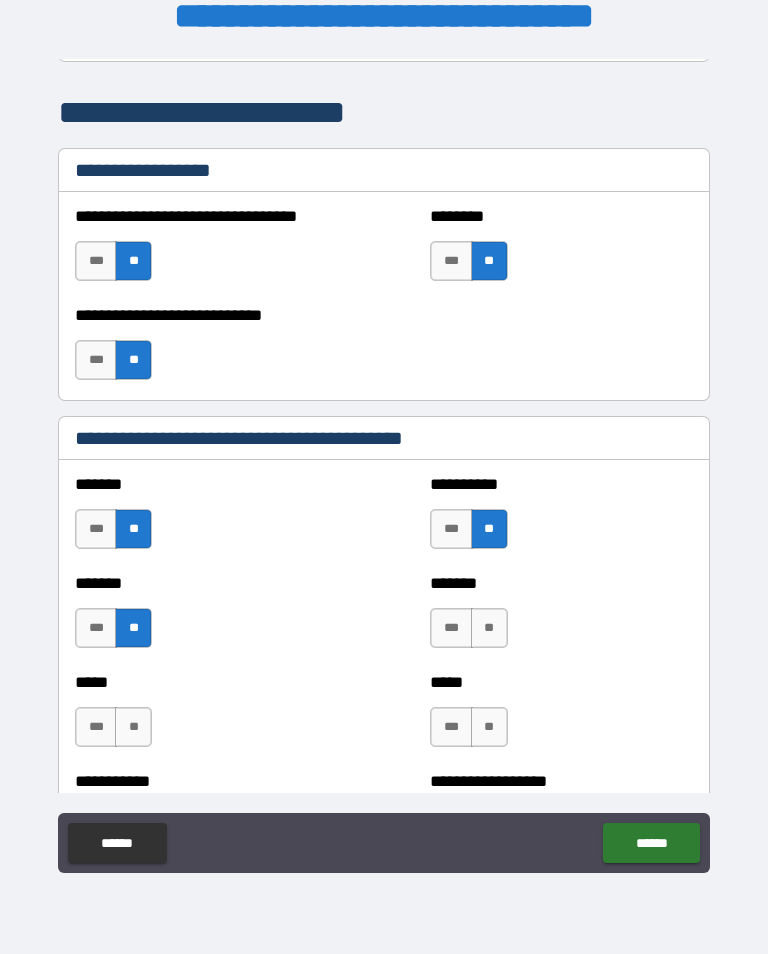 click on "**" at bounding box center [489, 628] 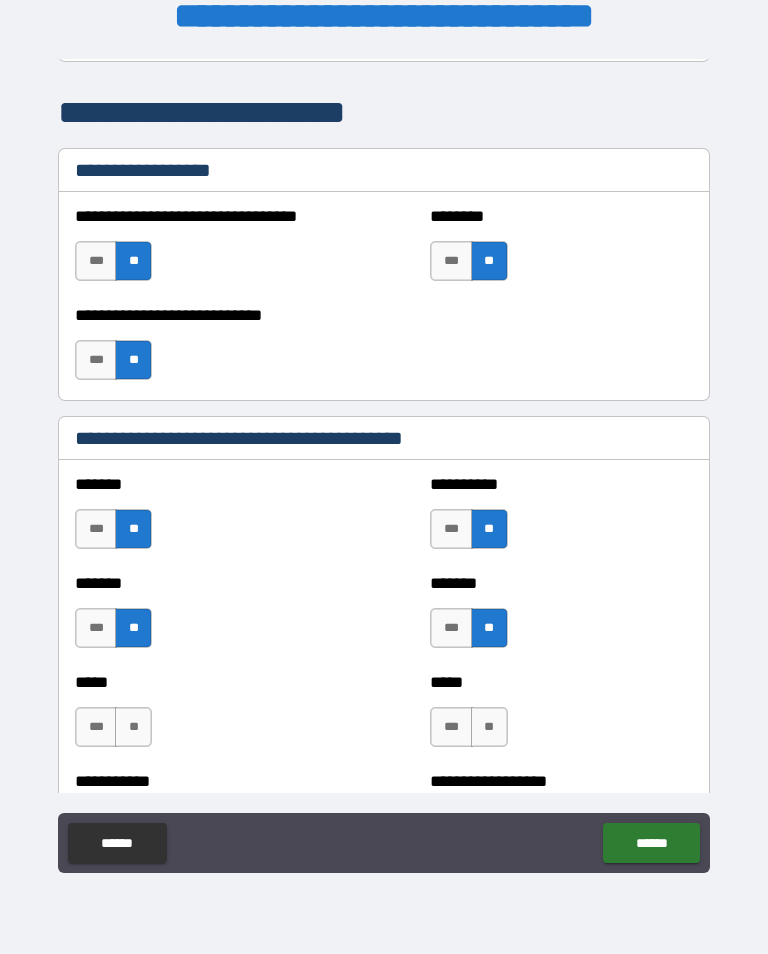 click on "**" at bounding box center (133, 727) 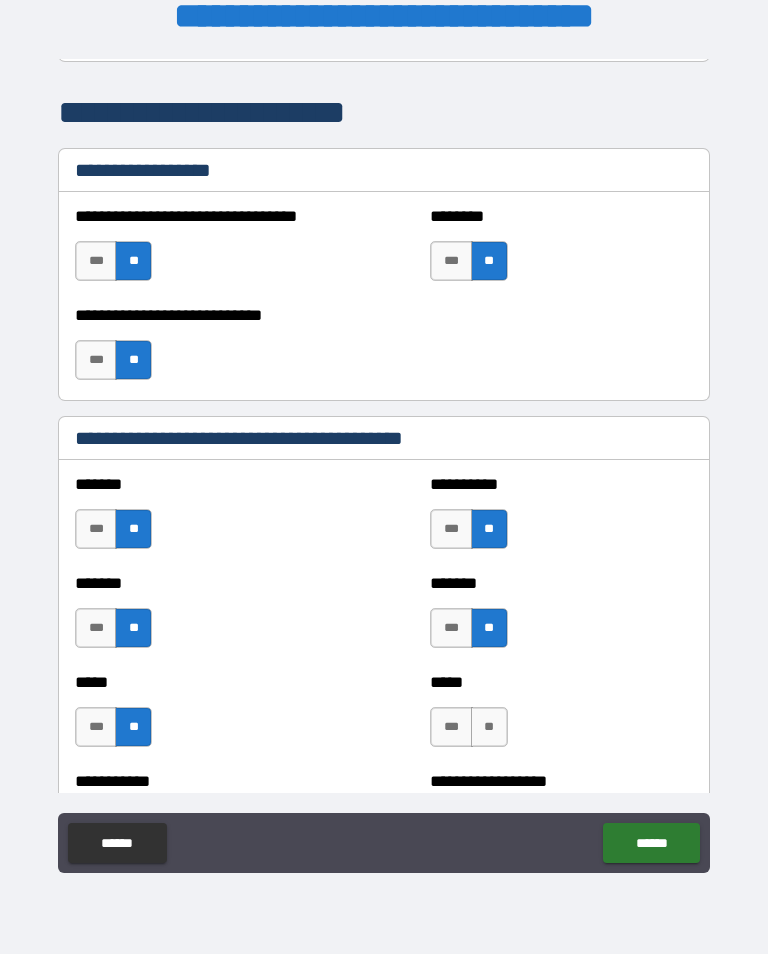 click on "**" at bounding box center (489, 727) 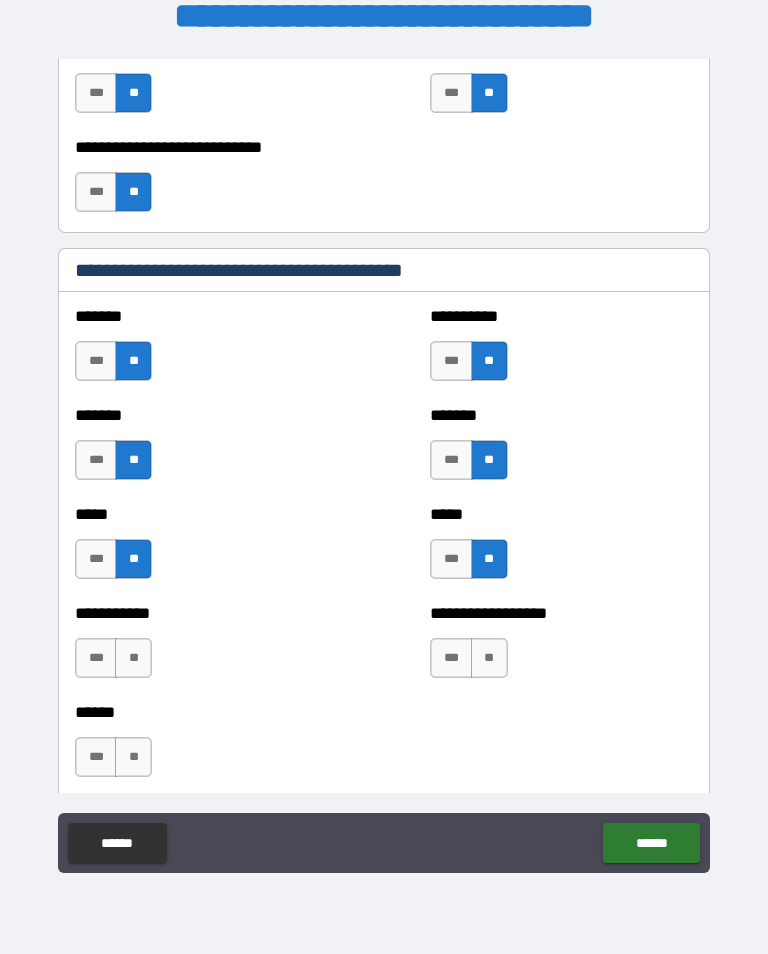 scroll, scrollTop: 1701, scrollLeft: 0, axis: vertical 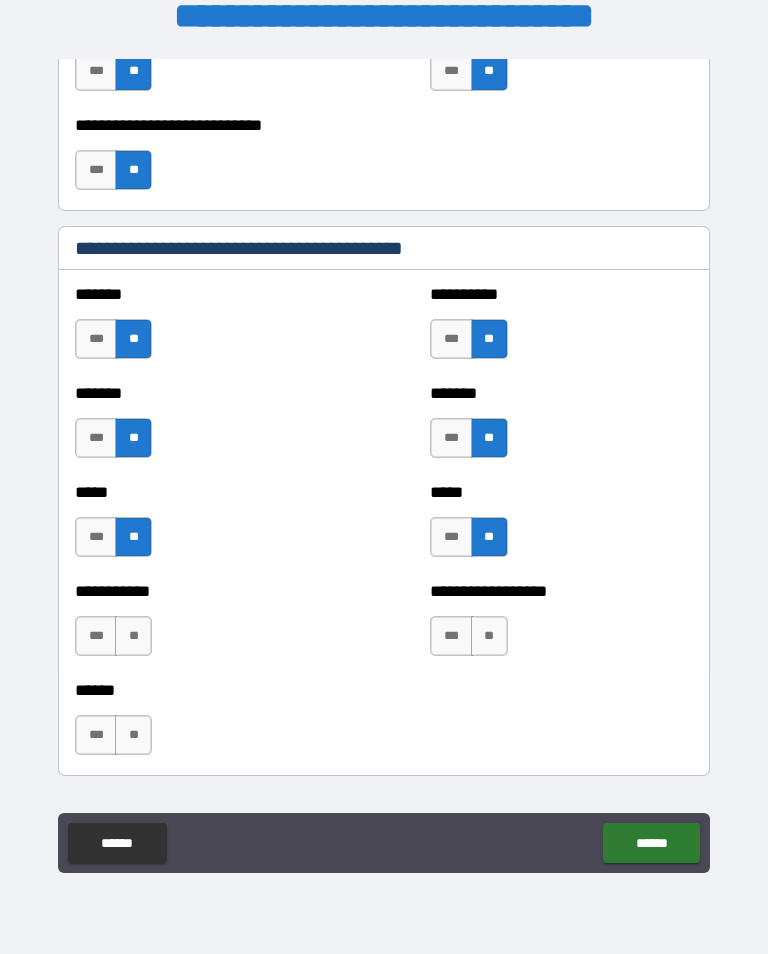 click on "**" at bounding box center [489, 636] 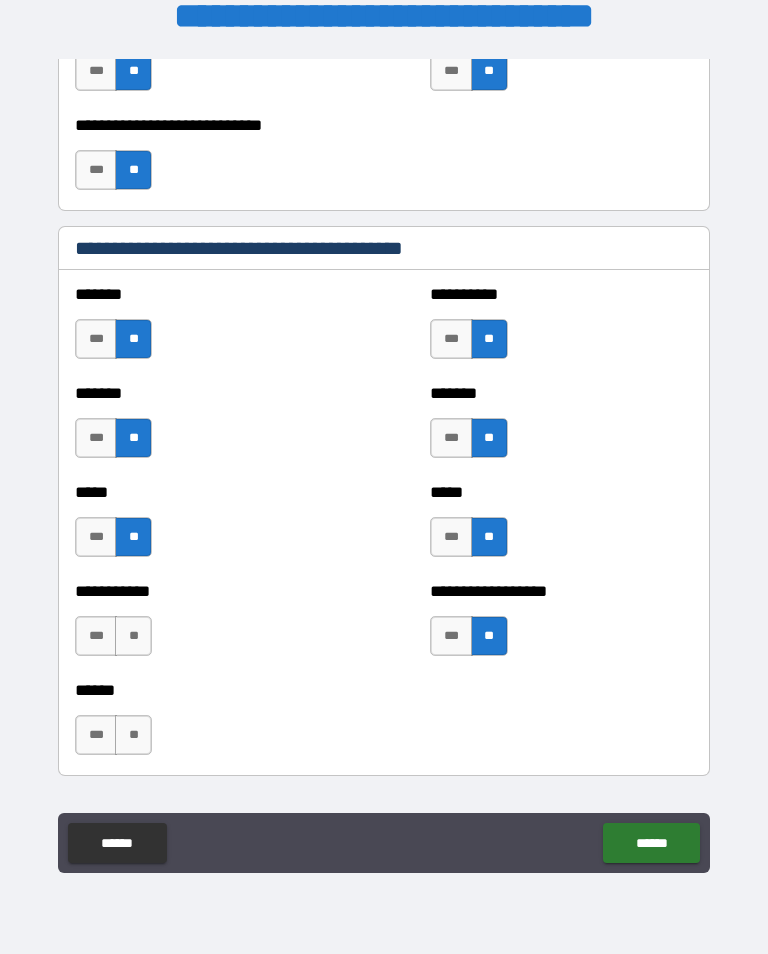 click on "**" at bounding box center [133, 636] 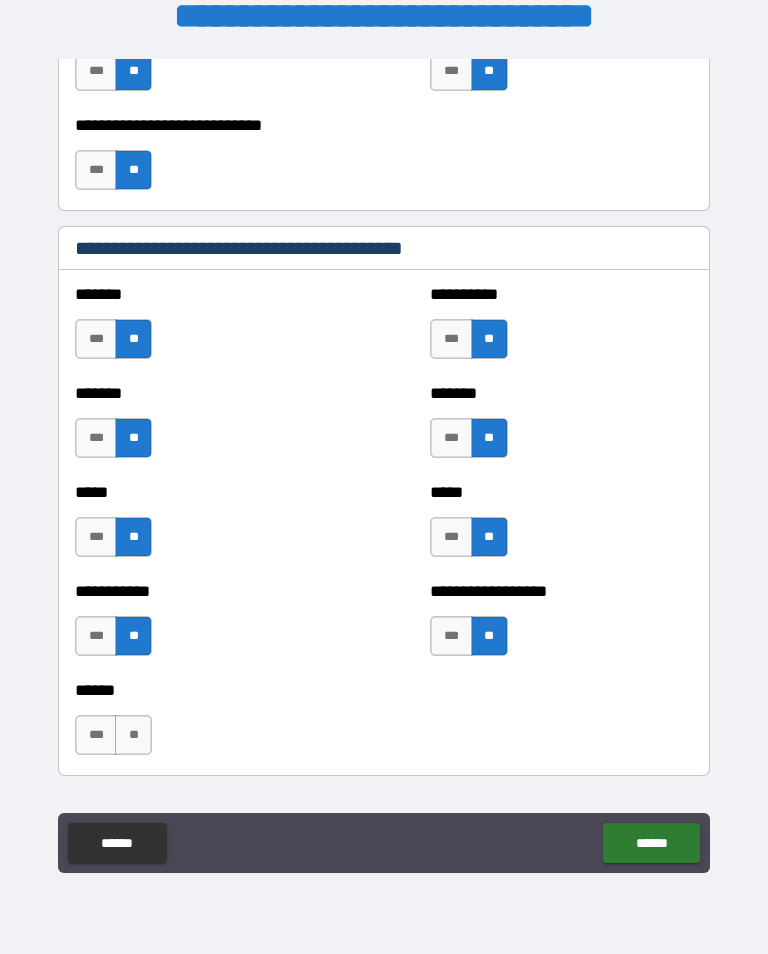 click on "**" at bounding box center [133, 735] 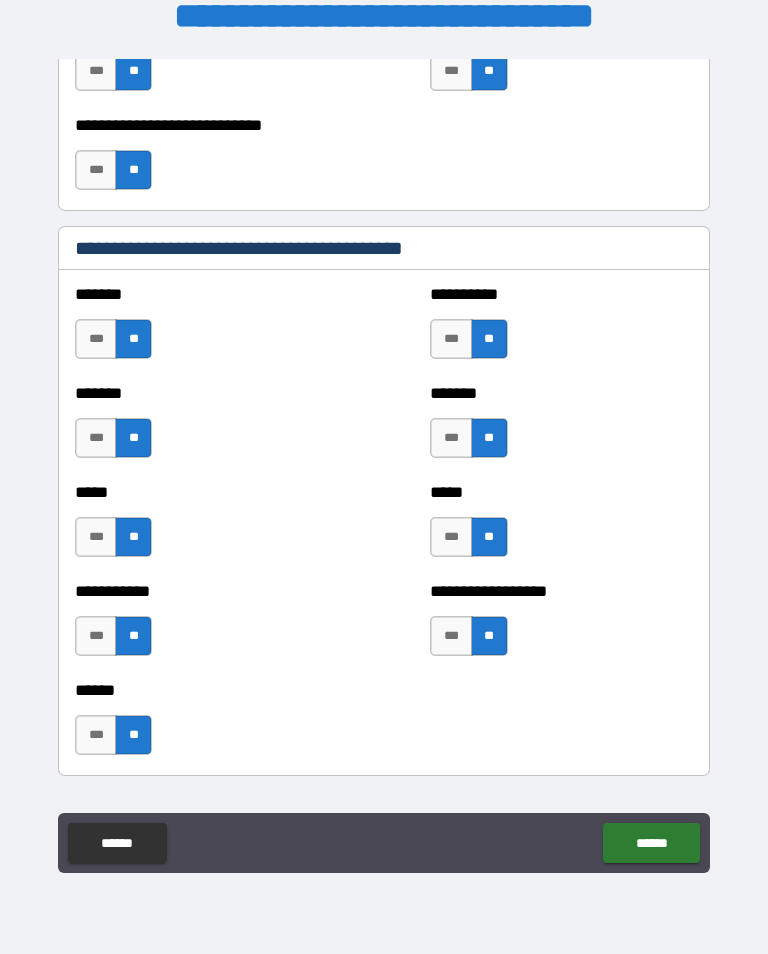 click on "******" at bounding box center (651, 843) 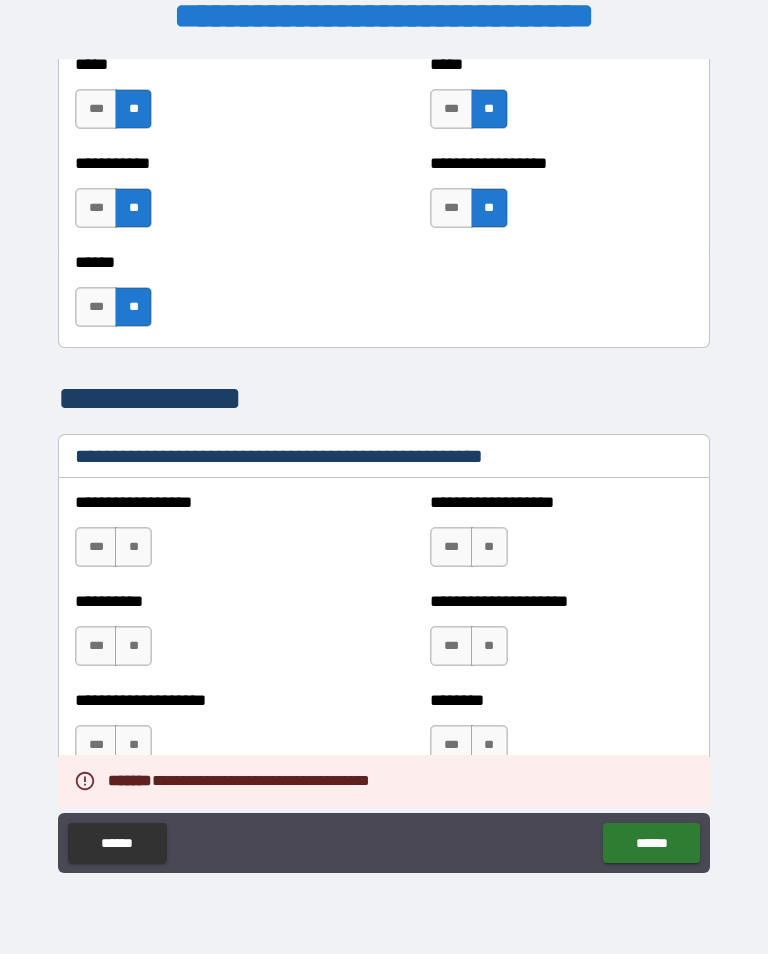scroll, scrollTop: 2130, scrollLeft: 0, axis: vertical 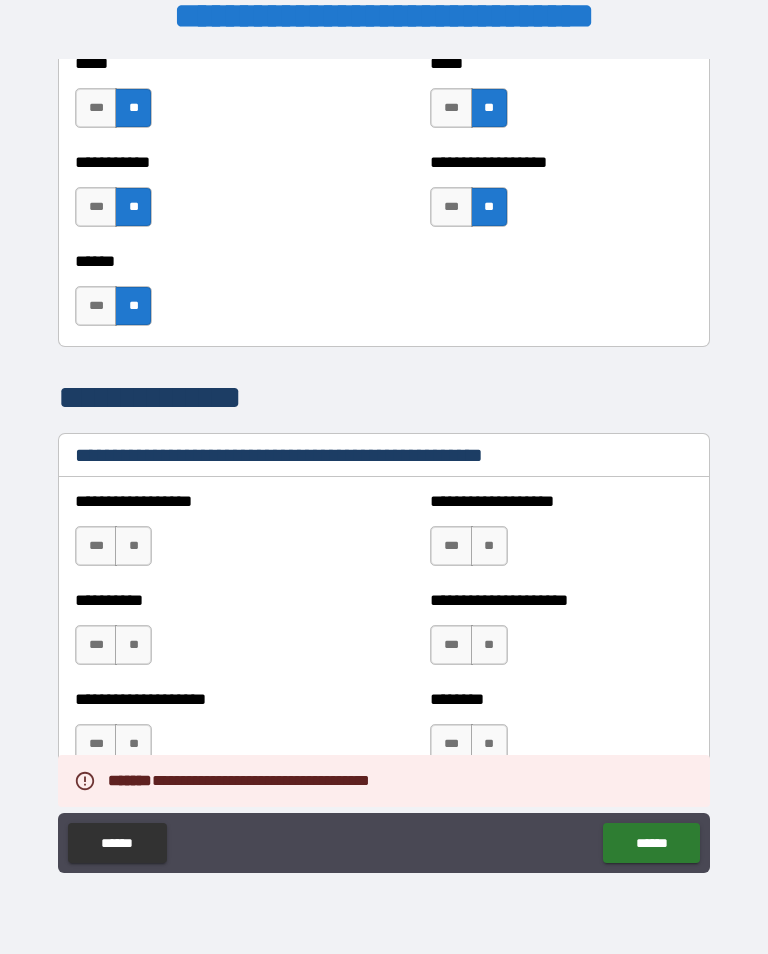 click on "**" at bounding box center [133, 546] 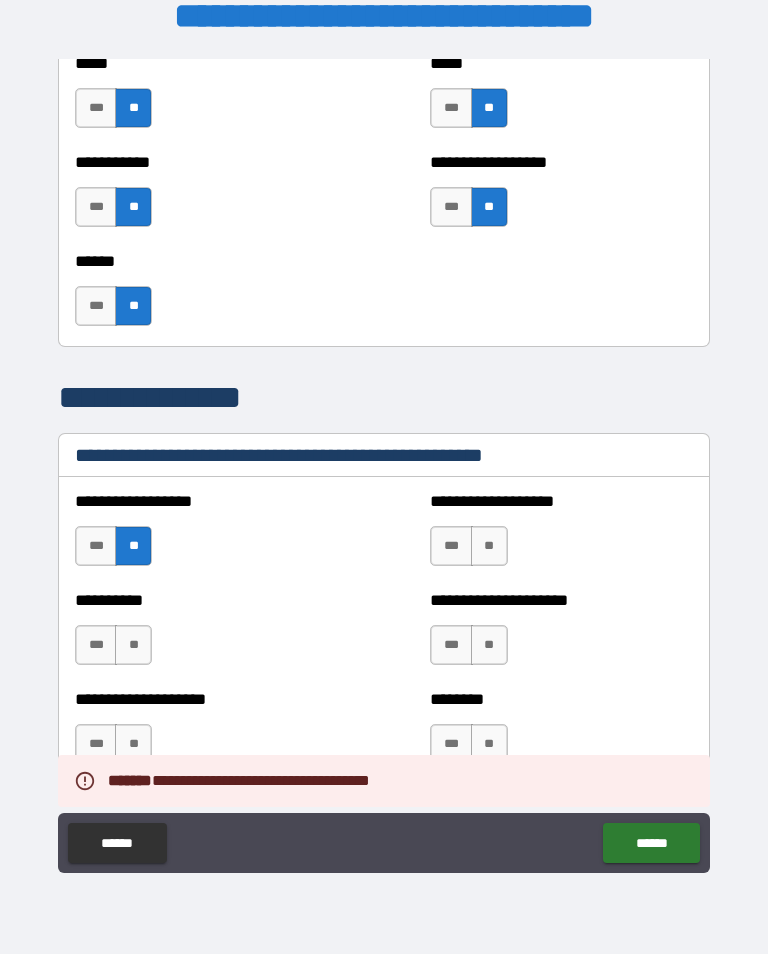 click on "**" at bounding box center (489, 546) 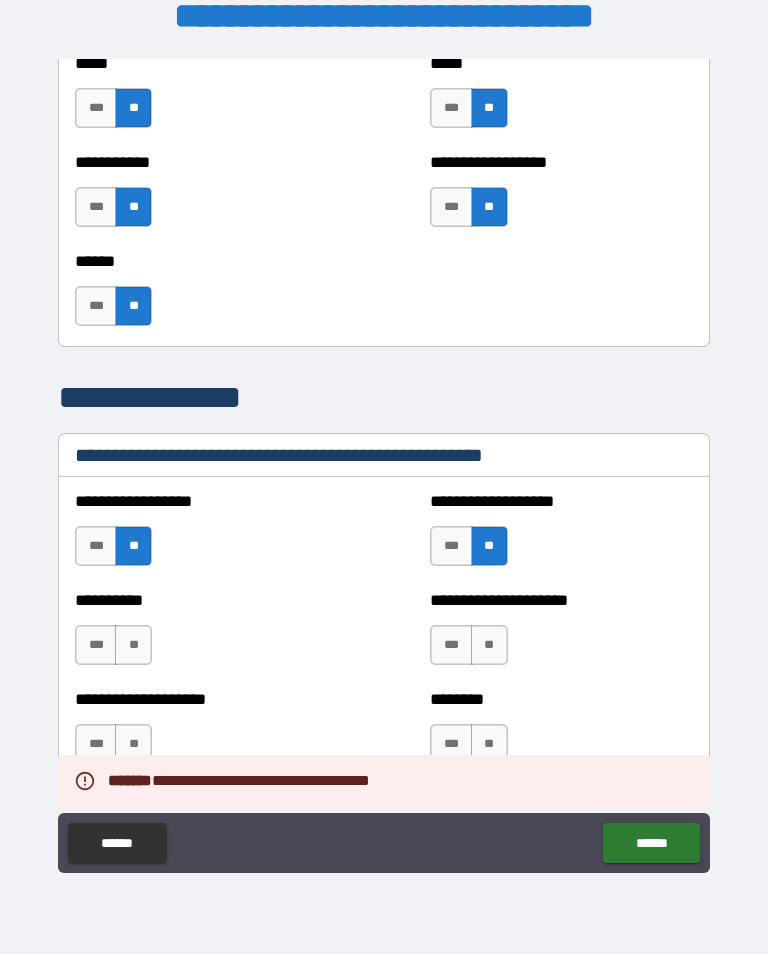 click on "**" at bounding box center (133, 645) 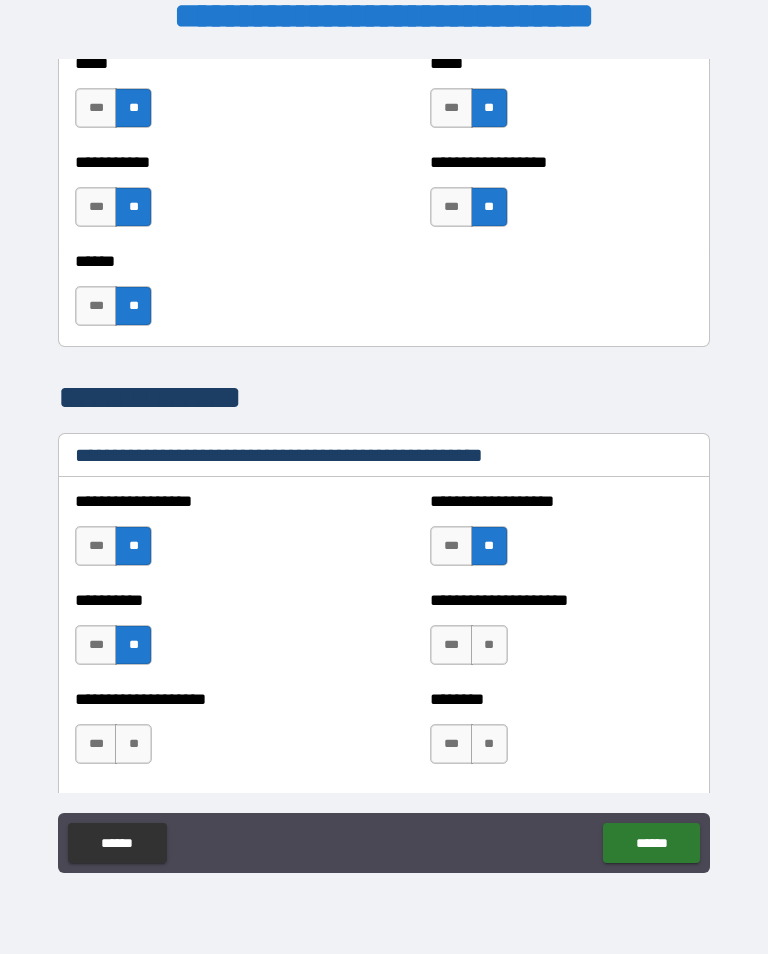 click on "**" at bounding box center [489, 645] 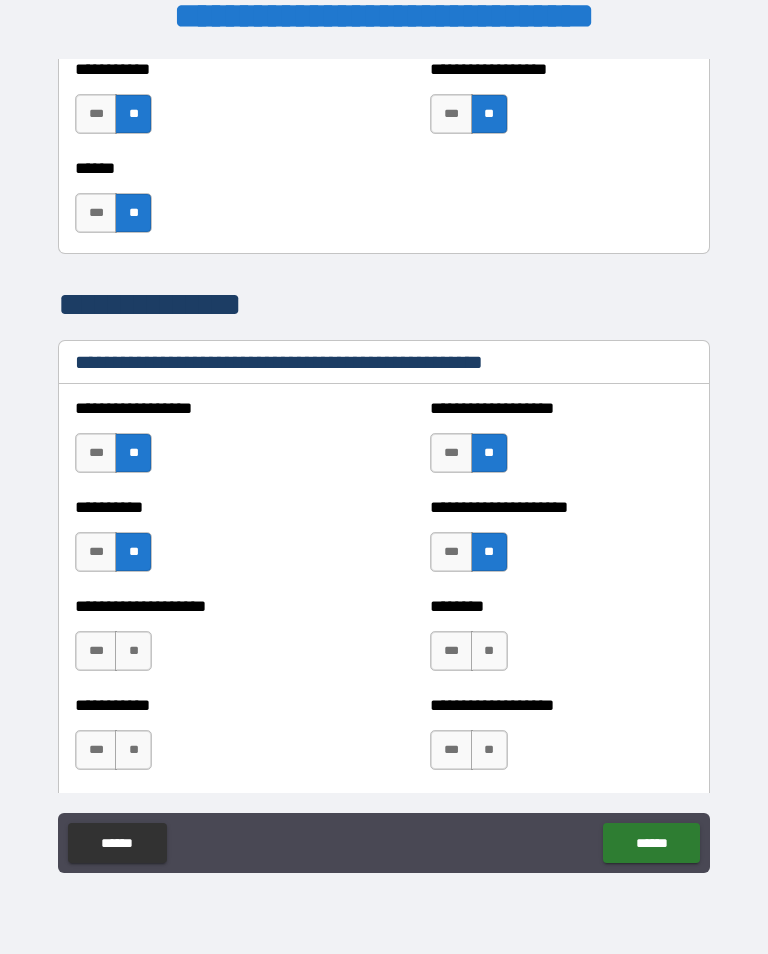 scroll, scrollTop: 2232, scrollLeft: 0, axis: vertical 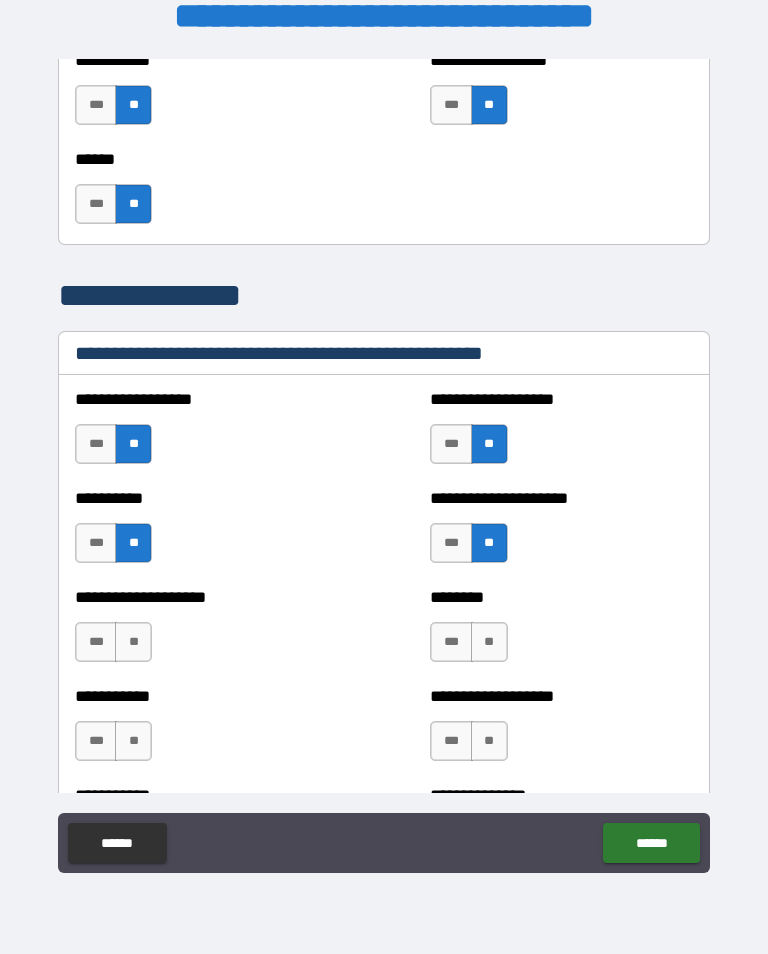 click on "**" at bounding box center (133, 642) 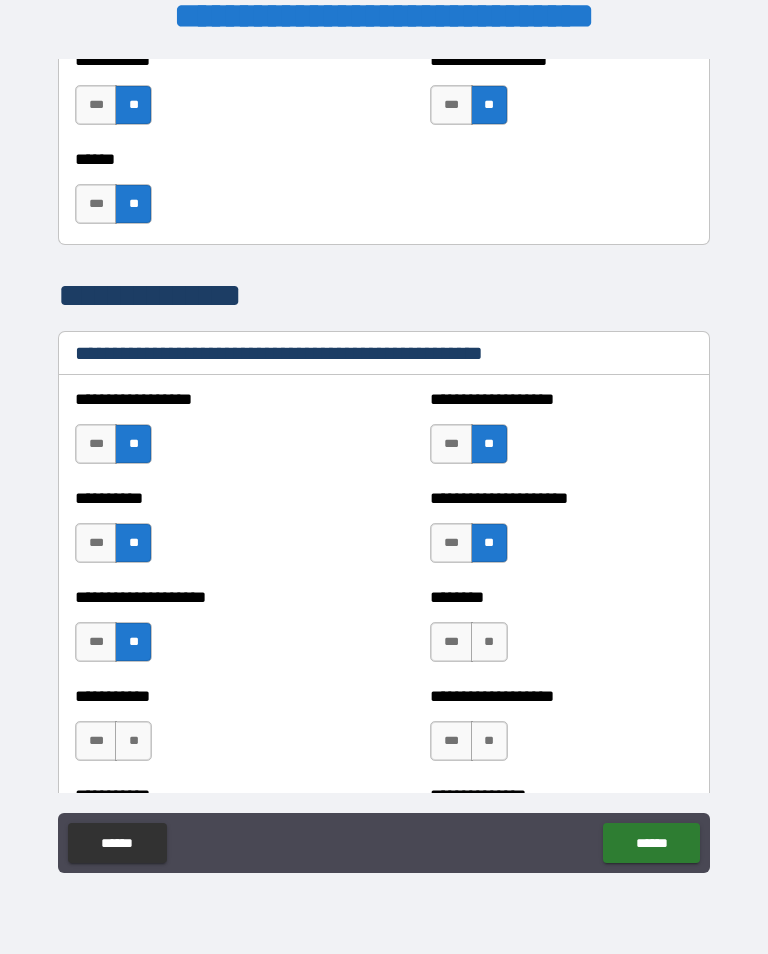 click on "**" at bounding box center (489, 642) 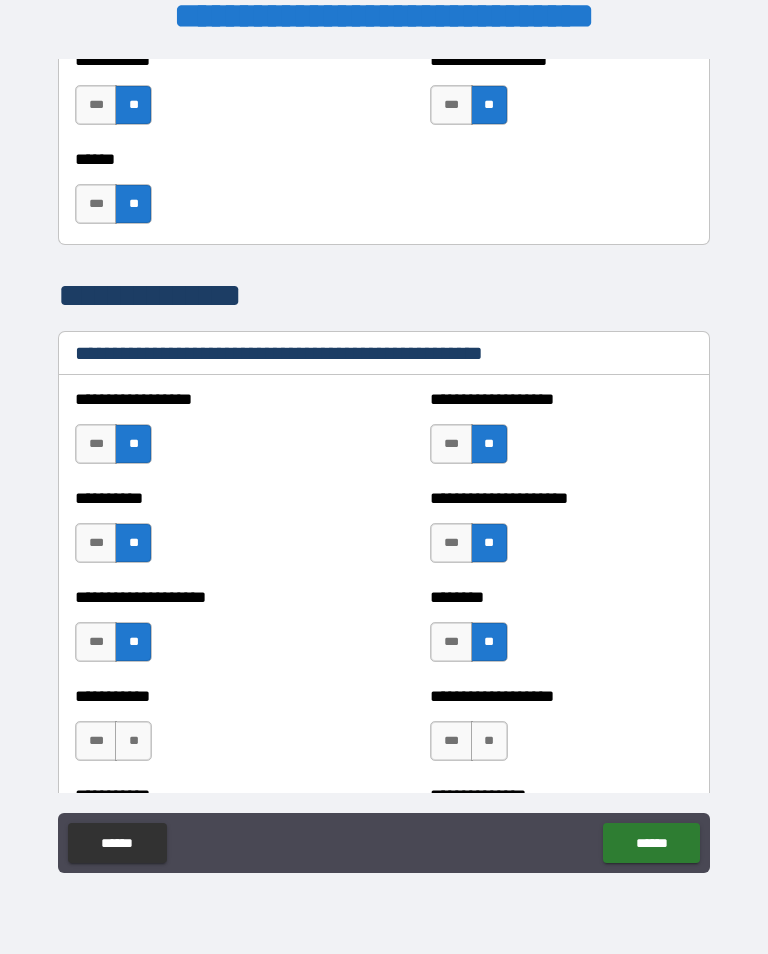 click on "**" at bounding box center [133, 741] 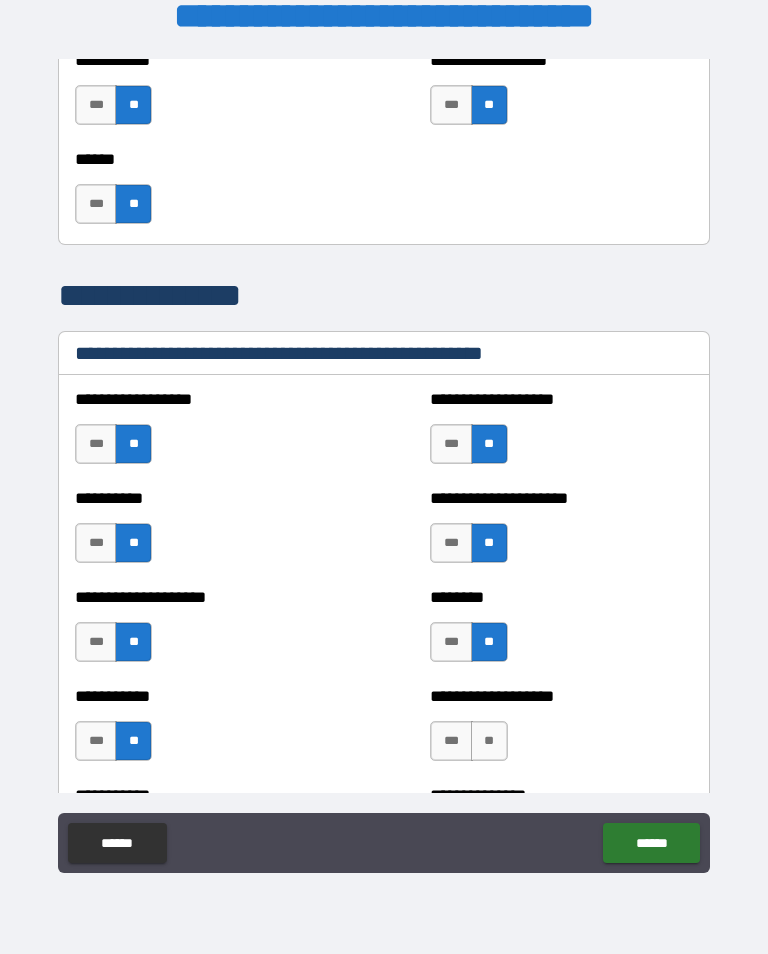 scroll, scrollTop: 2366, scrollLeft: 0, axis: vertical 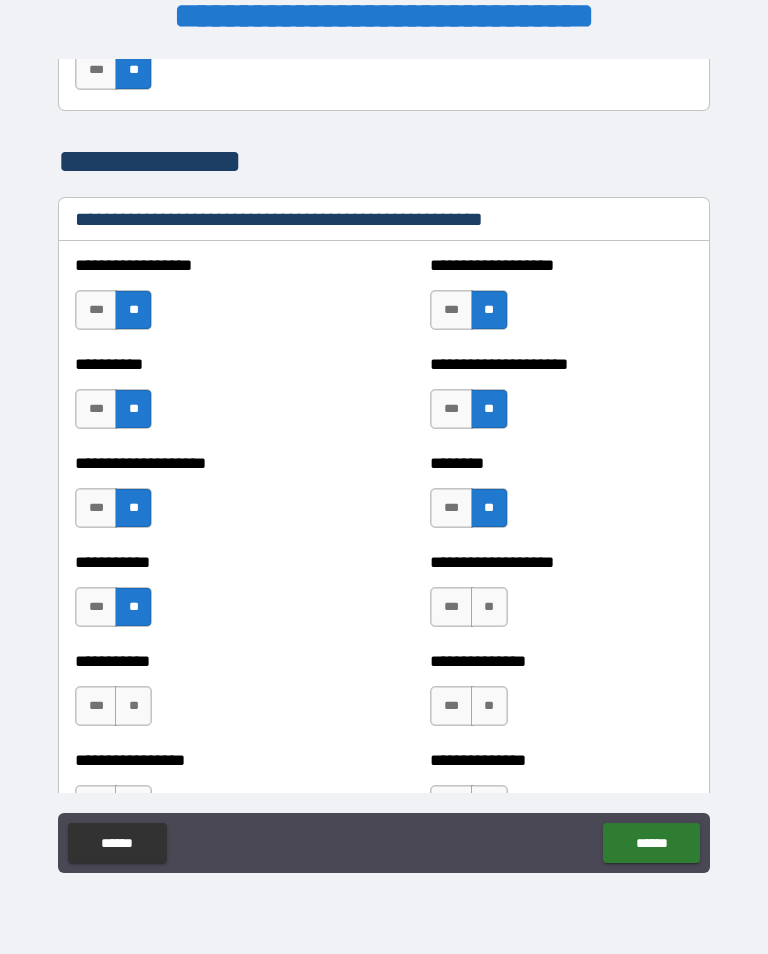 click on "**" at bounding box center [489, 607] 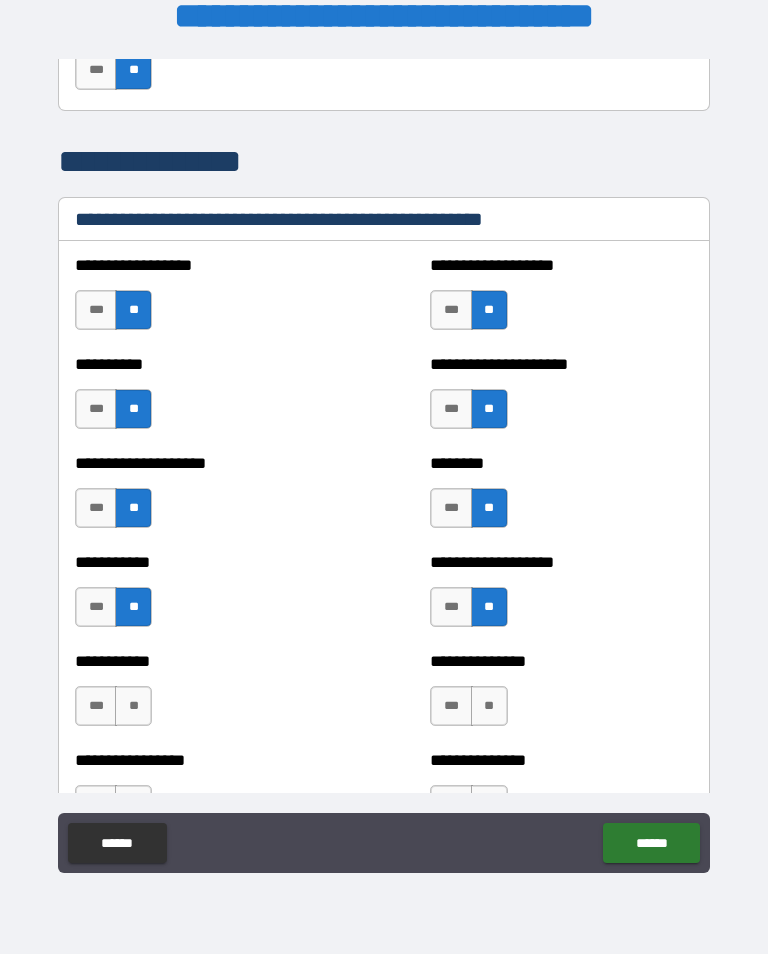 click on "**" at bounding box center [133, 706] 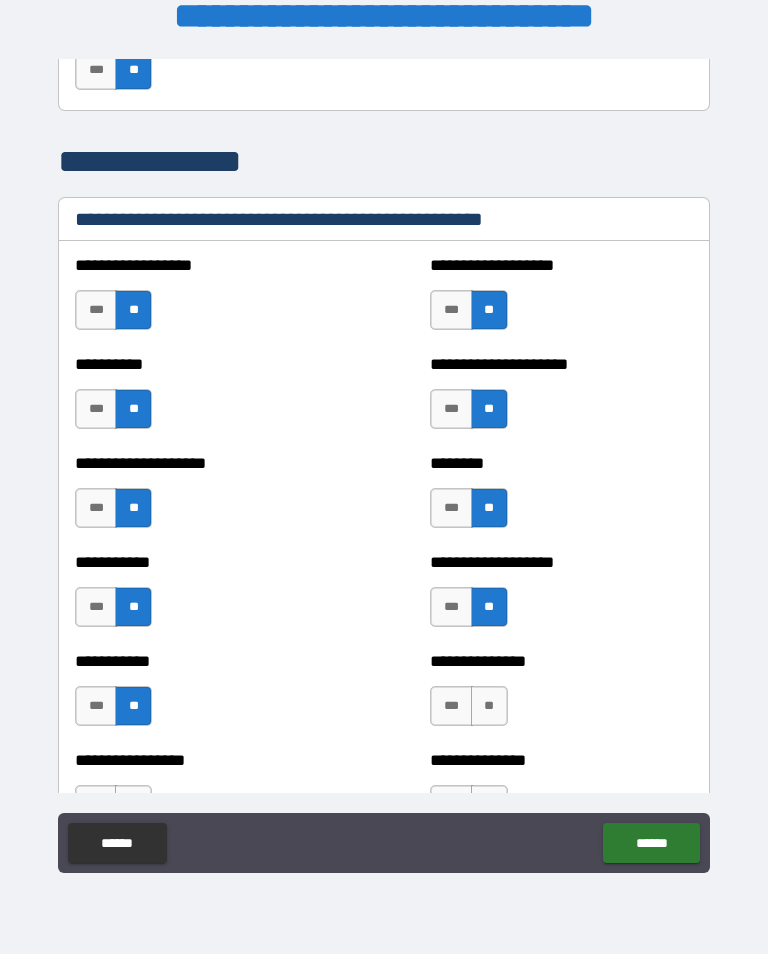 click on "**" at bounding box center [489, 706] 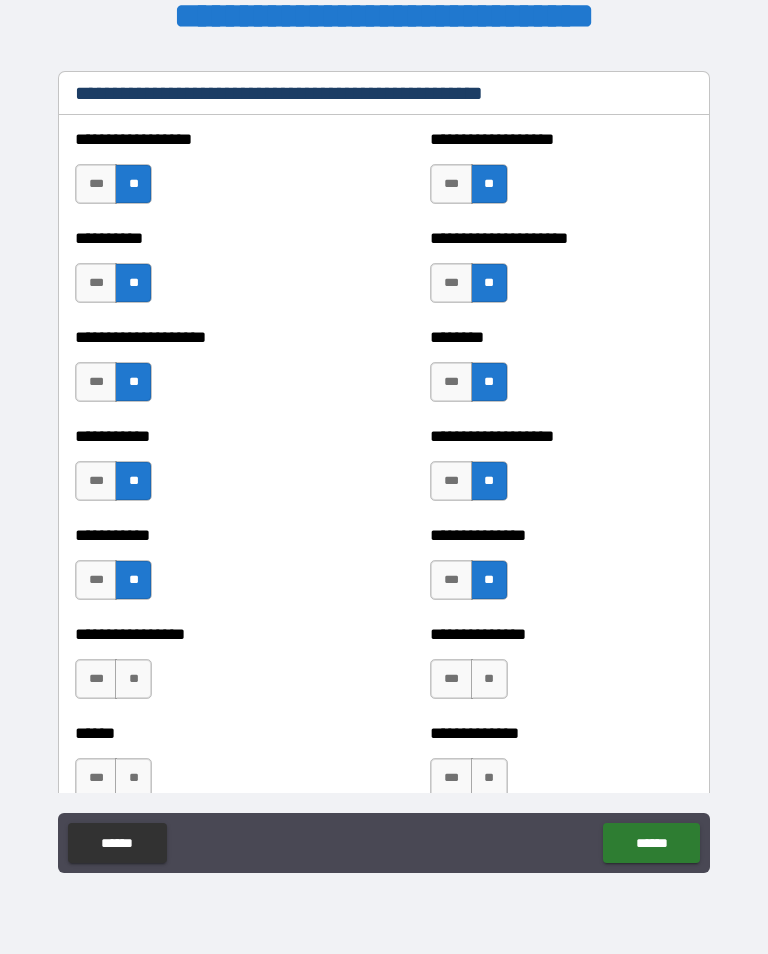scroll, scrollTop: 2522, scrollLeft: 0, axis: vertical 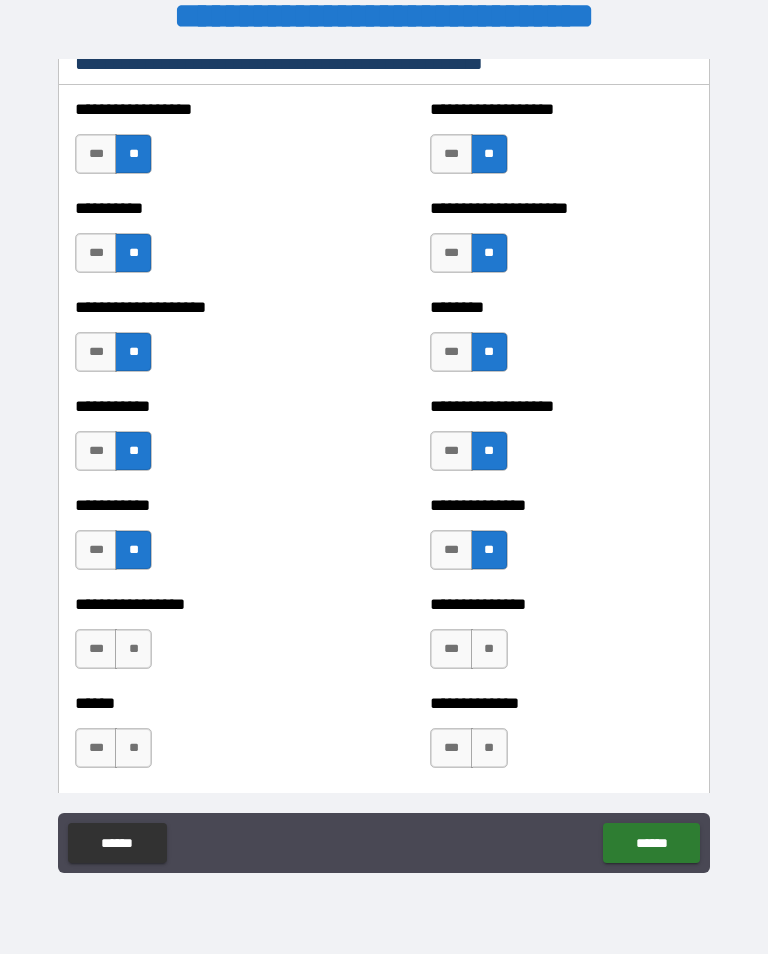 click on "**" at bounding box center (489, 649) 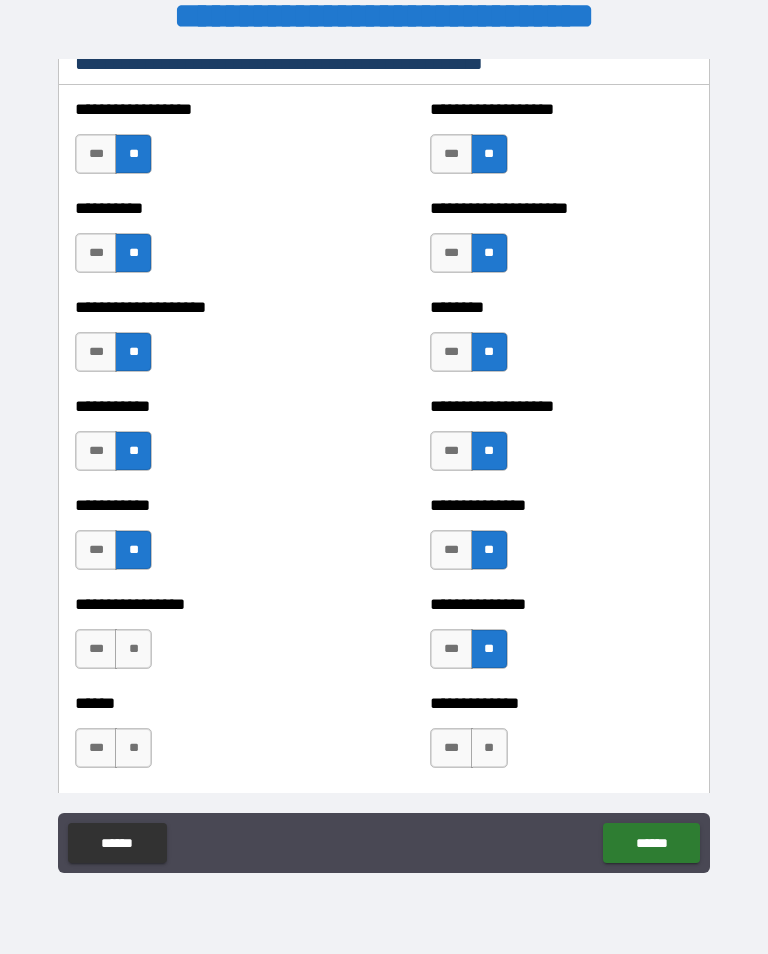 click on "**" at bounding box center (133, 649) 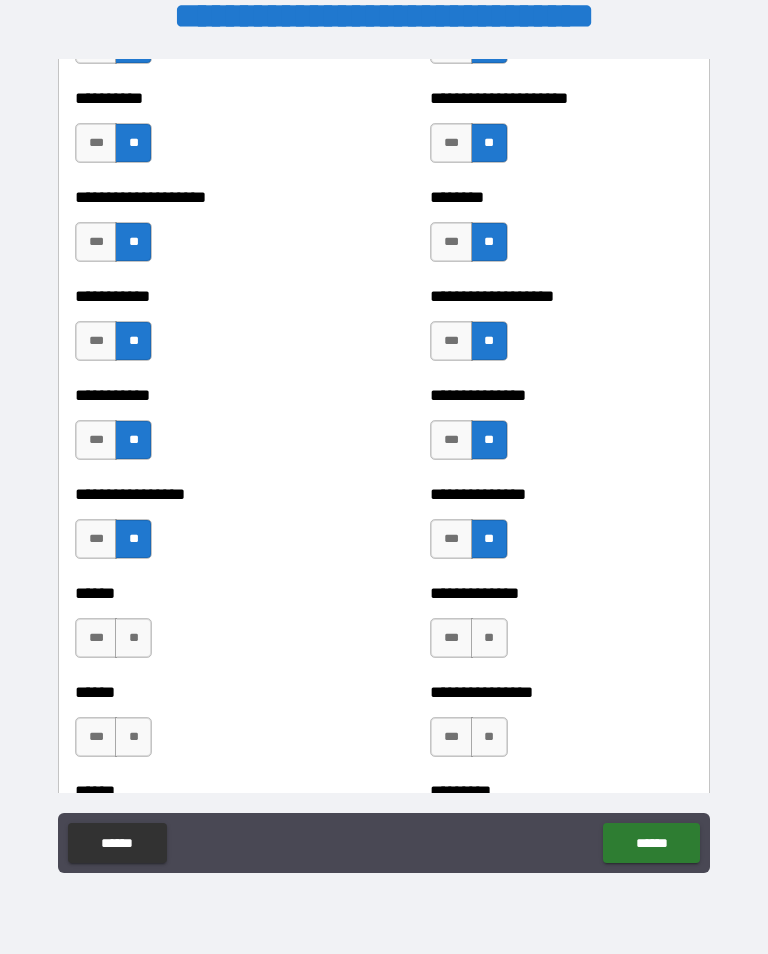 scroll, scrollTop: 2649, scrollLeft: 0, axis: vertical 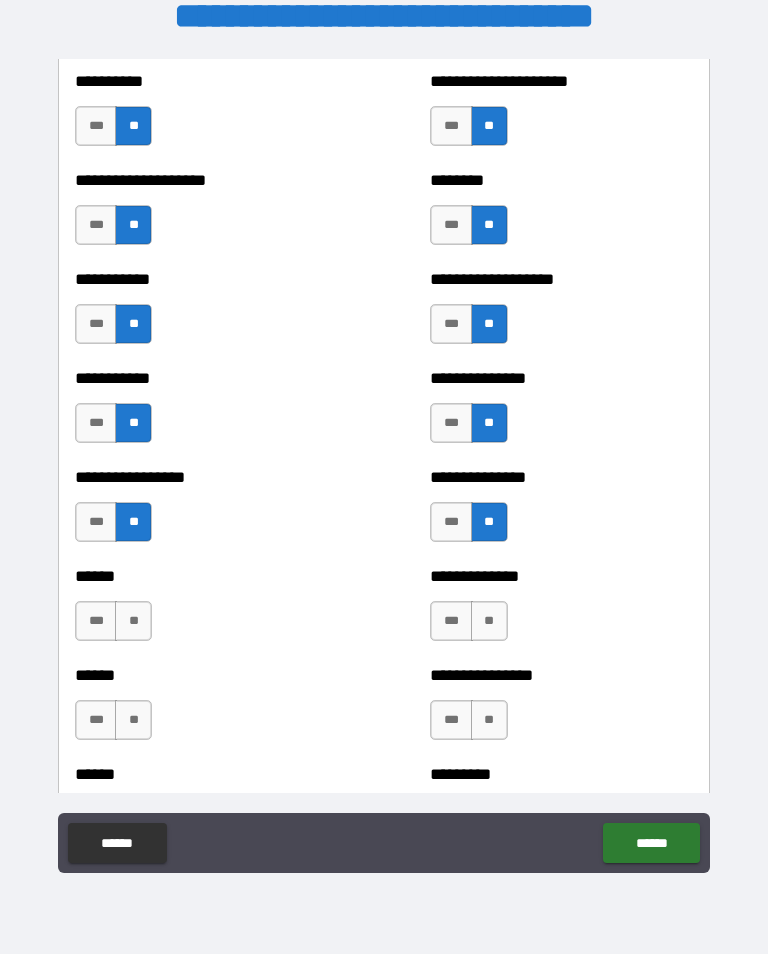 click on "**" at bounding box center [133, 621] 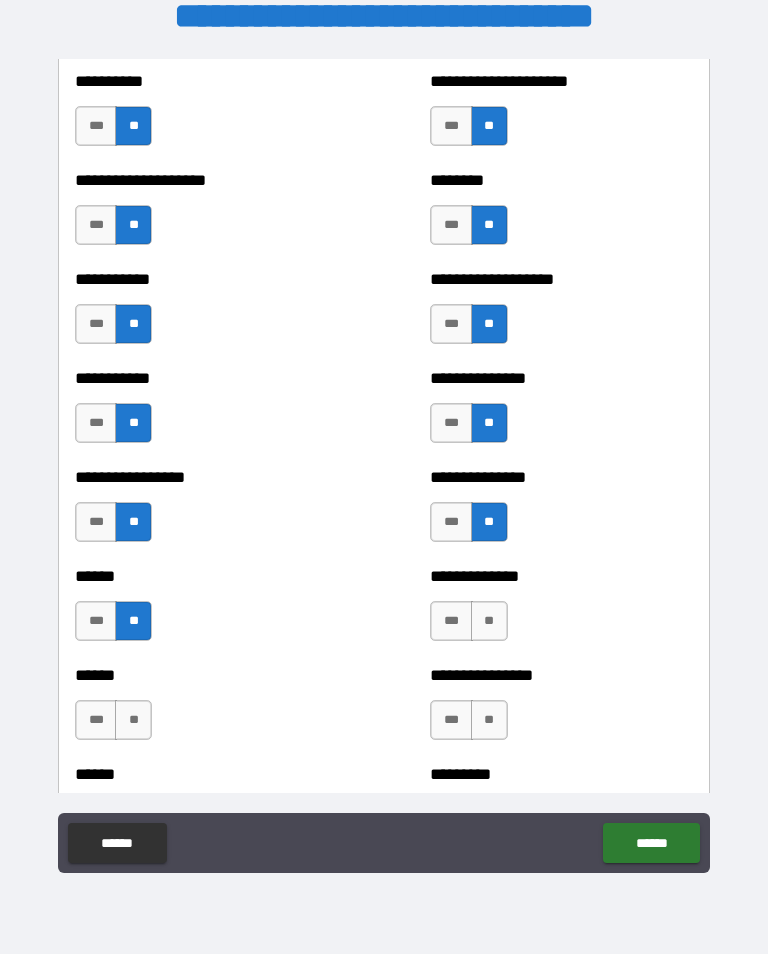 click on "**" at bounding box center (489, 621) 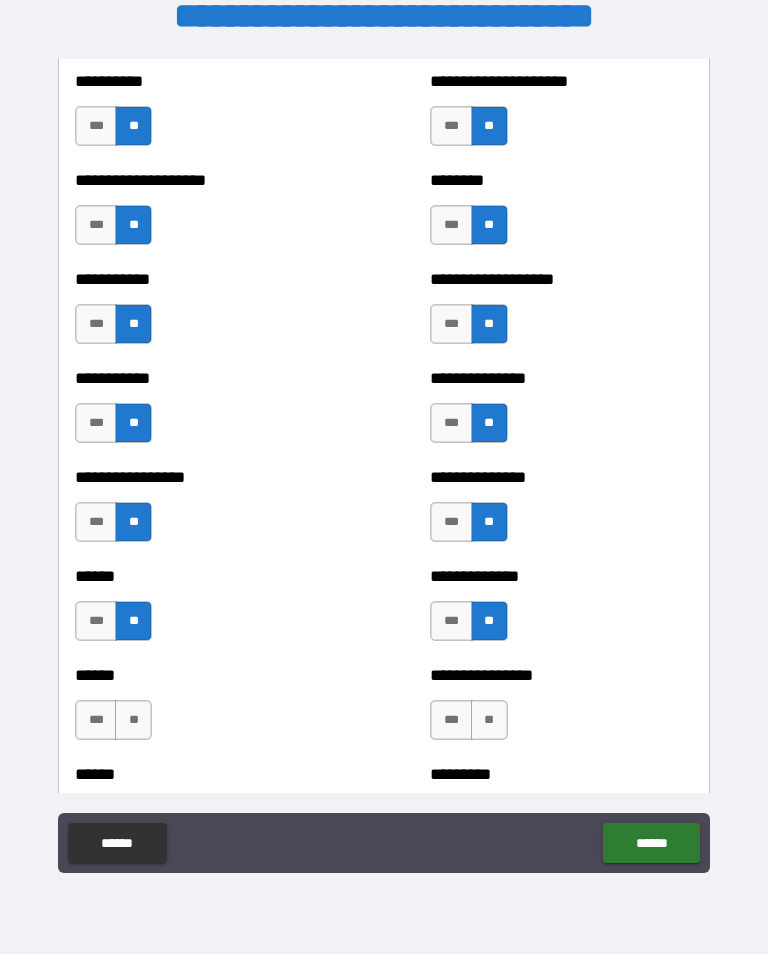 click on "**" at bounding box center [133, 720] 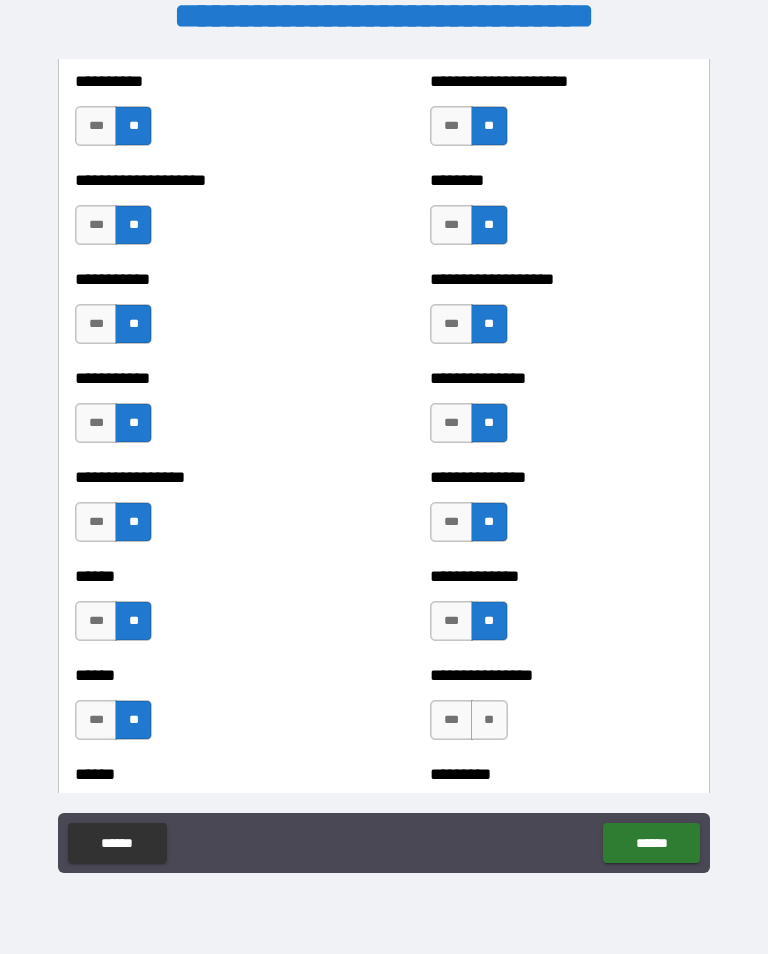 click on "**" at bounding box center [489, 720] 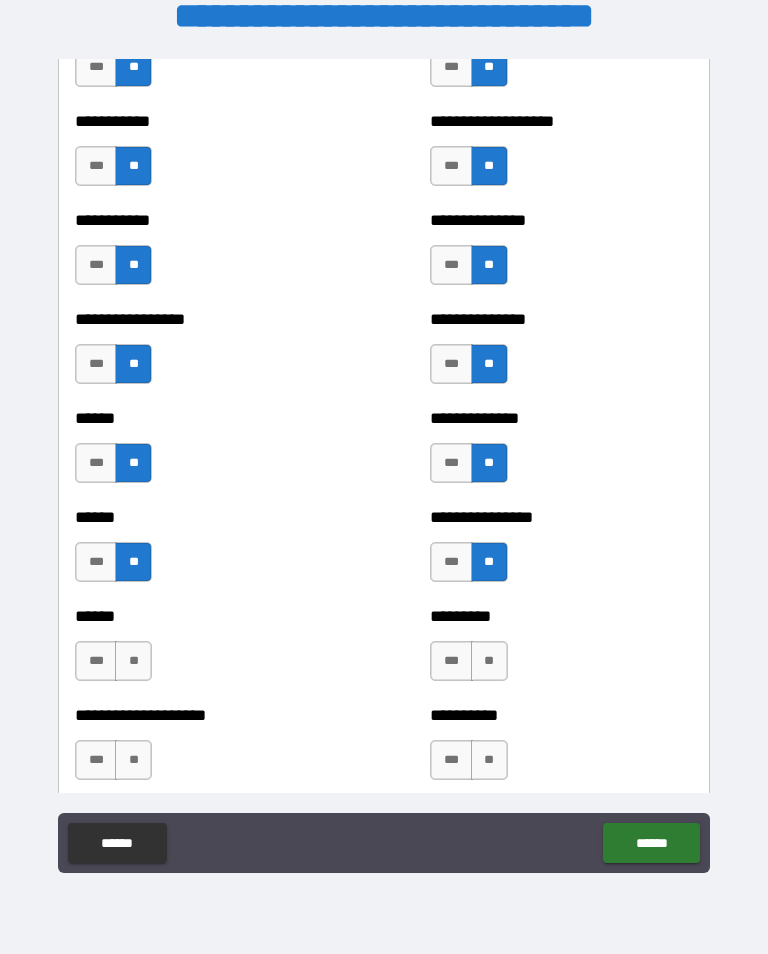 scroll, scrollTop: 2821, scrollLeft: 0, axis: vertical 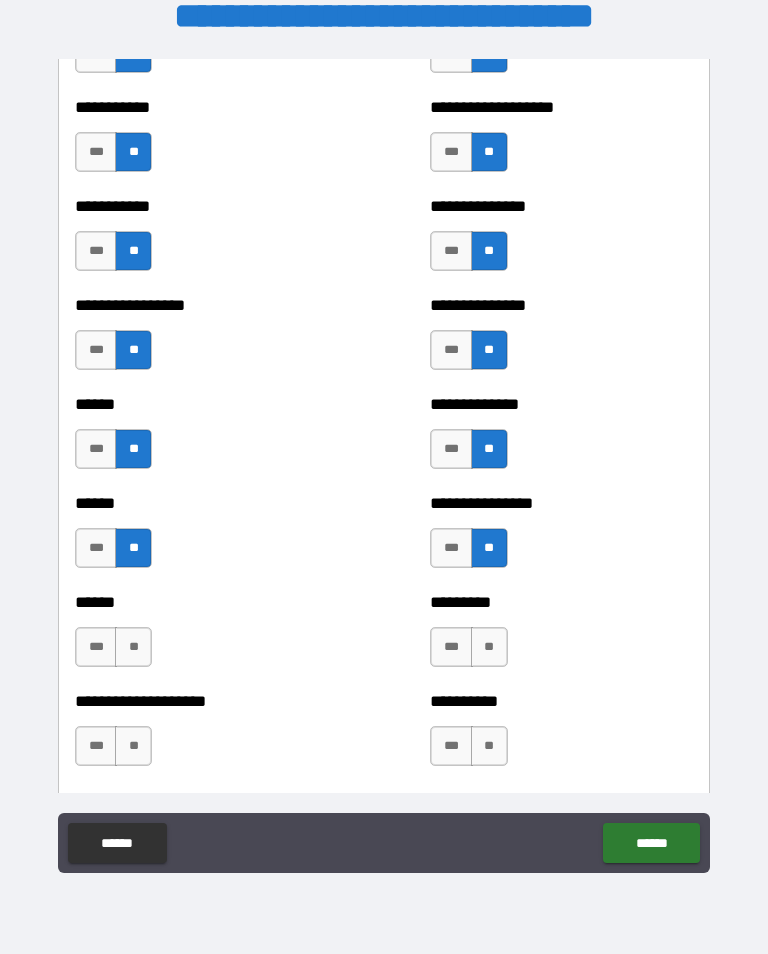 click on "**" at bounding box center (133, 647) 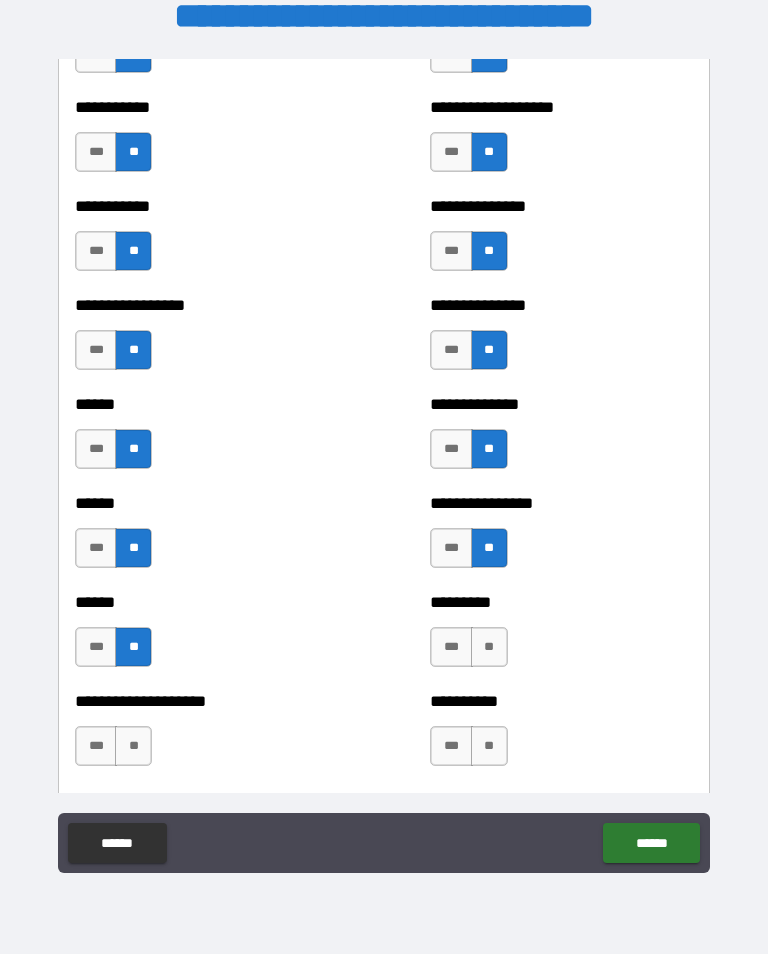 click on "**" at bounding box center [489, 647] 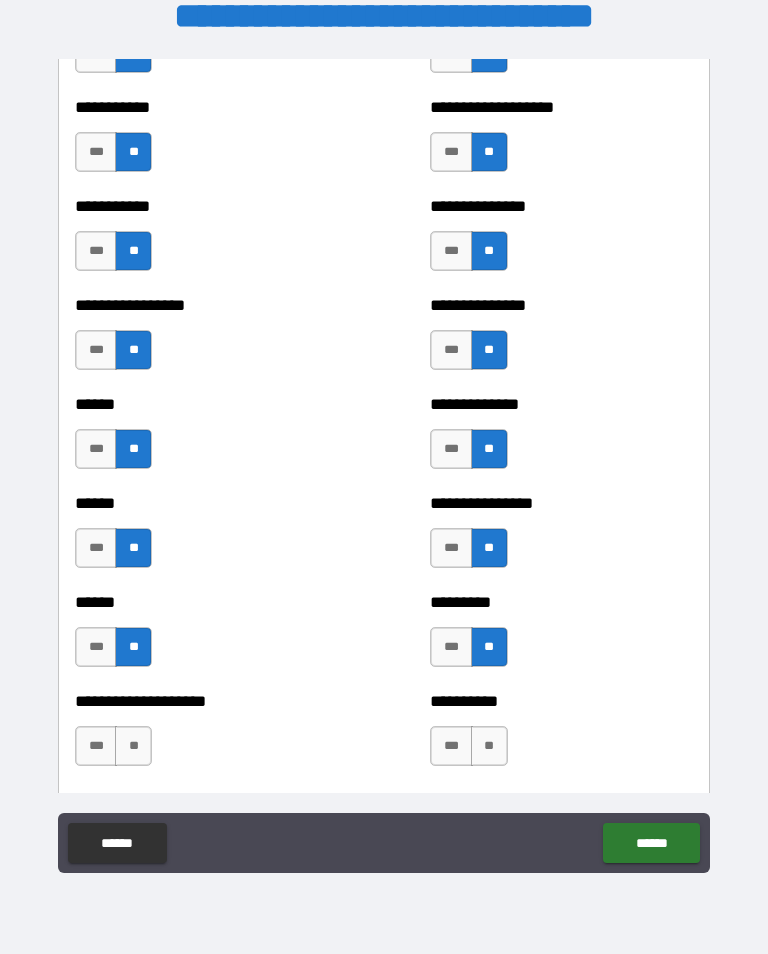 click on "**" at bounding box center (489, 746) 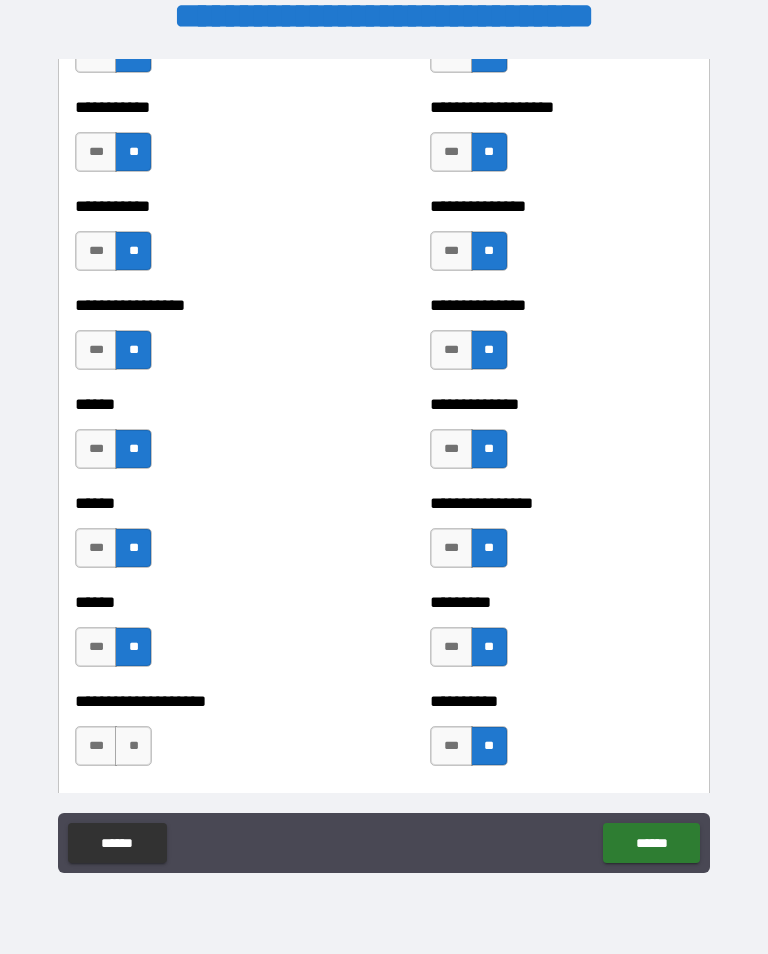 click on "**" at bounding box center (133, 746) 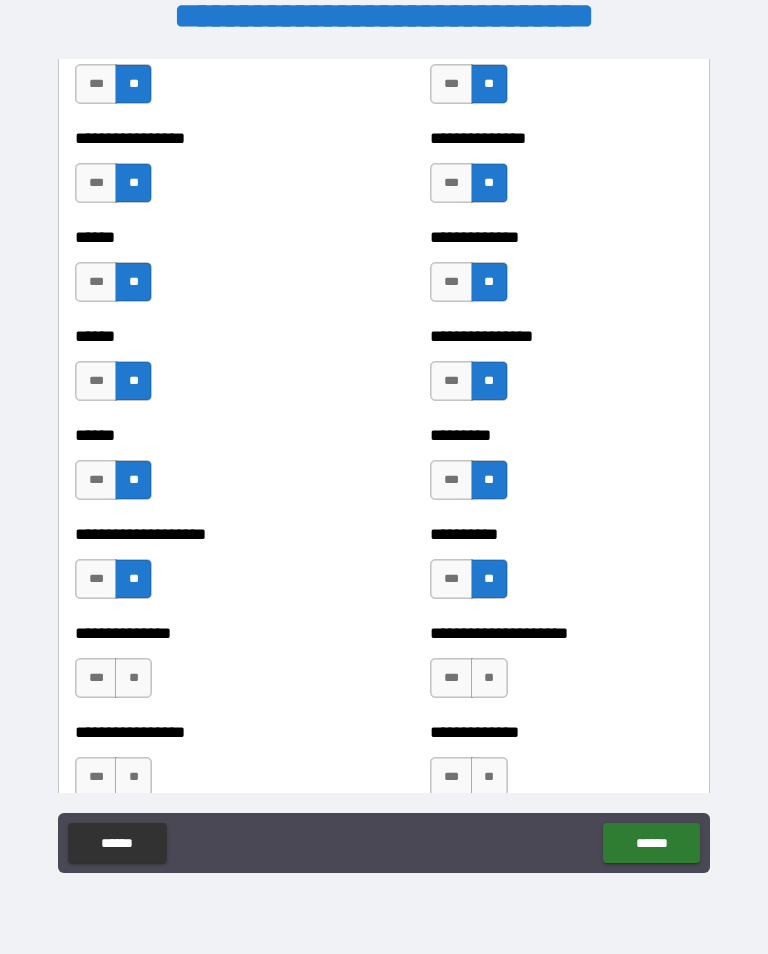 scroll, scrollTop: 2993, scrollLeft: 0, axis: vertical 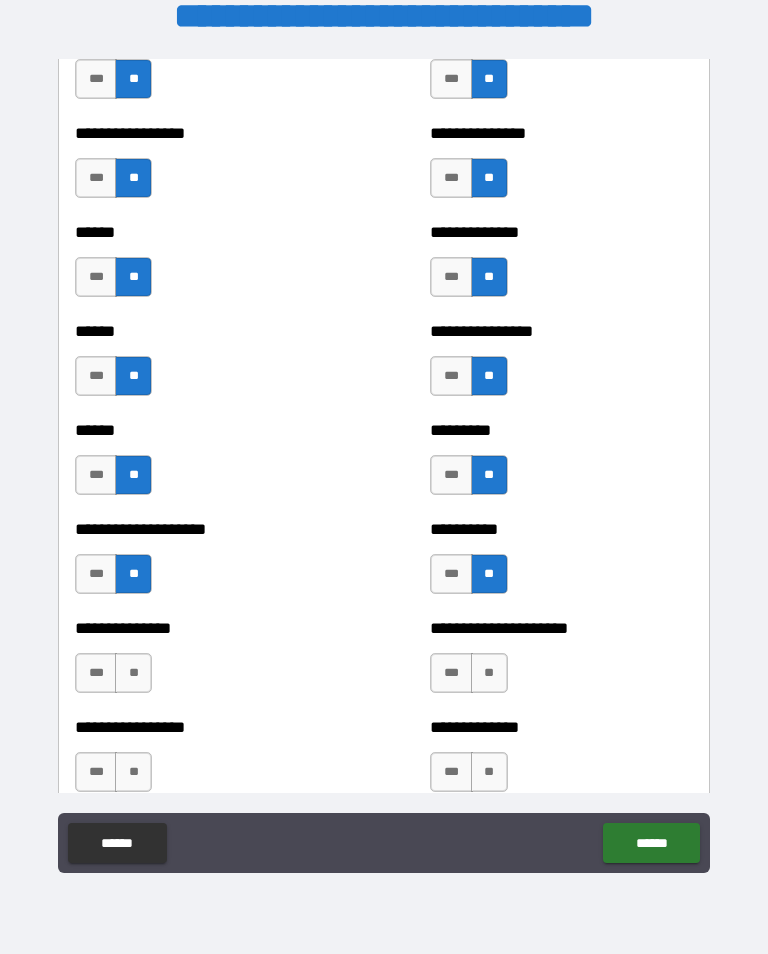 click on "**" at bounding box center [489, 673] 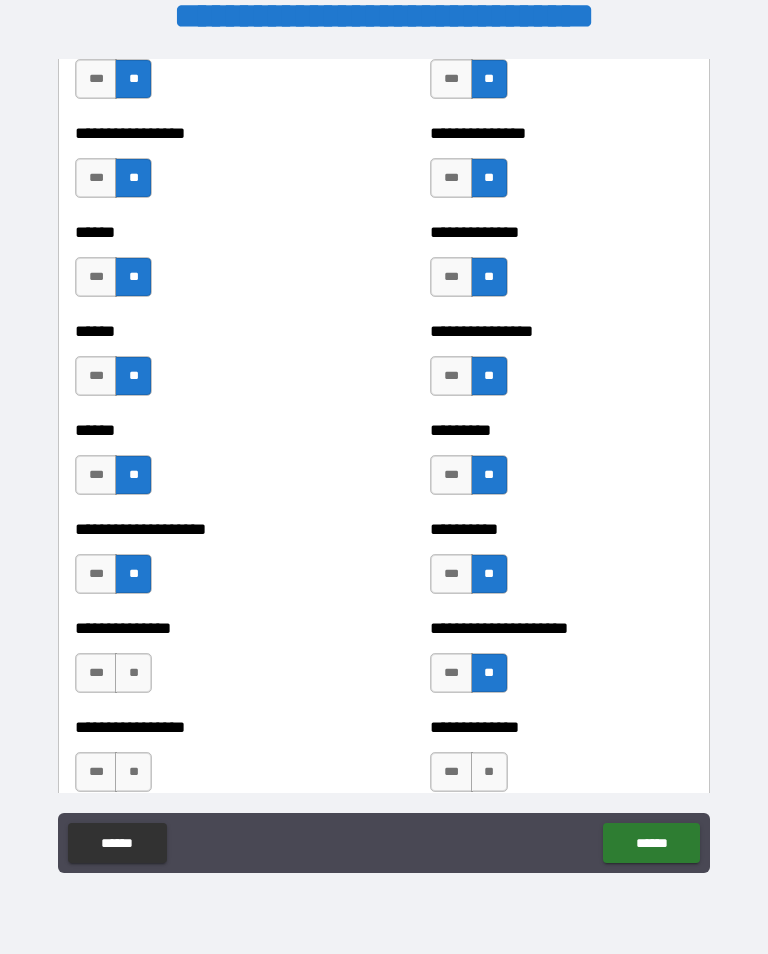 click on "**" at bounding box center [133, 673] 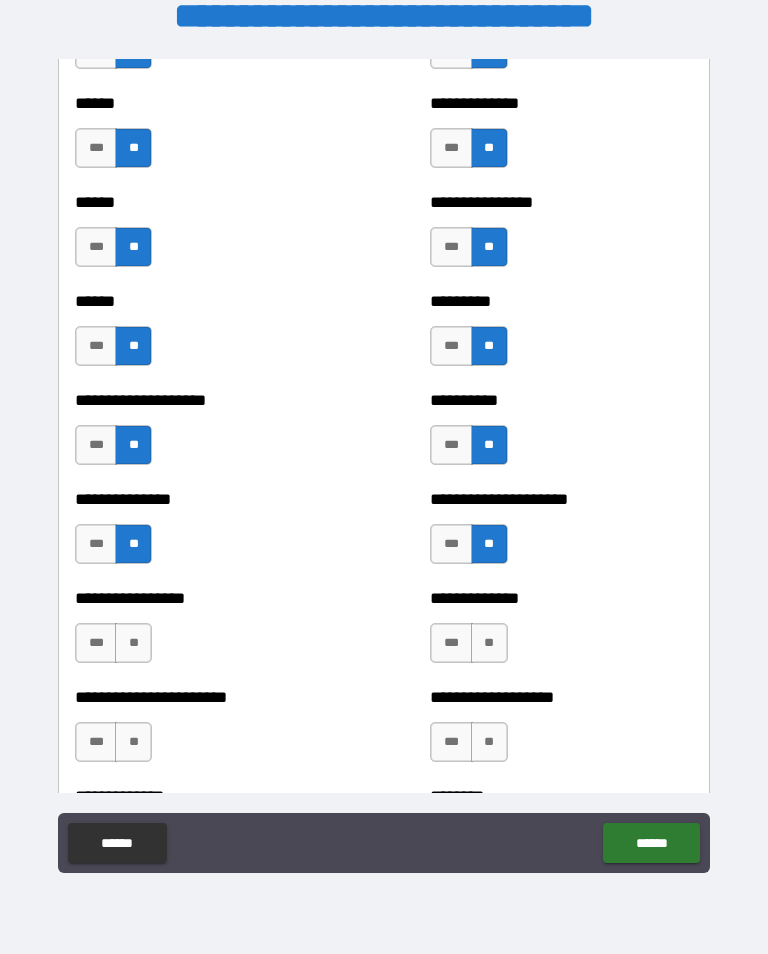 scroll, scrollTop: 3122, scrollLeft: 0, axis: vertical 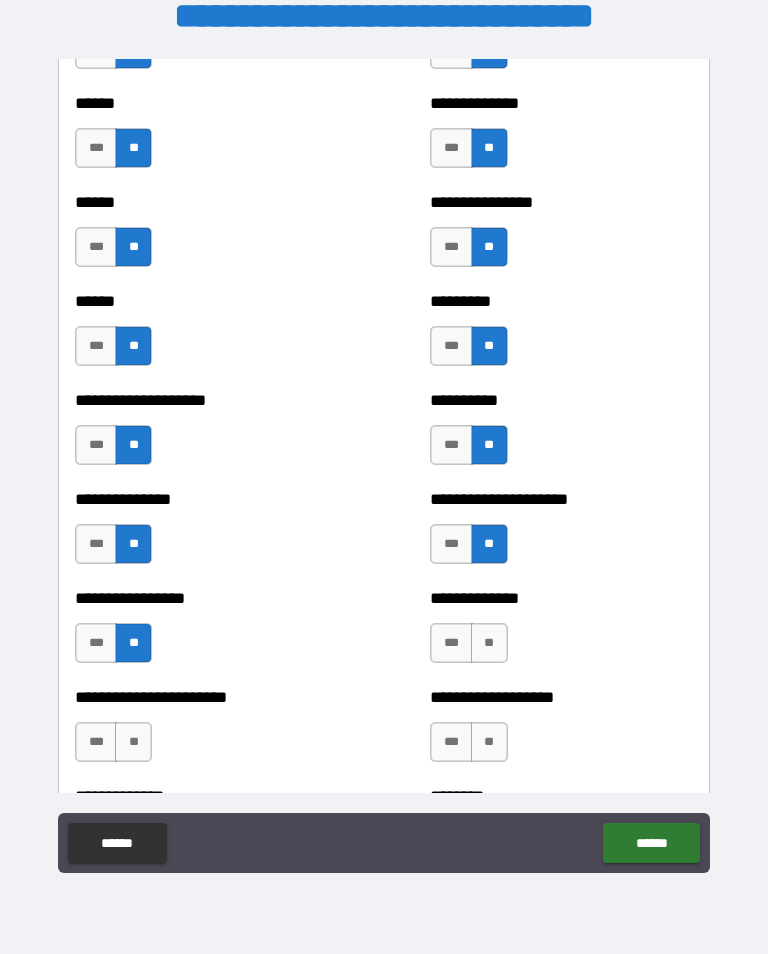 click on "**" at bounding box center (489, 643) 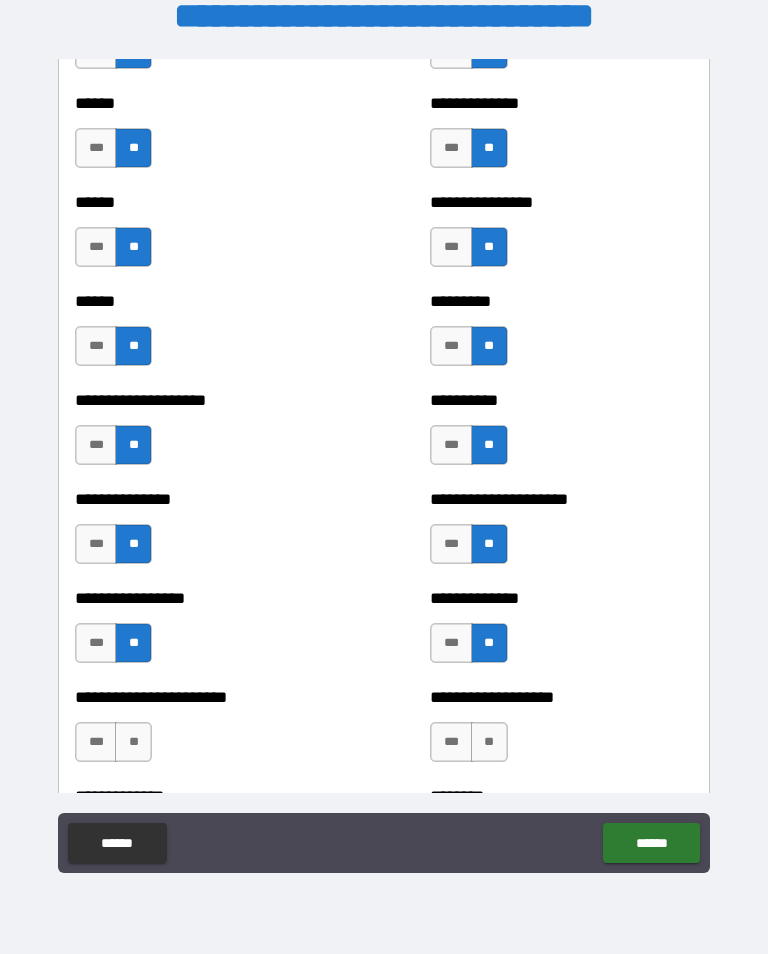 click on "**" at bounding box center (133, 742) 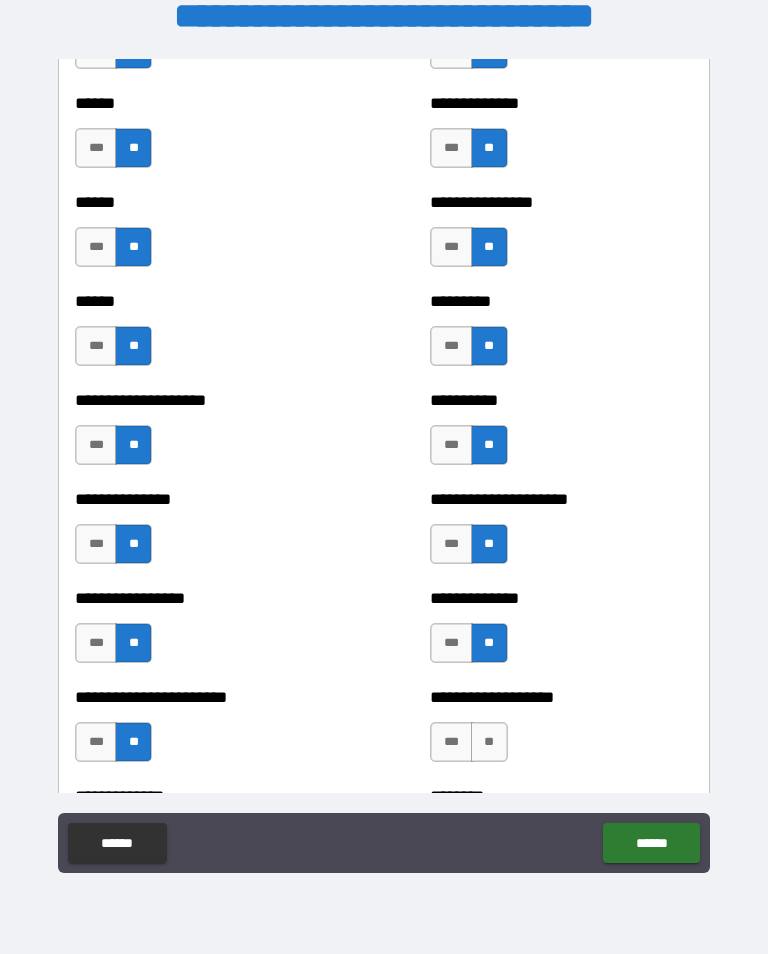 click on "**" at bounding box center [489, 742] 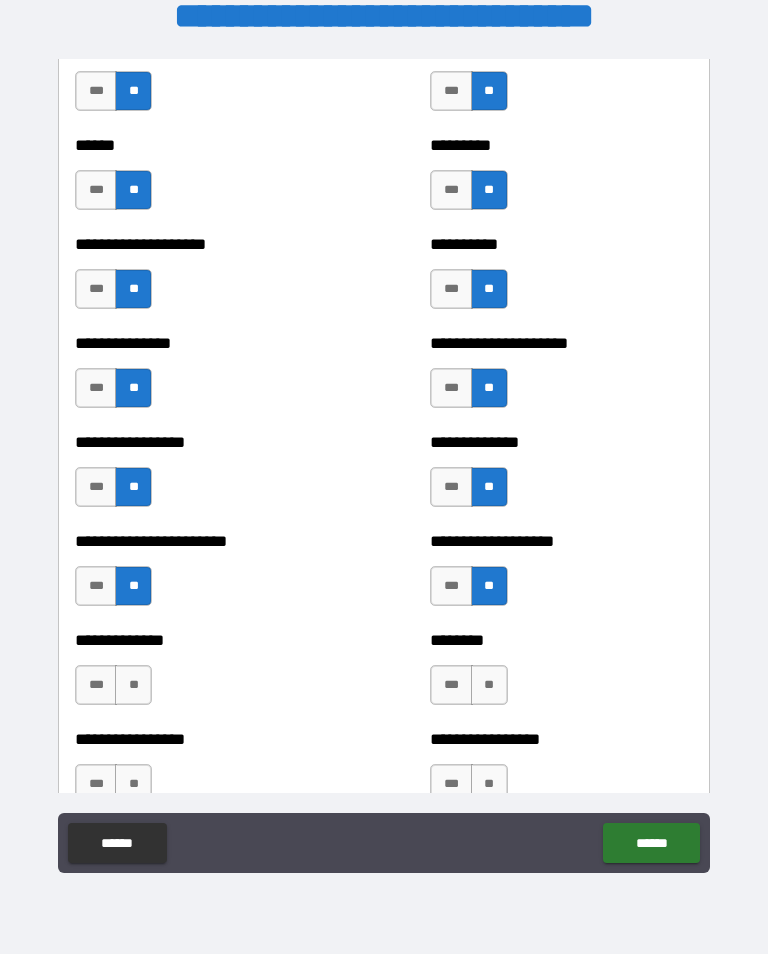 click on "**" at bounding box center [489, 685] 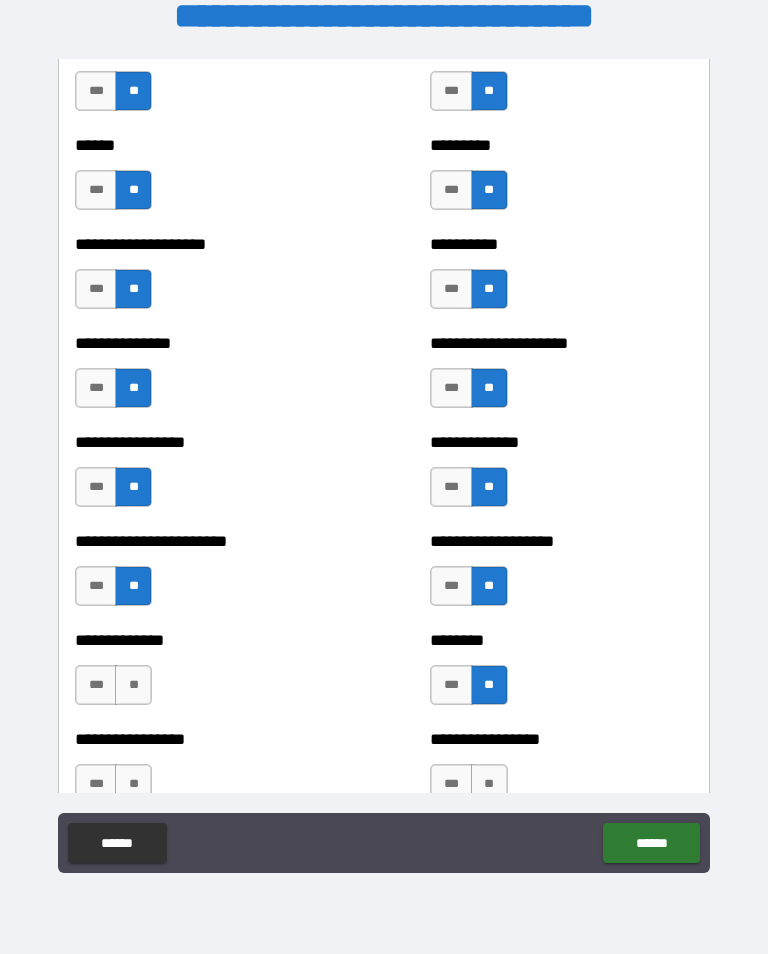 click on "**" at bounding box center (133, 685) 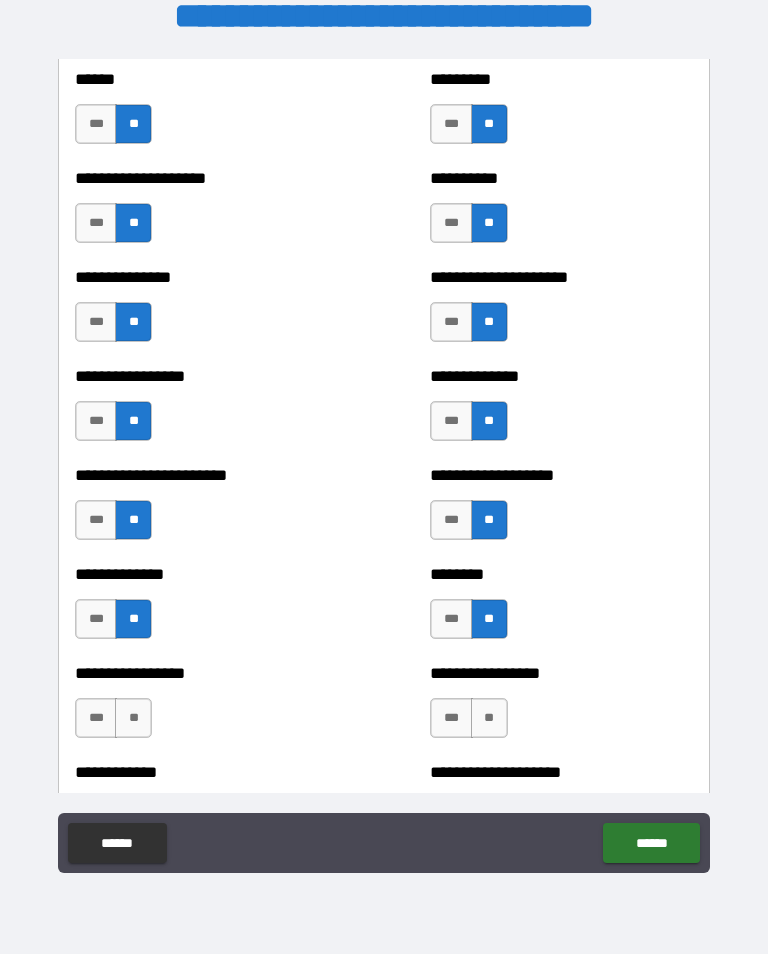 scroll, scrollTop: 3407, scrollLeft: 0, axis: vertical 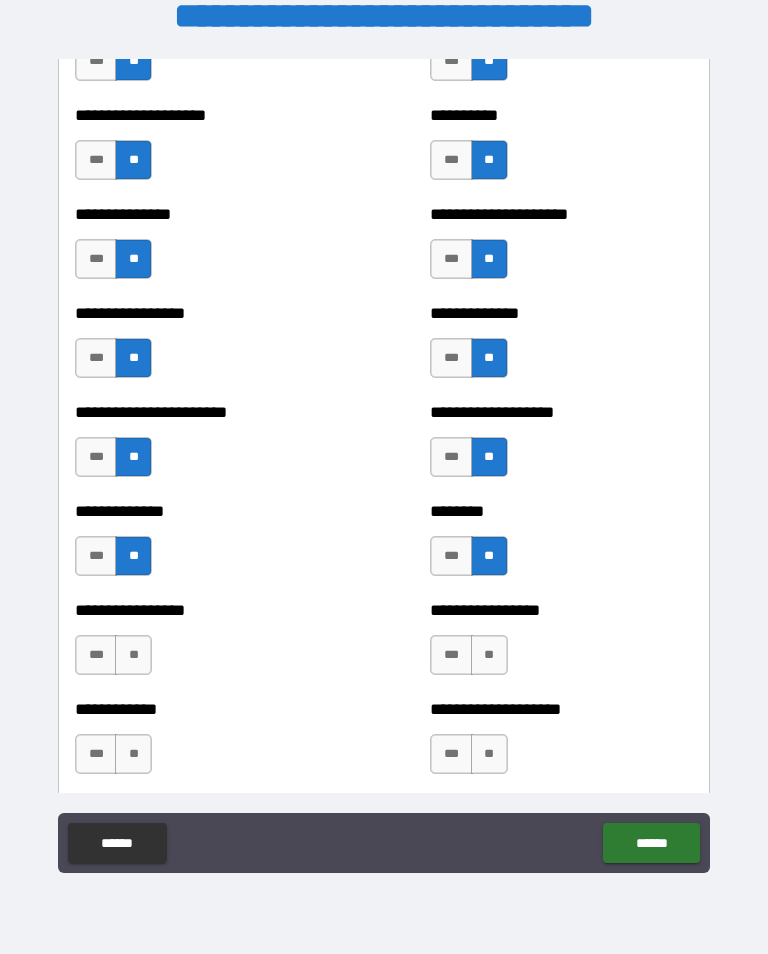 click on "**" at bounding box center [489, 655] 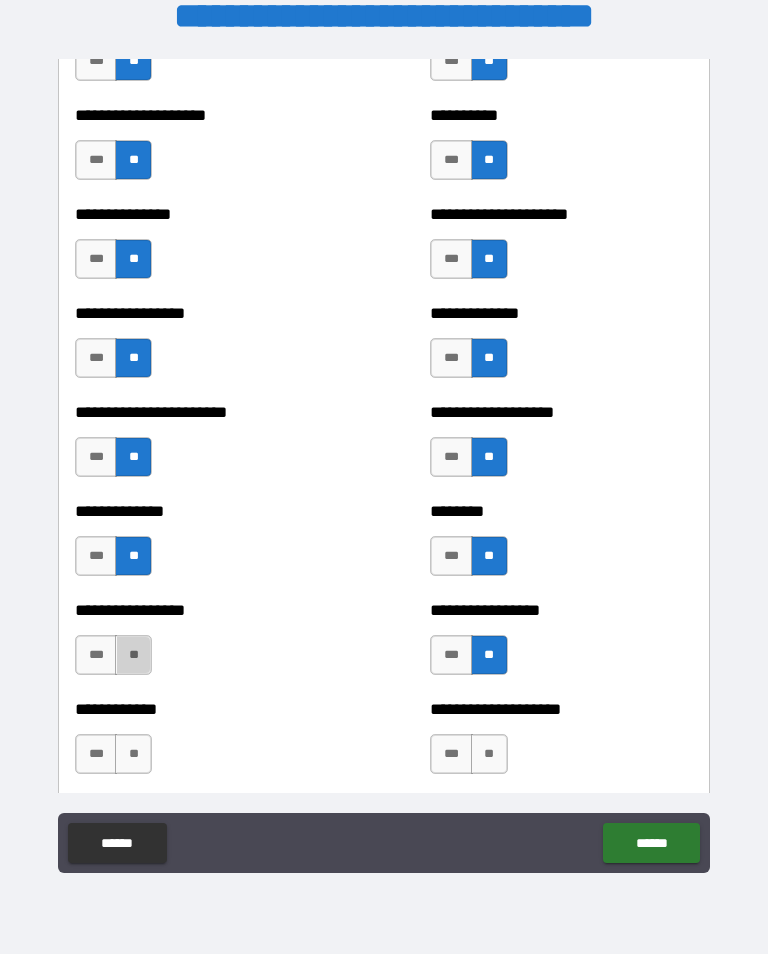 click on "**" at bounding box center [133, 655] 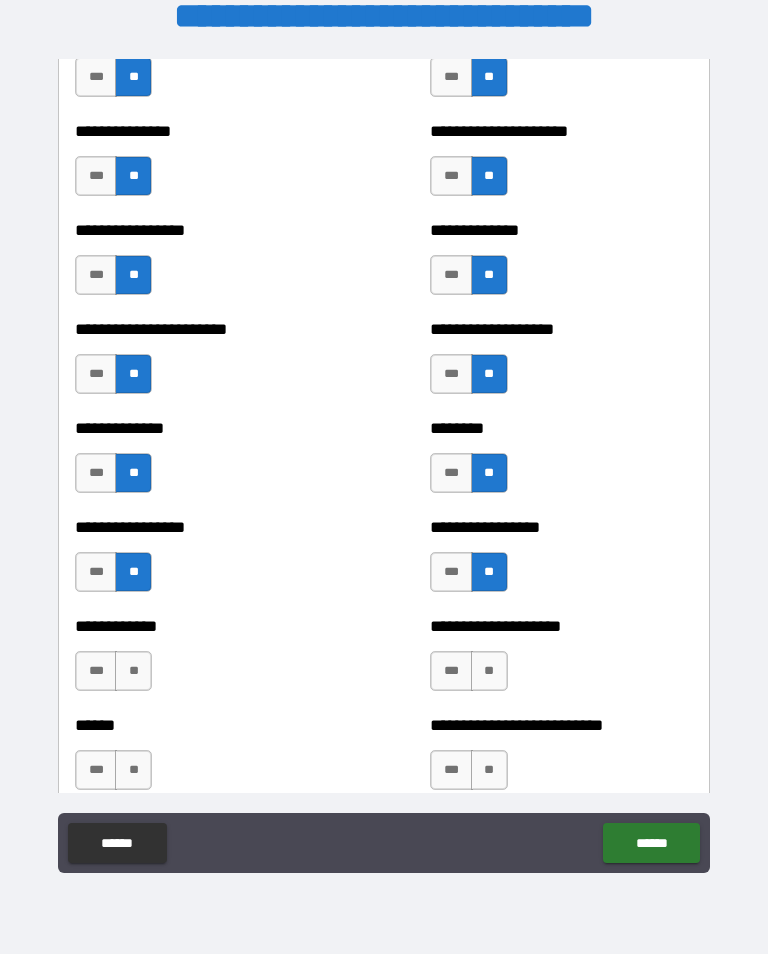 scroll, scrollTop: 3513, scrollLeft: 0, axis: vertical 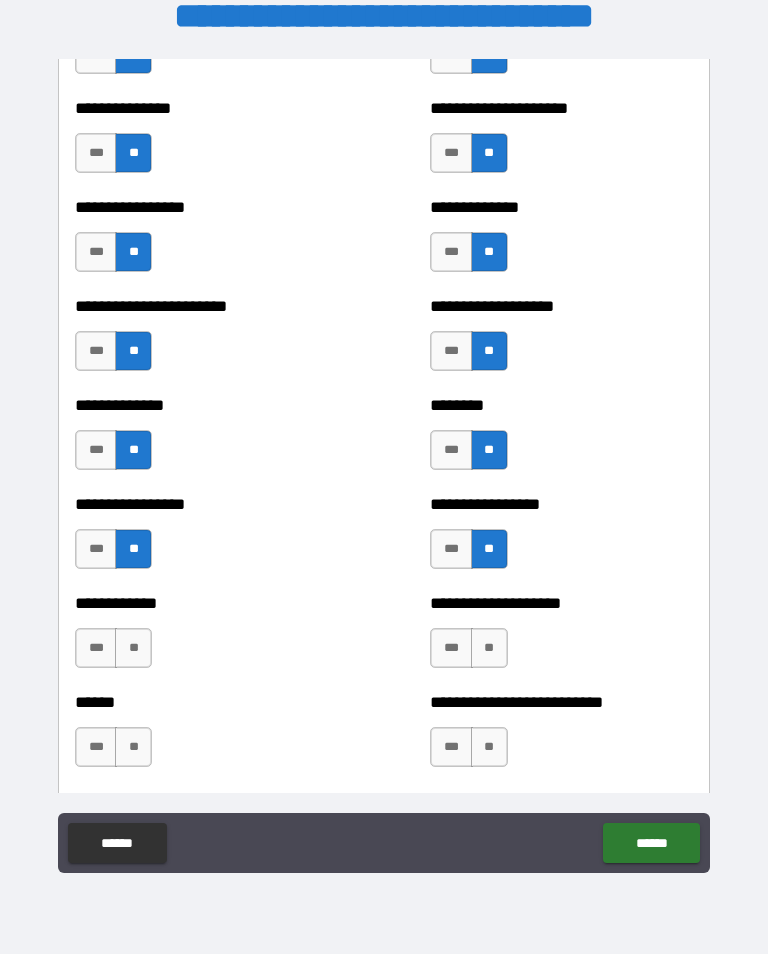 click on "**" at bounding box center (133, 648) 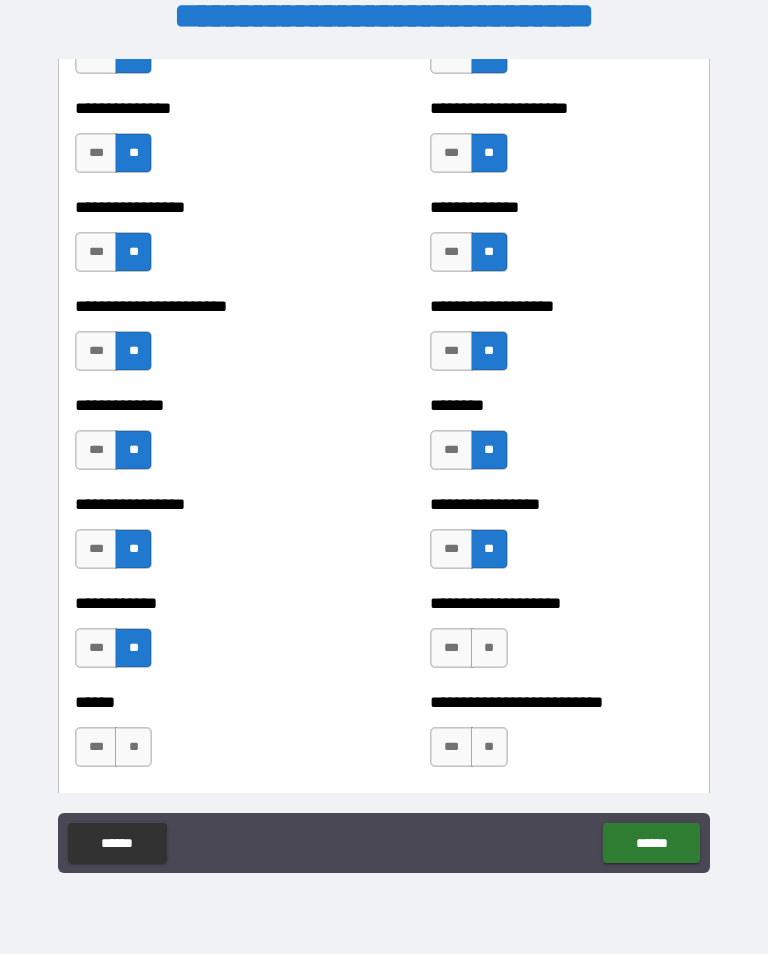 click on "**" at bounding box center [489, 648] 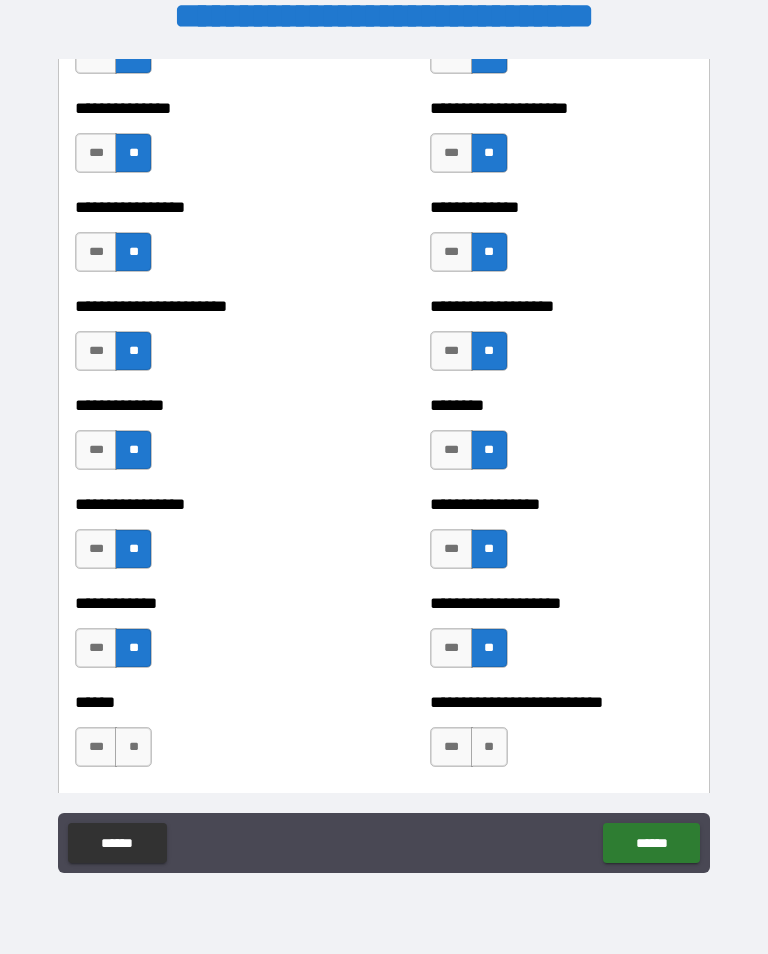 click on "**" at bounding box center [133, 747] 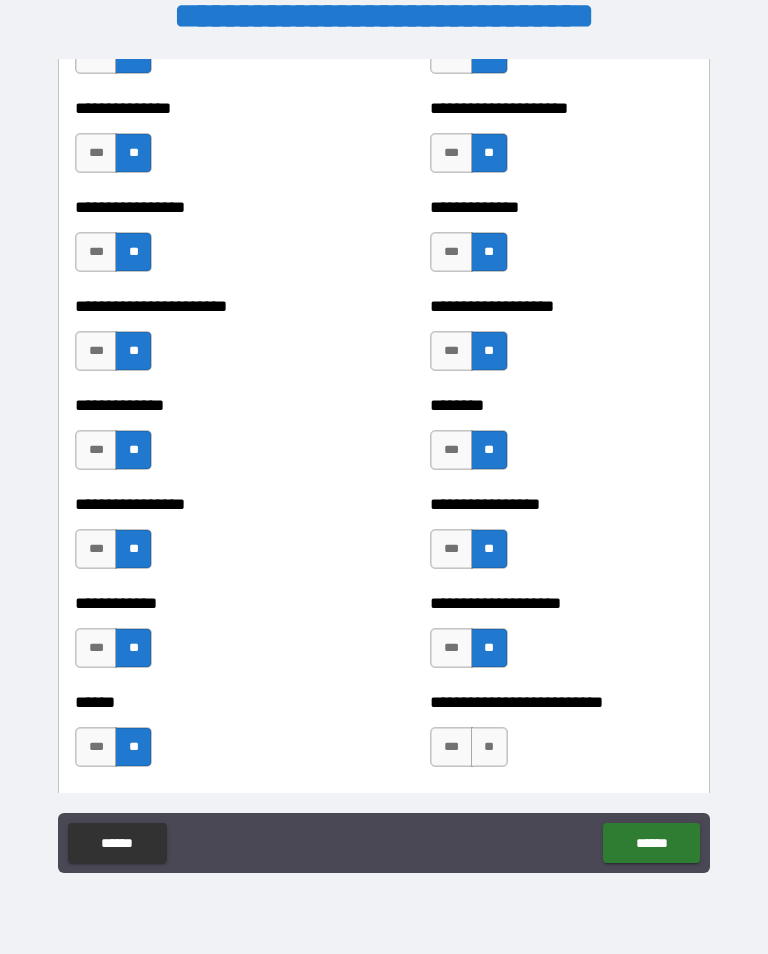 click on "**" at bounding box center [489, 747] 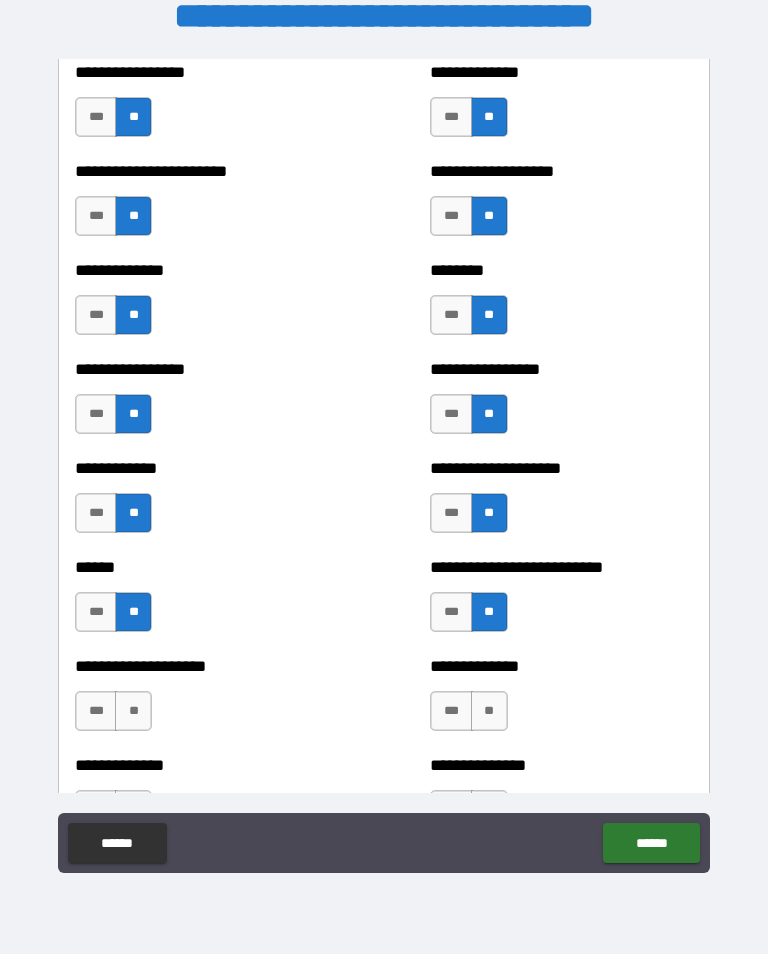 scroll, scrollTop: 3733, scrollLeft: 0, axis: vertical 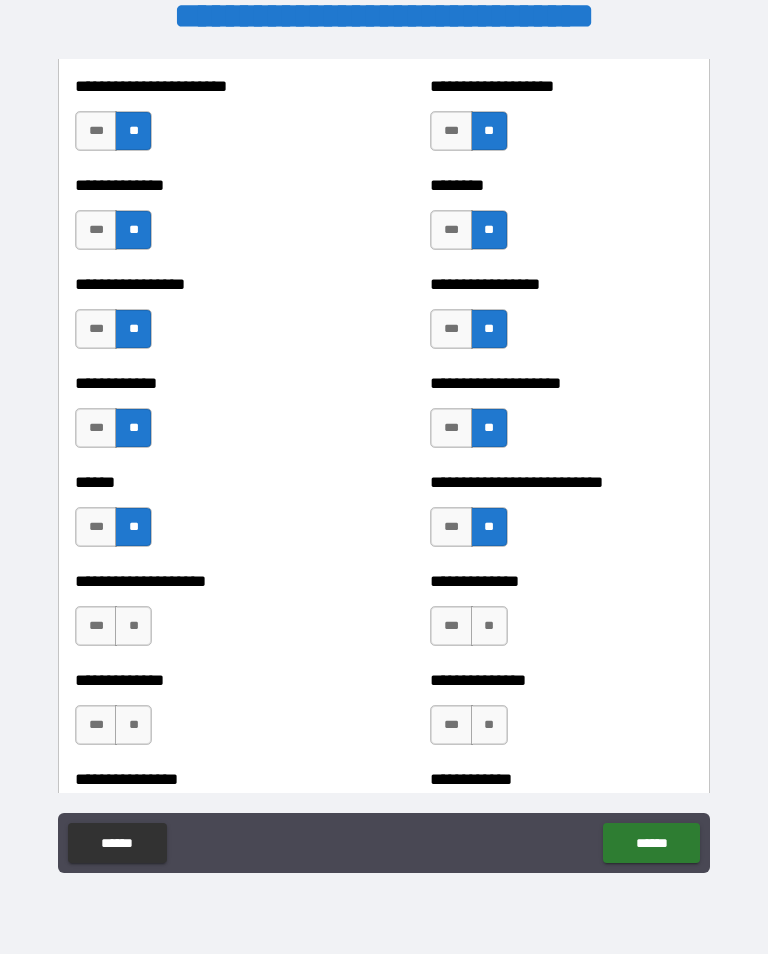 click on "**" at bounding box center (489, 626) 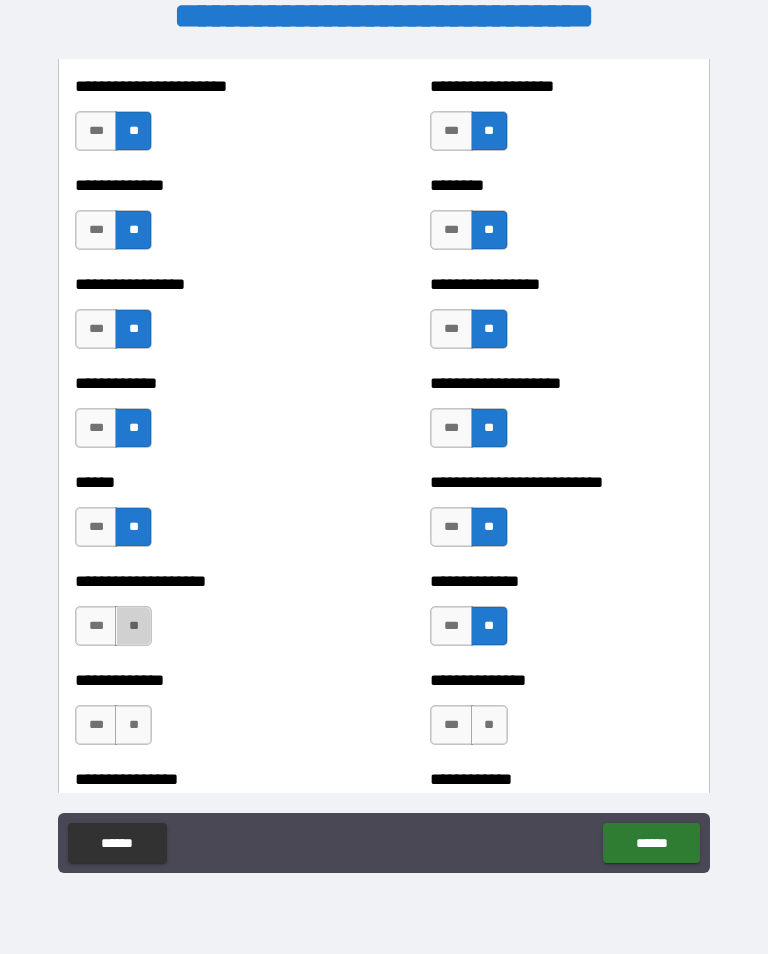 click on "**" at bounding box center (133, 626) 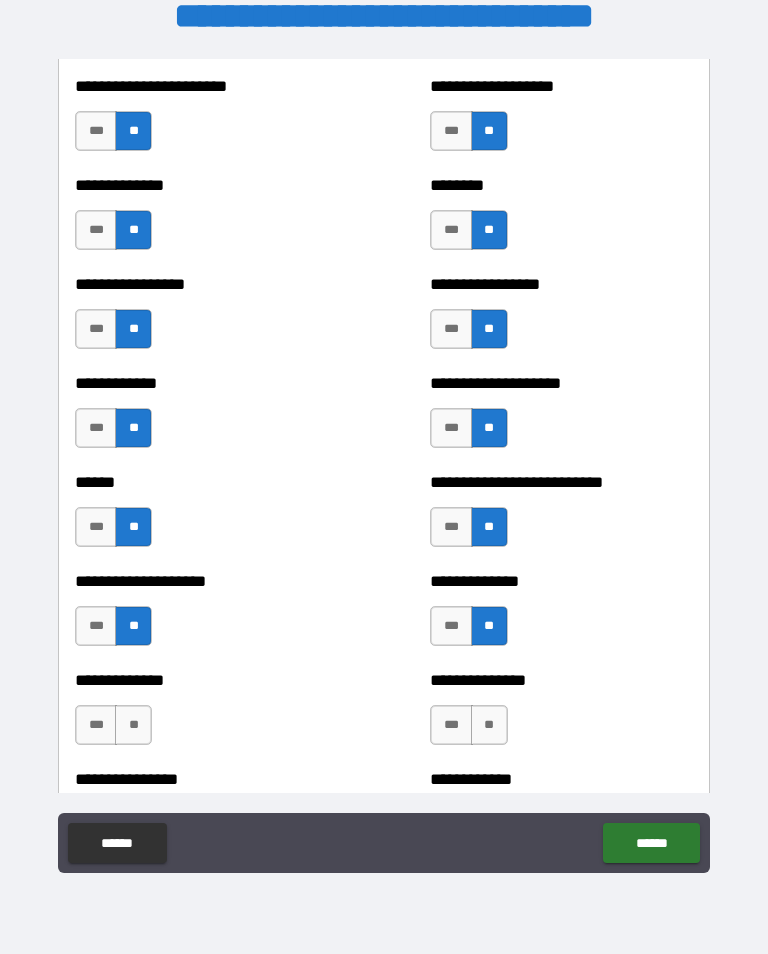click on "**" at bounding box center [489, 725] 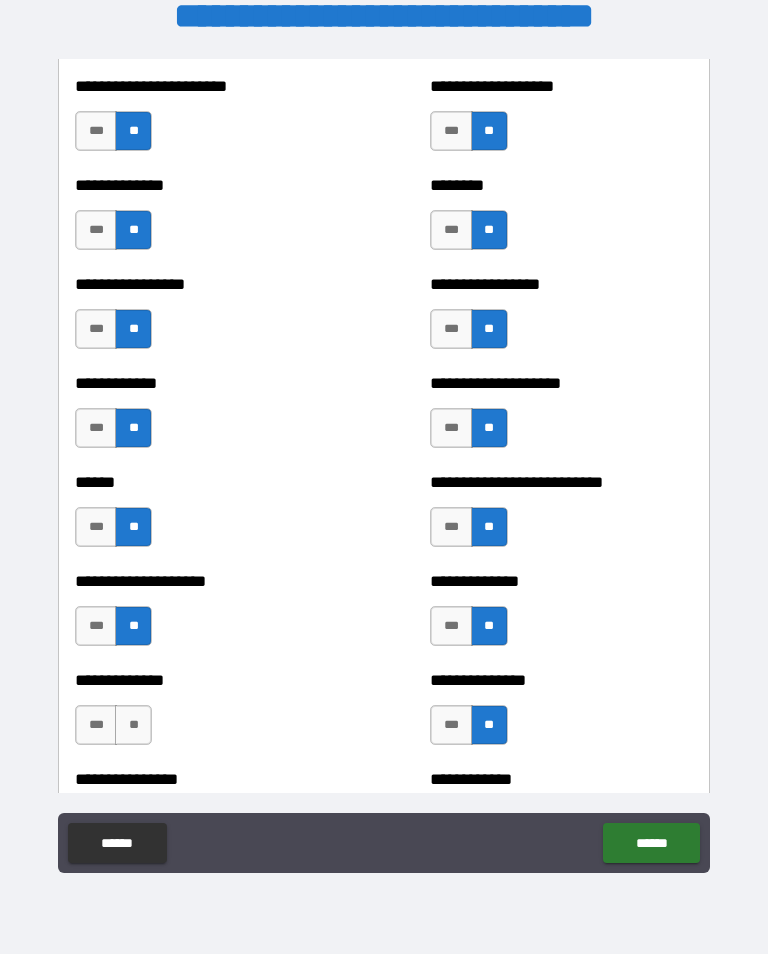click on "**" at bounding box center [133, 725] 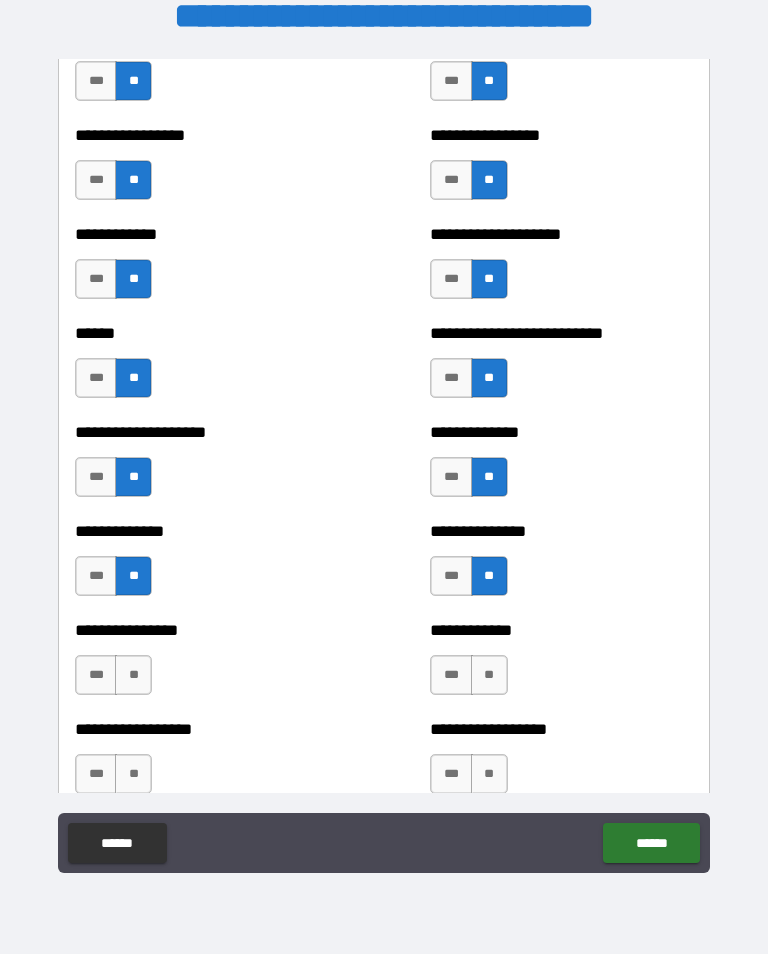 scroll, scrollTop: 3885, scrollLeft: 0, axis: vertical 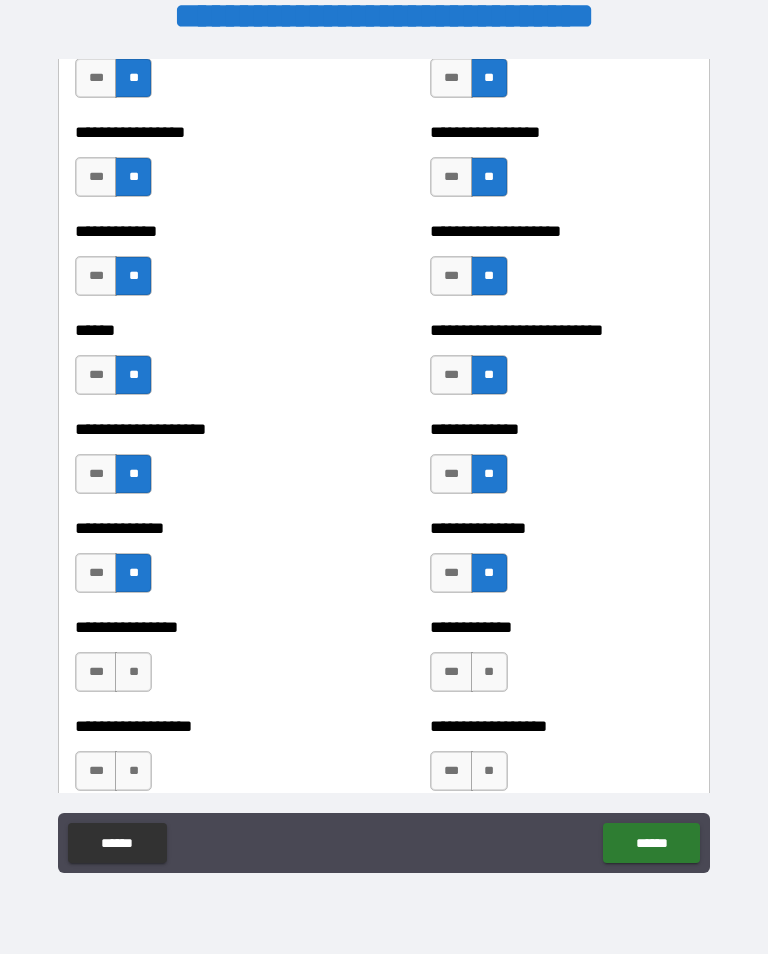 click on "**" at bounding box center [133, 672] 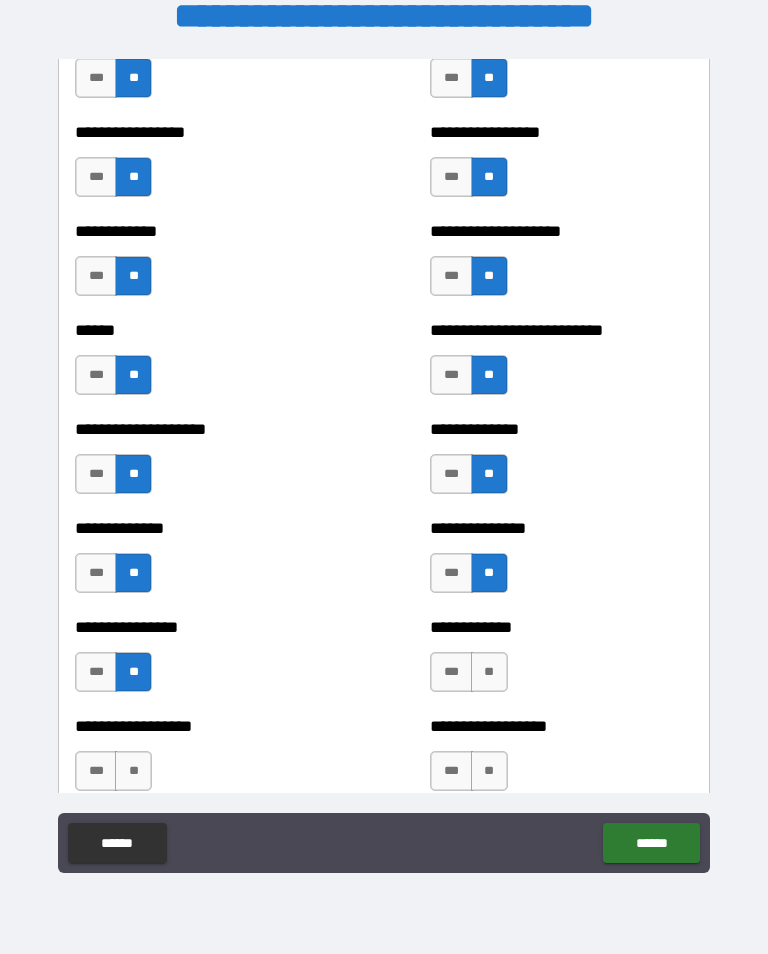 click on "**" at bounding box center [489, 672] 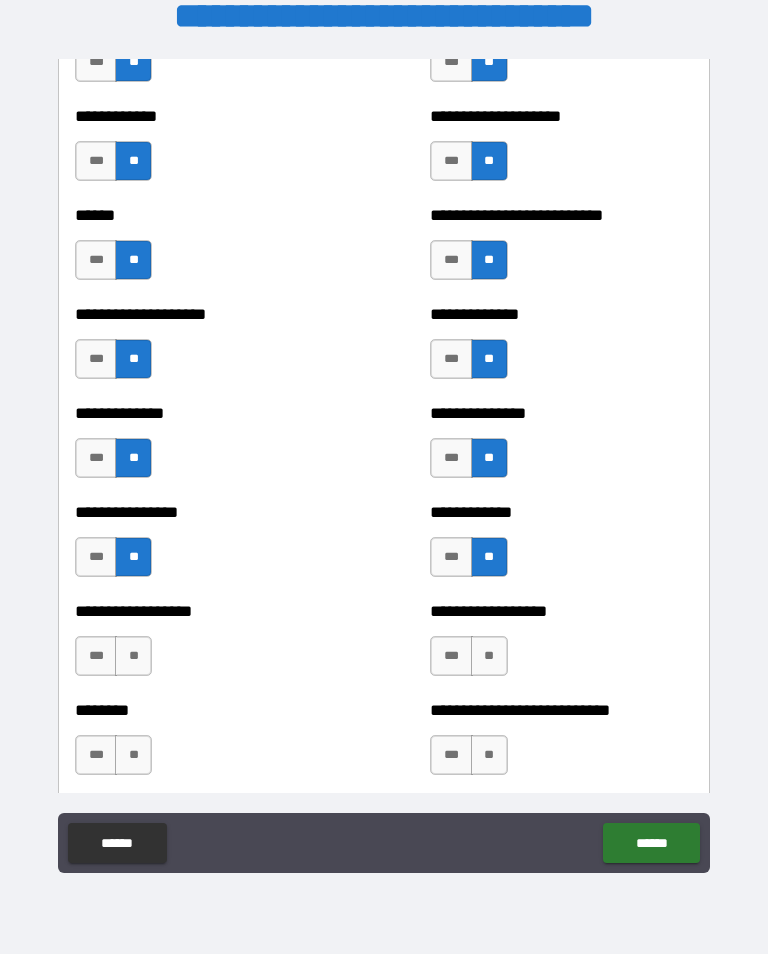 scroll, scrollTop: 4024, scrollLeft: 0, axis: vertical 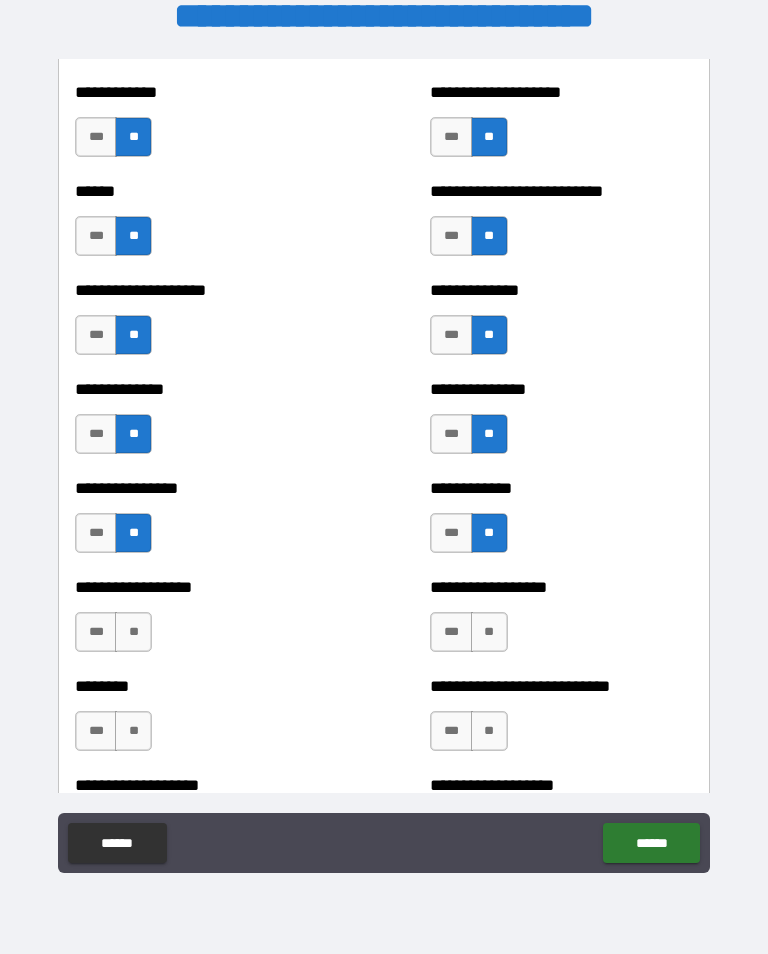 click on "**" at bounding box center (133, 632) 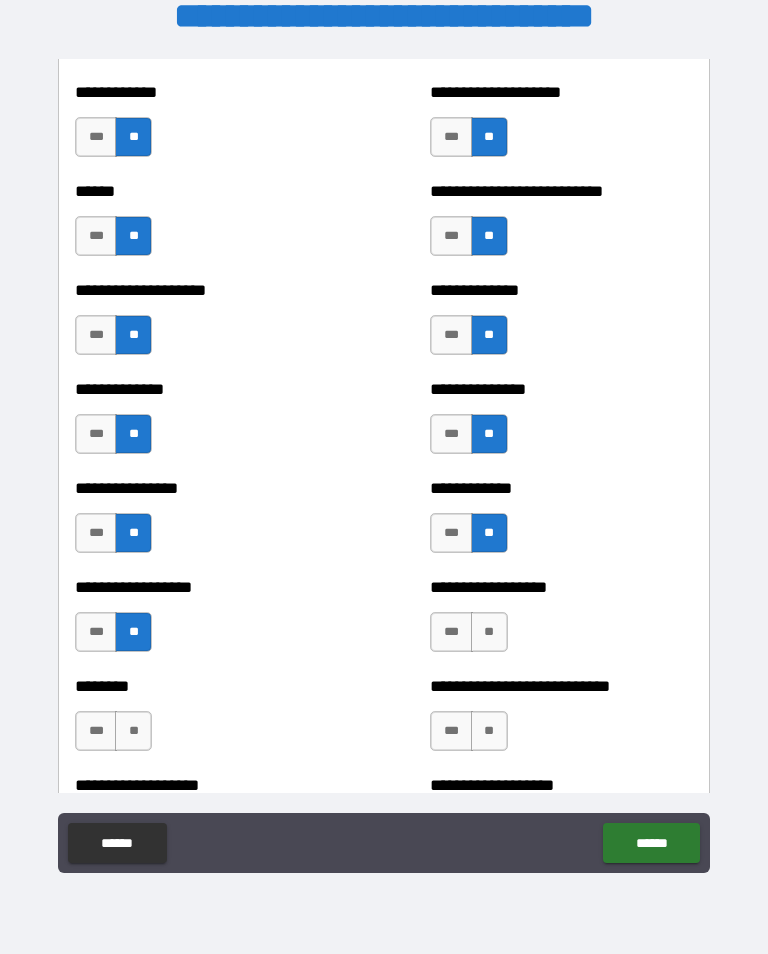 click on "**" at bounding box center [489, 632] 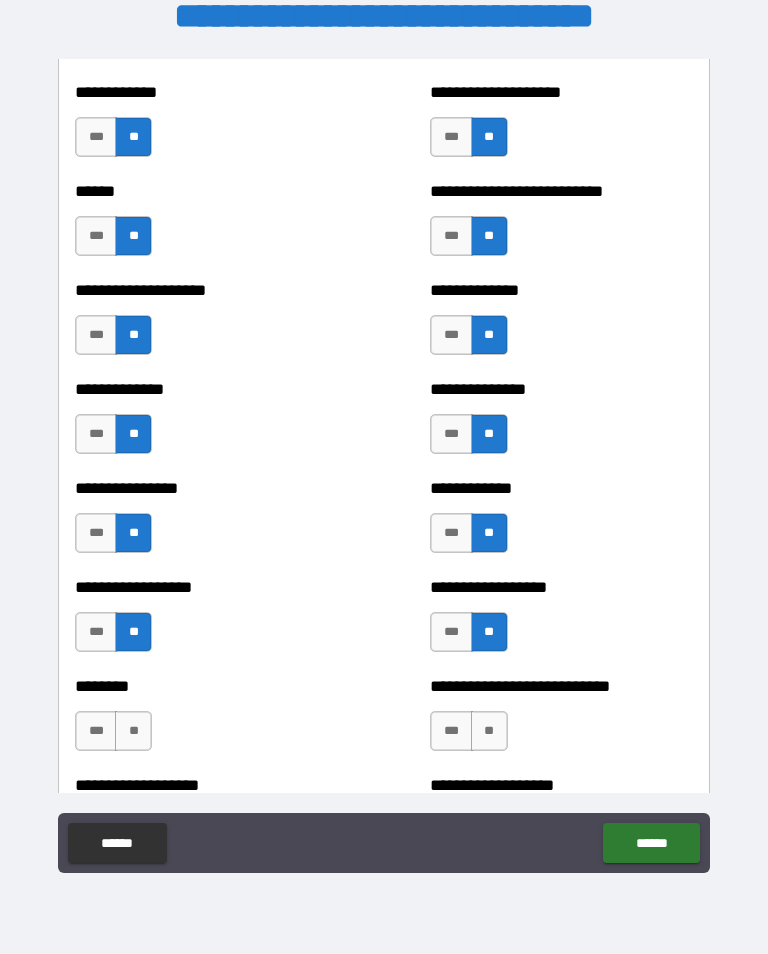 click on "**" at bounding box center [133, 731] 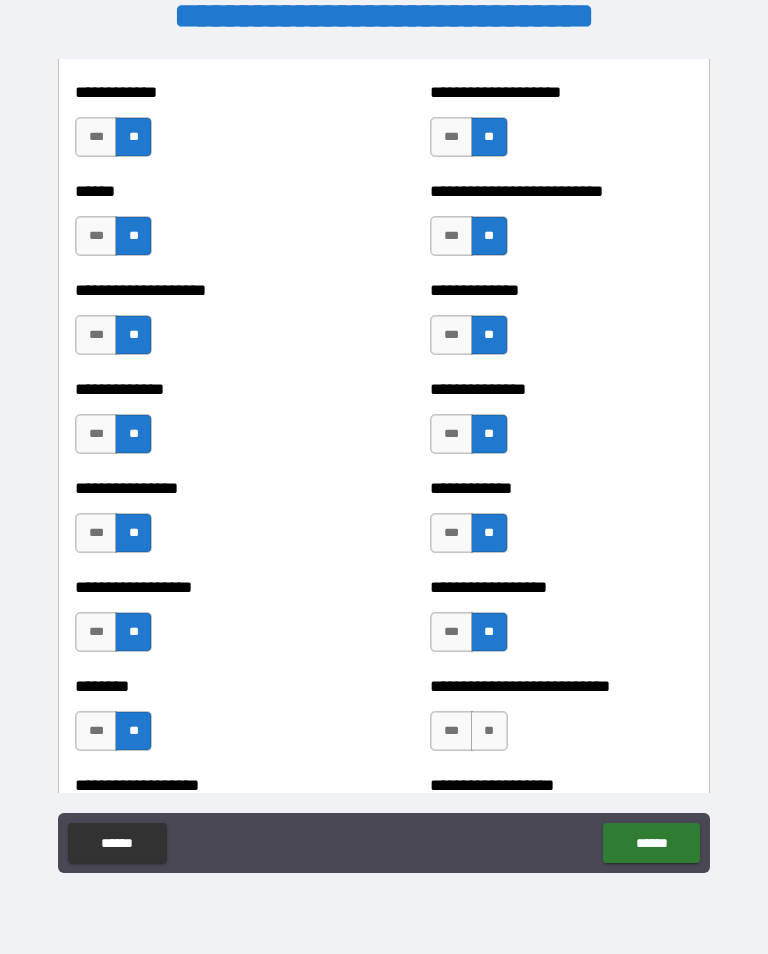 click on "**" at bounding box center (489, 731) 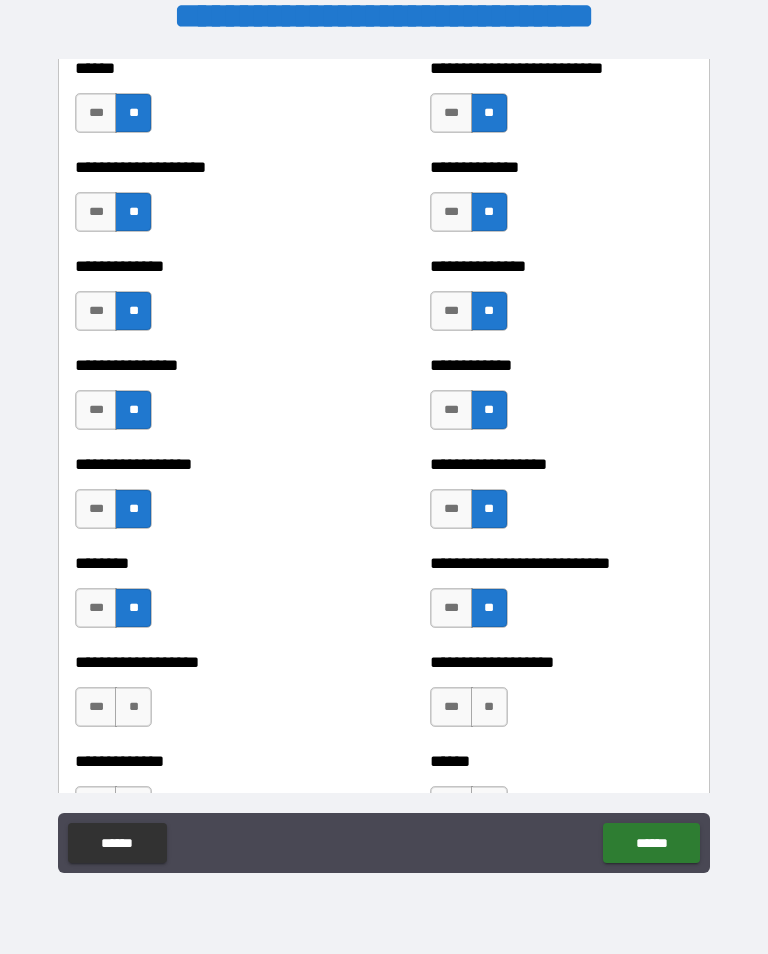 scroll, scrollTop: 4256, scrollLeft: 0, axis: vertical 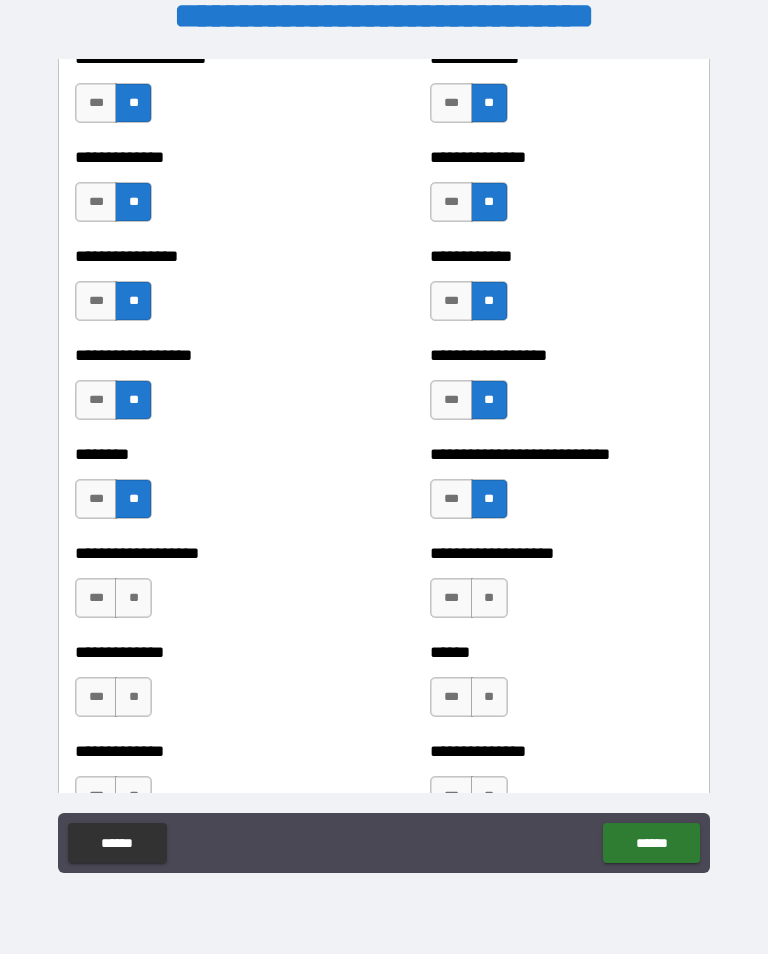 click on "**" at bounding box center [489, 598] 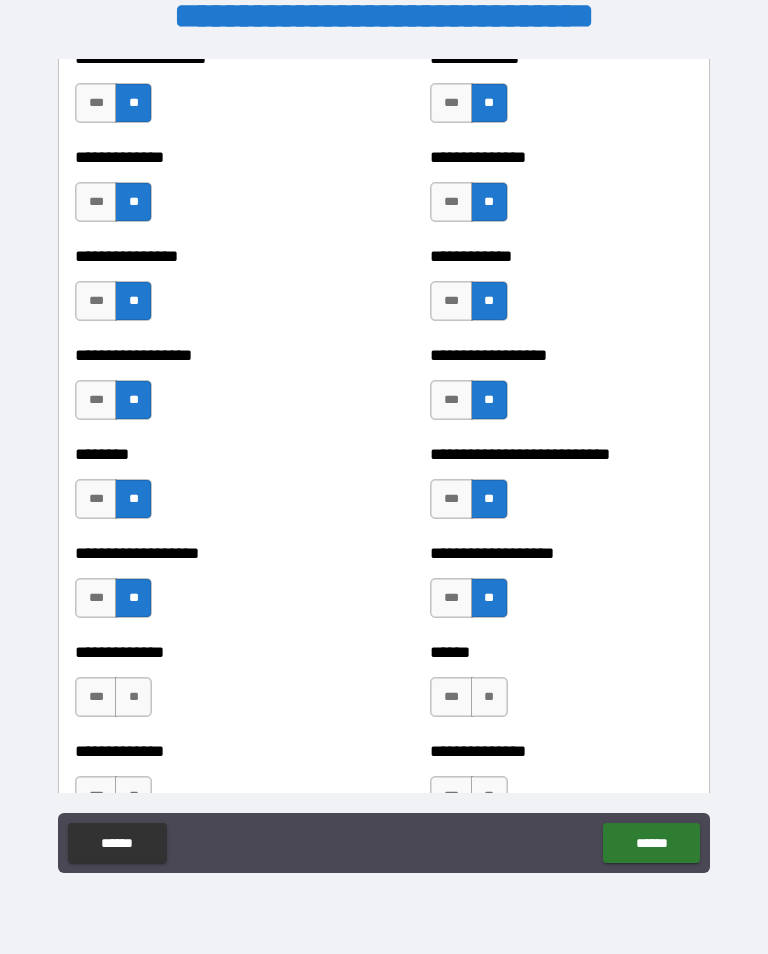click on "**" at bounding box center (489, 697) 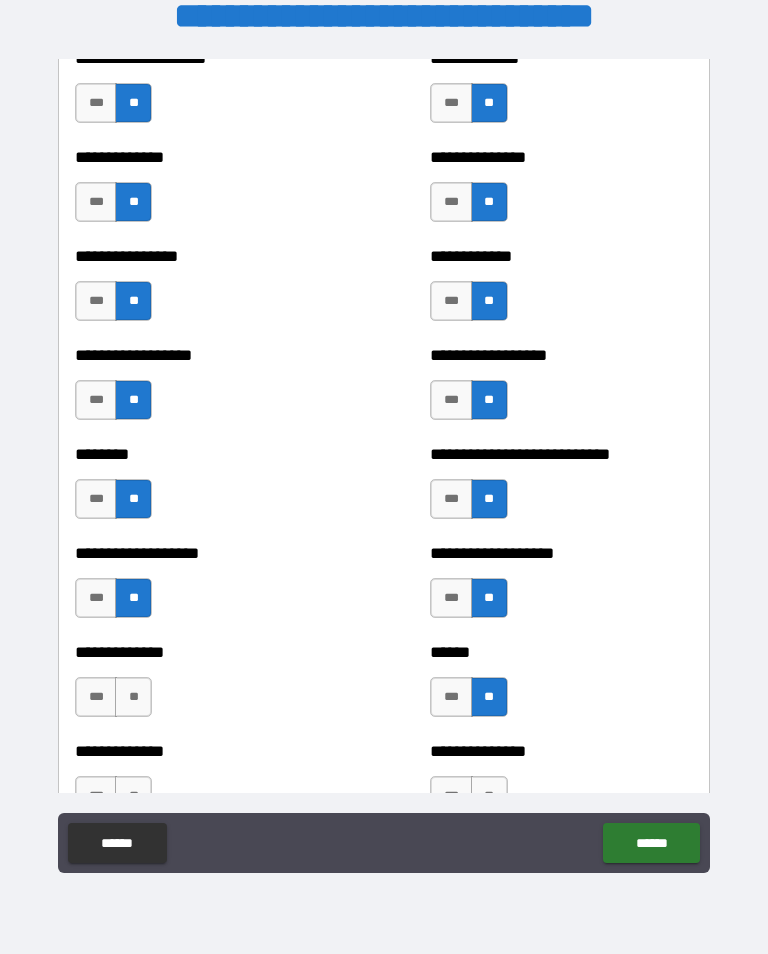 click on "**" at bounding box center [133, 697] 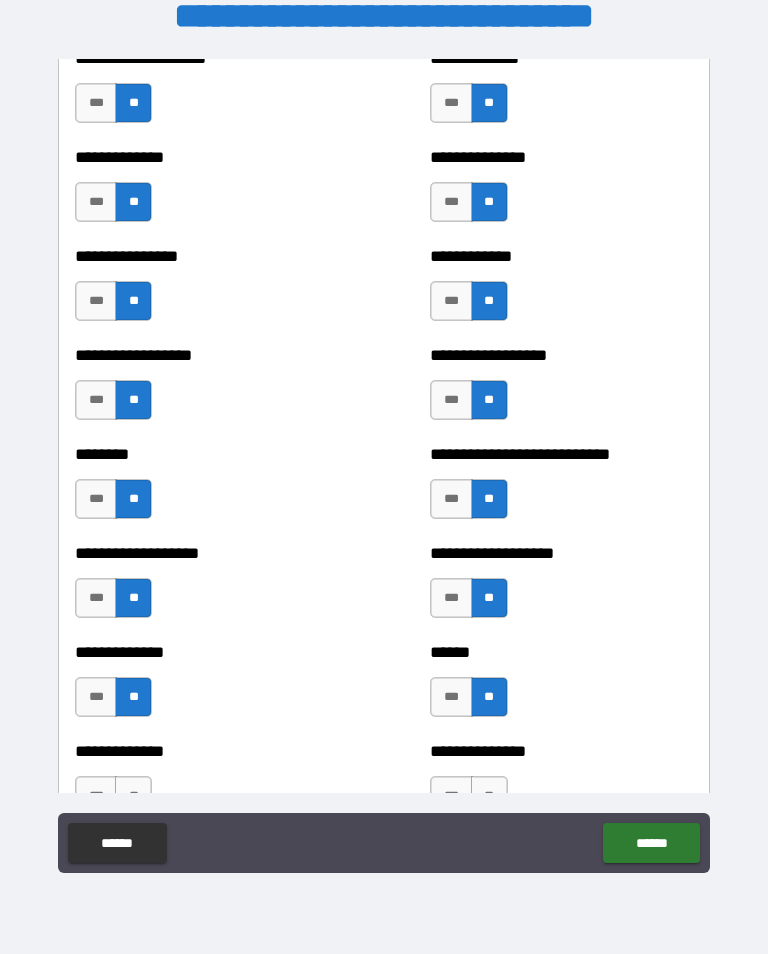 scroll, scrollTop: 4398, scrollLeft: 0, axis: vertical 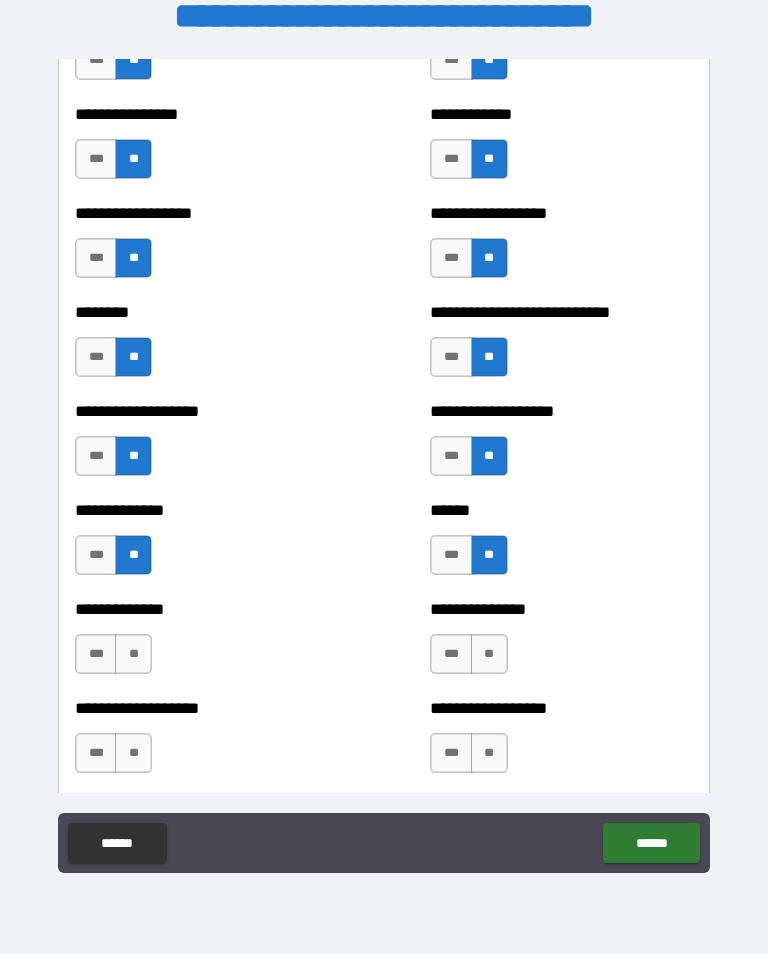 click on "***" at bounding box center [451, 456] 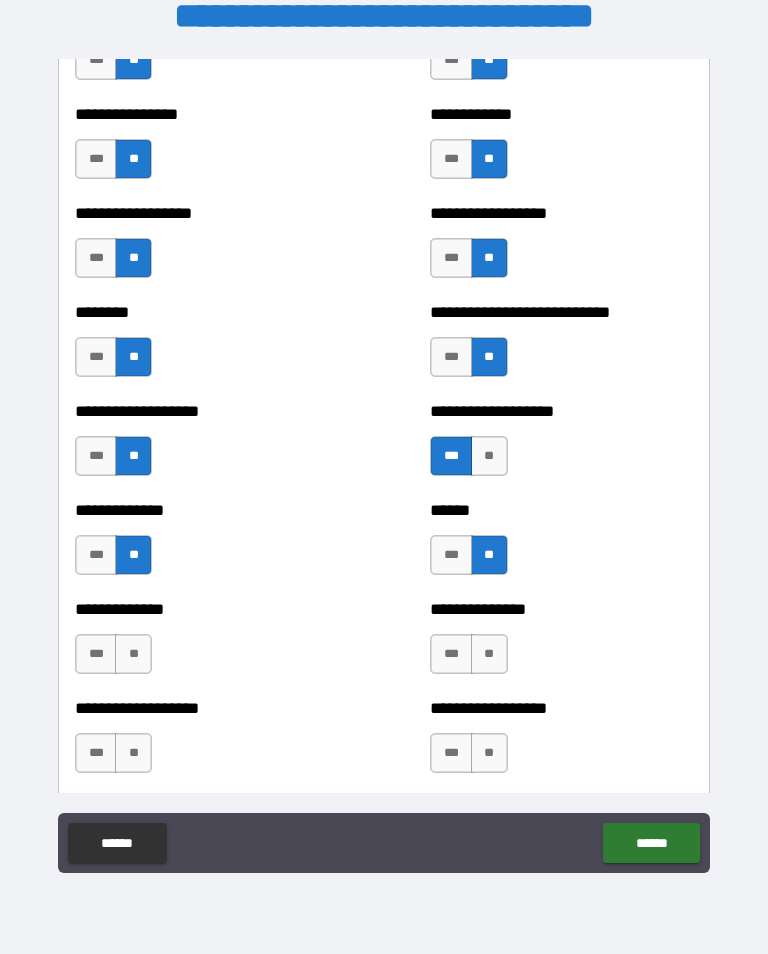 click on "**" at bounding box center (489, 654) 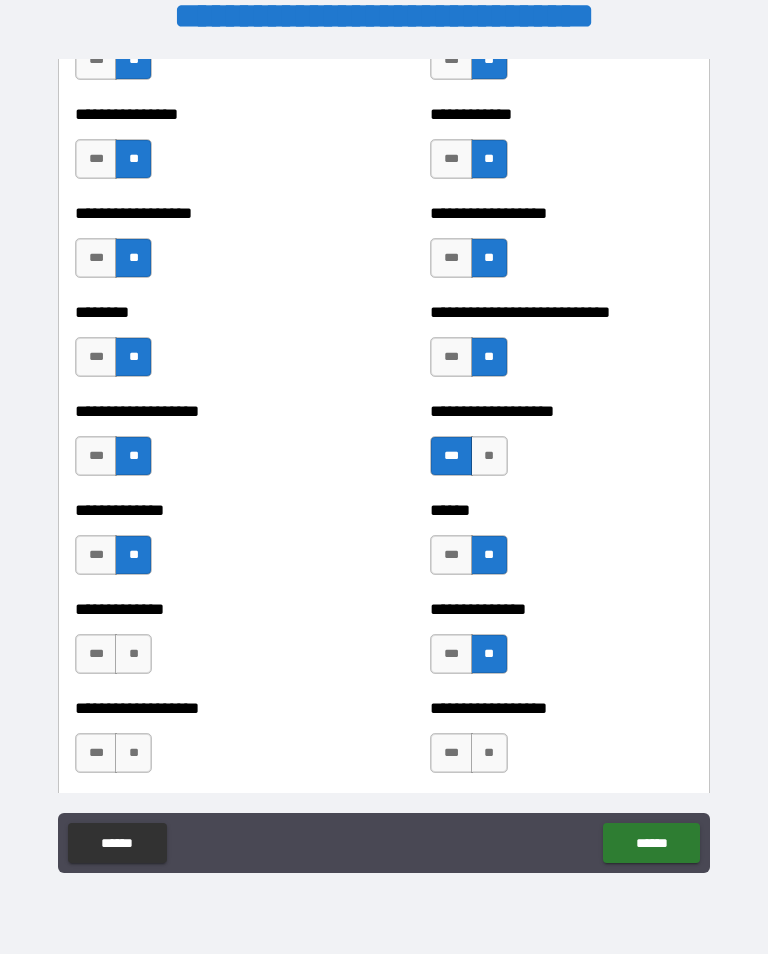 click on "**" at bounding box center (133, 654) 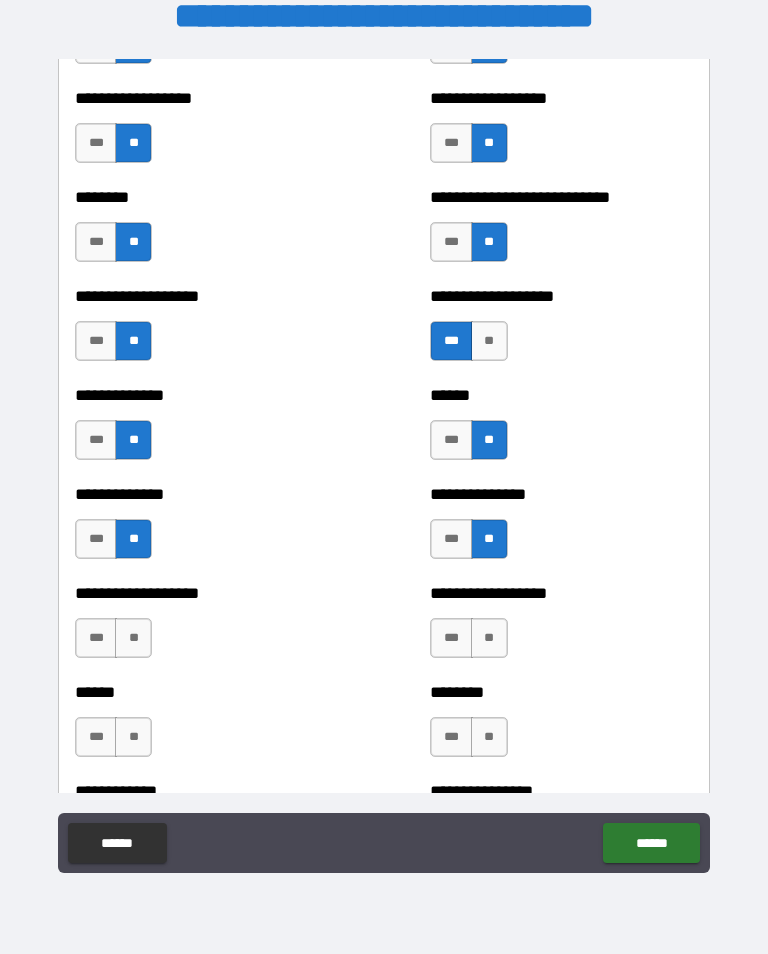 scroll, scrollTop: 4515, scrollLeft: 0, axis: vertical 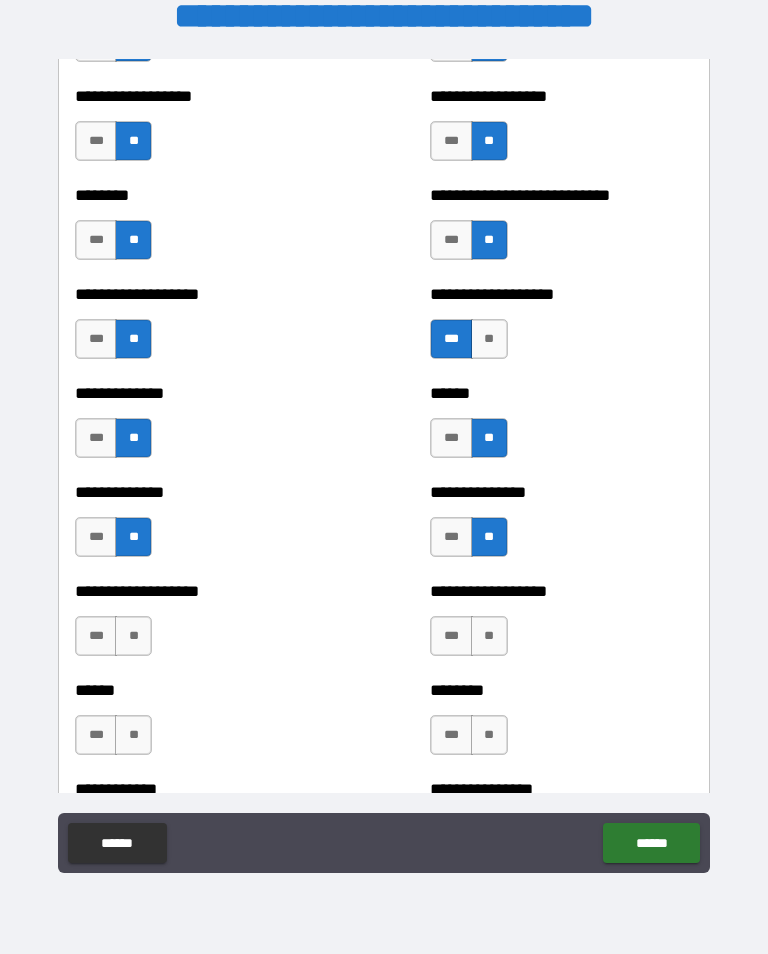 click on "**" at bounding box center (133, 636) 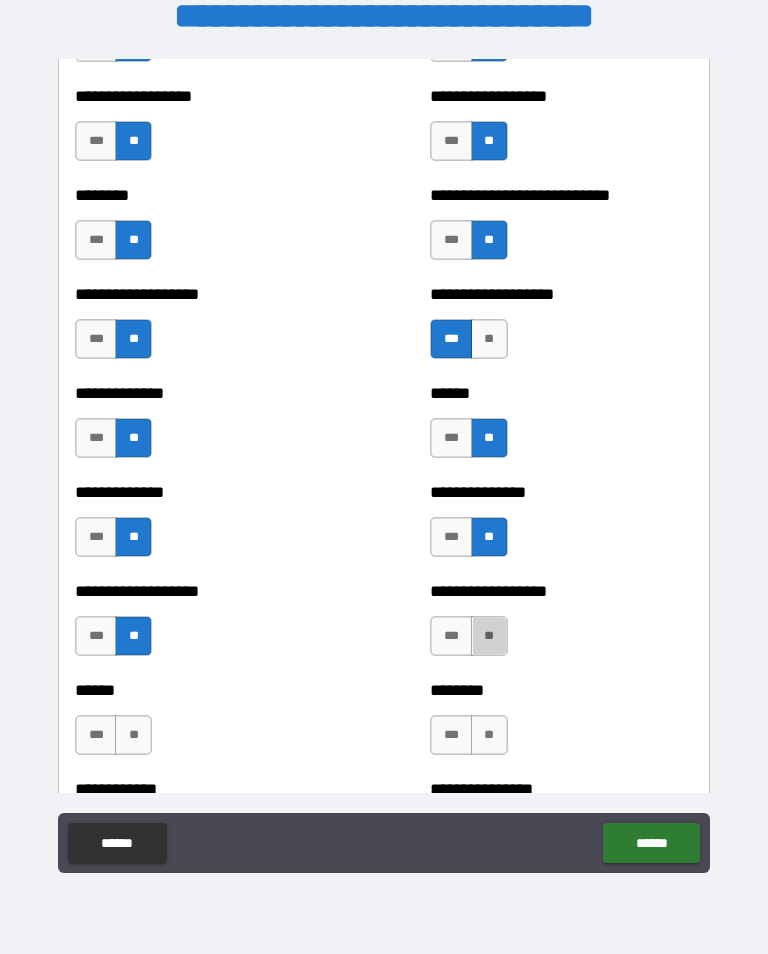 click on "**" at bounding box center [489, 636] 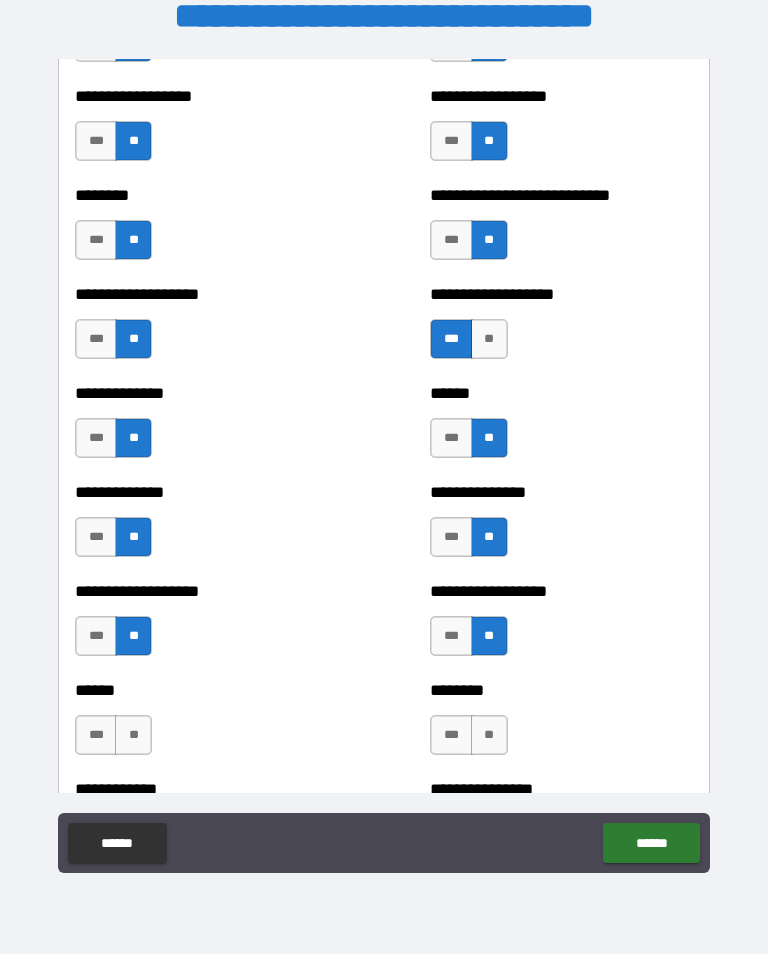 scroll, scrollTop: 4573, scrollLeft: 0, axis: vertical 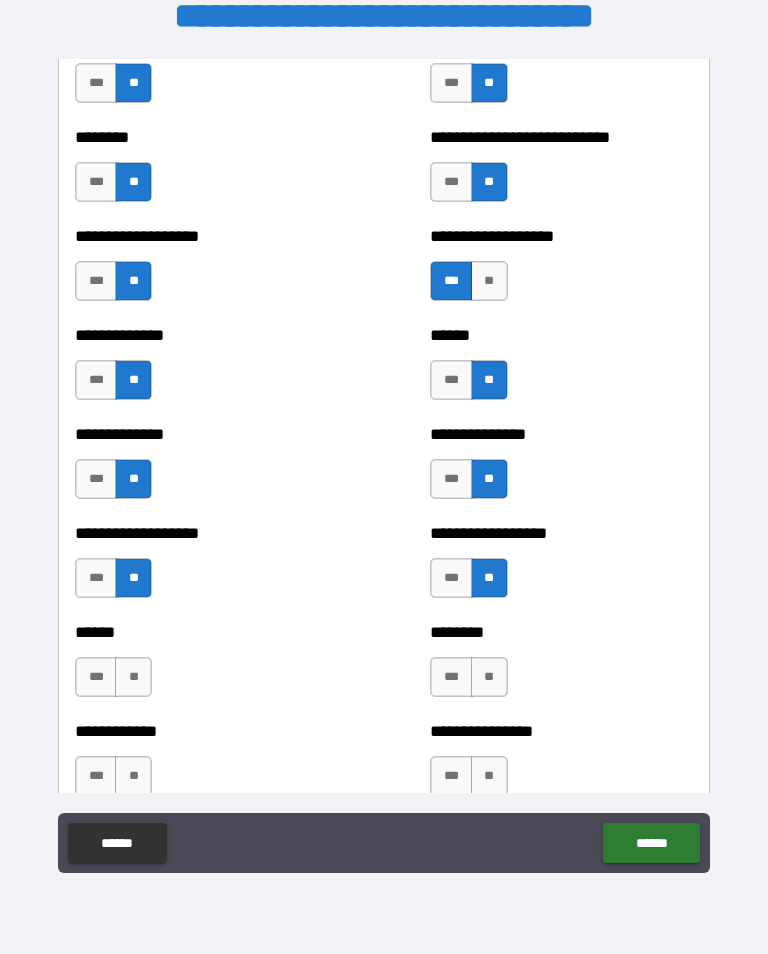 click on "***" at bounding box center (96, 479) 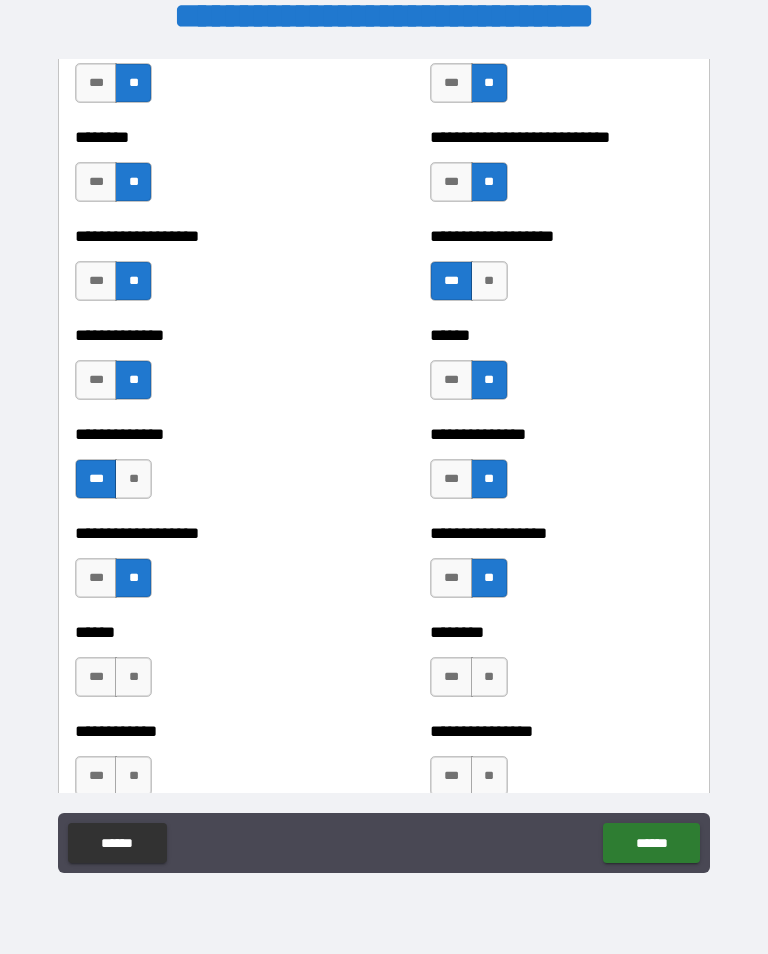 click on "**" at bounding box center [489, 677] 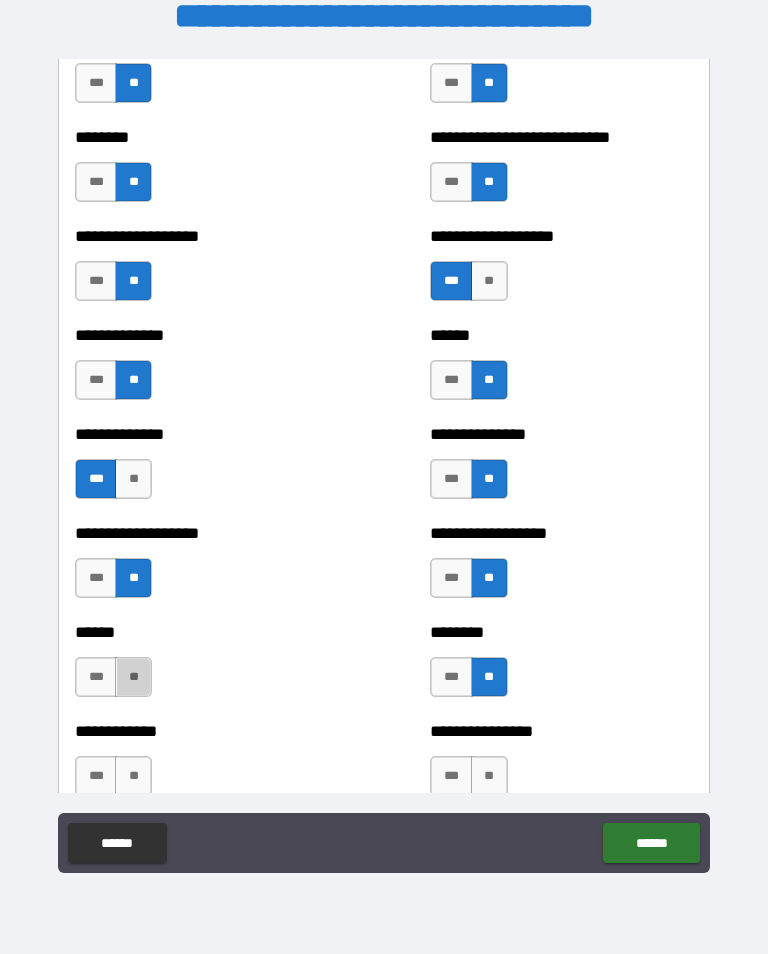 click on "**" at bounding box center (133, 677) 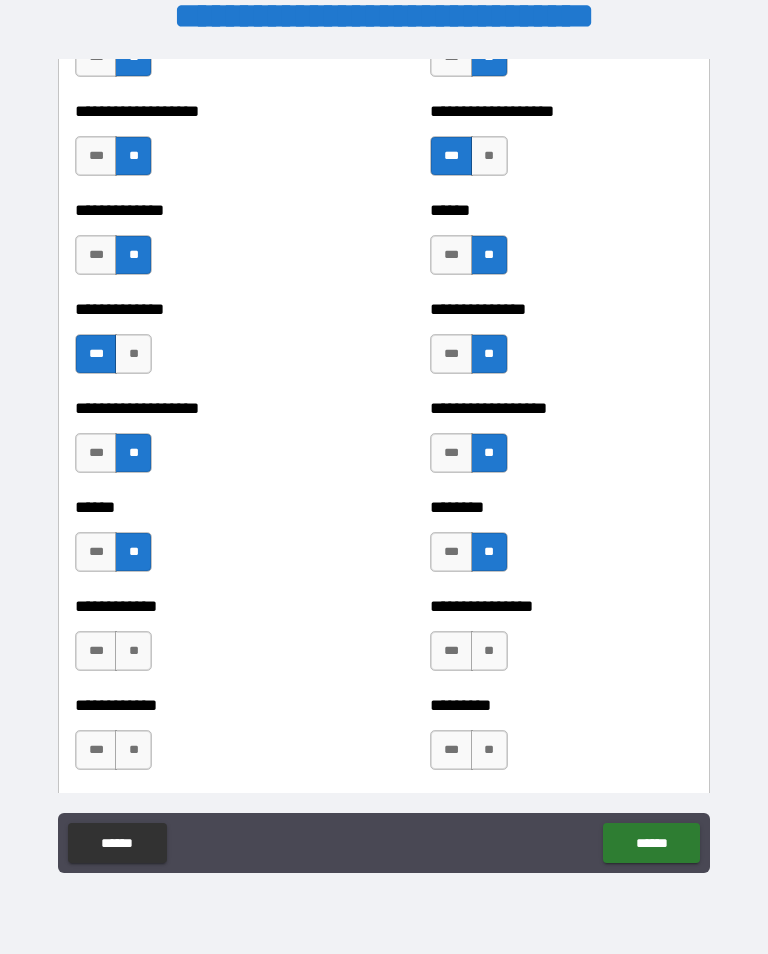 scroll, scrollTop: 4698, scrollLeft: 0, axis: vertical 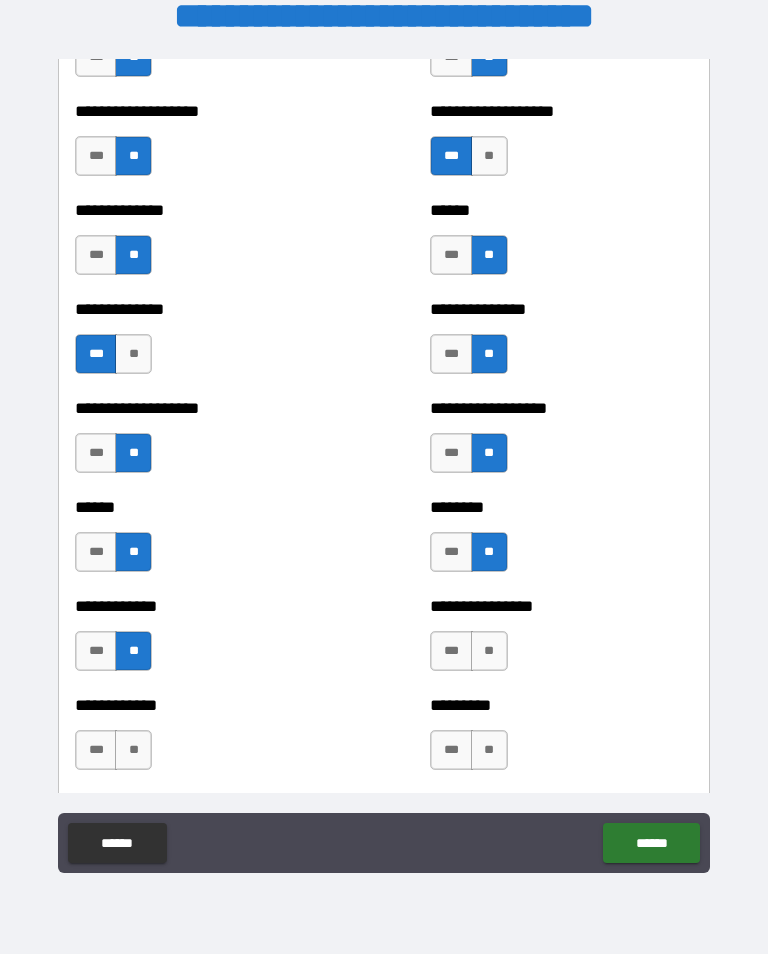 click on "**" at bounding box center [489, 651] 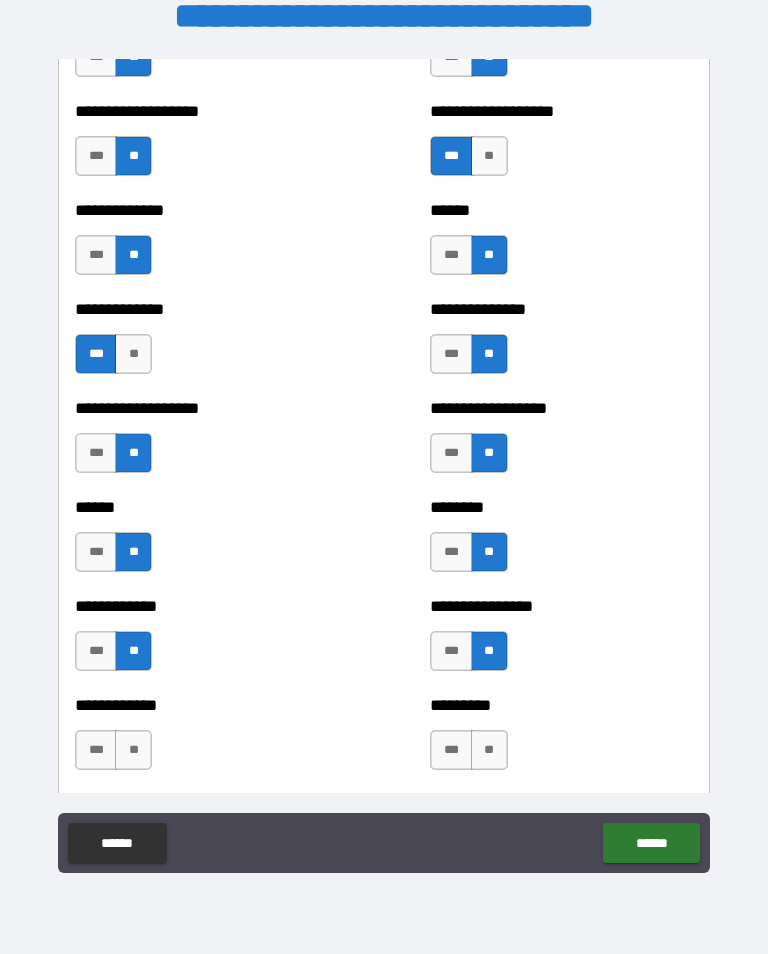 click on "**" at bounding box center (133, 750) 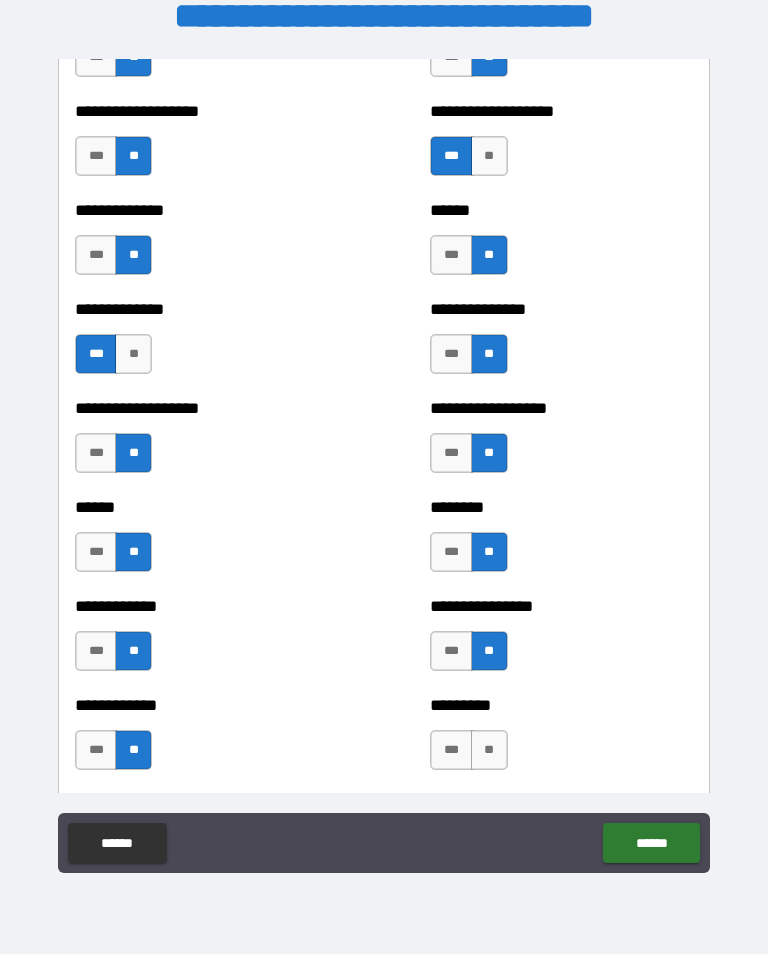 click on "**" at bounding box center [489, 750] 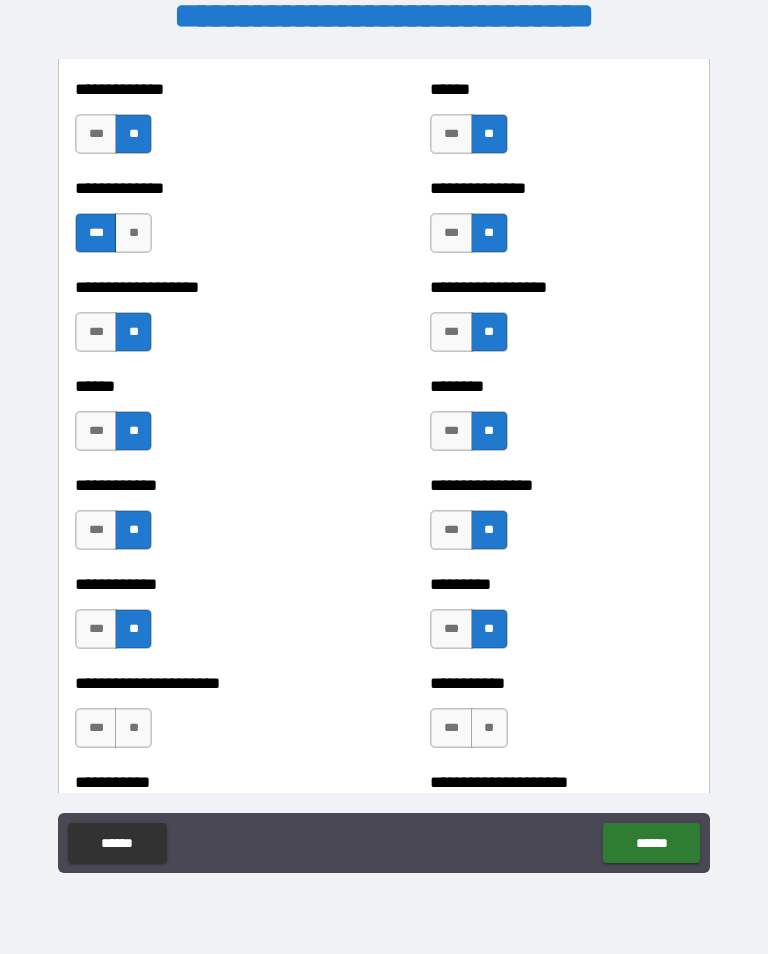 scroll, scrollTop: 4951, scrollLeft: 0, axis: vertical 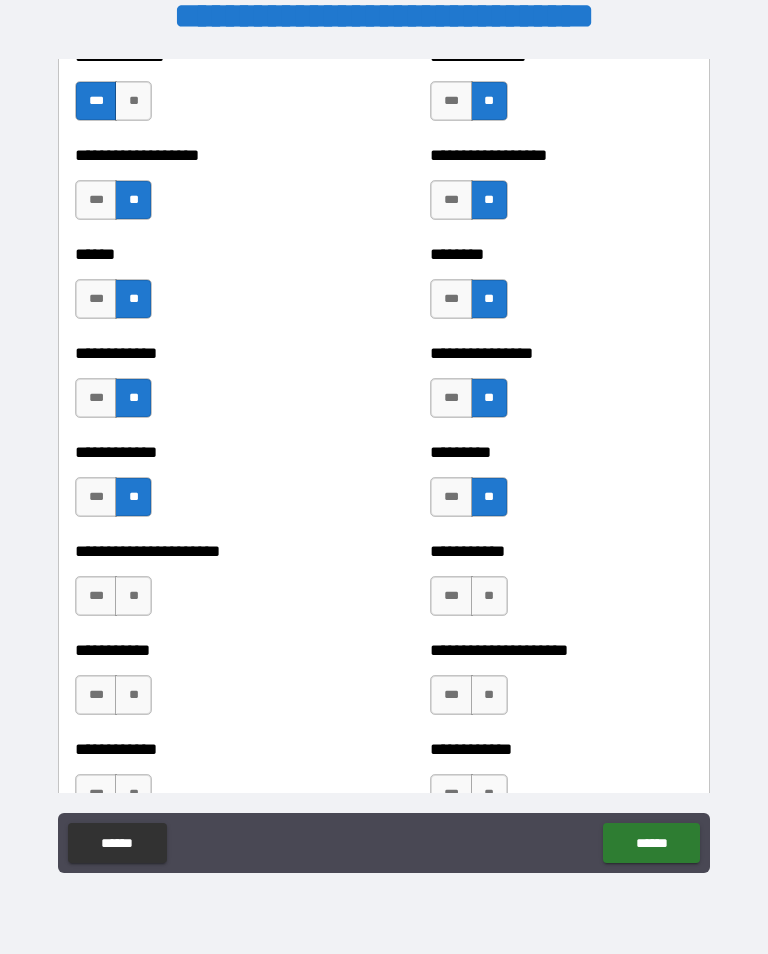 click on "**" at bounding box center (489, 596) 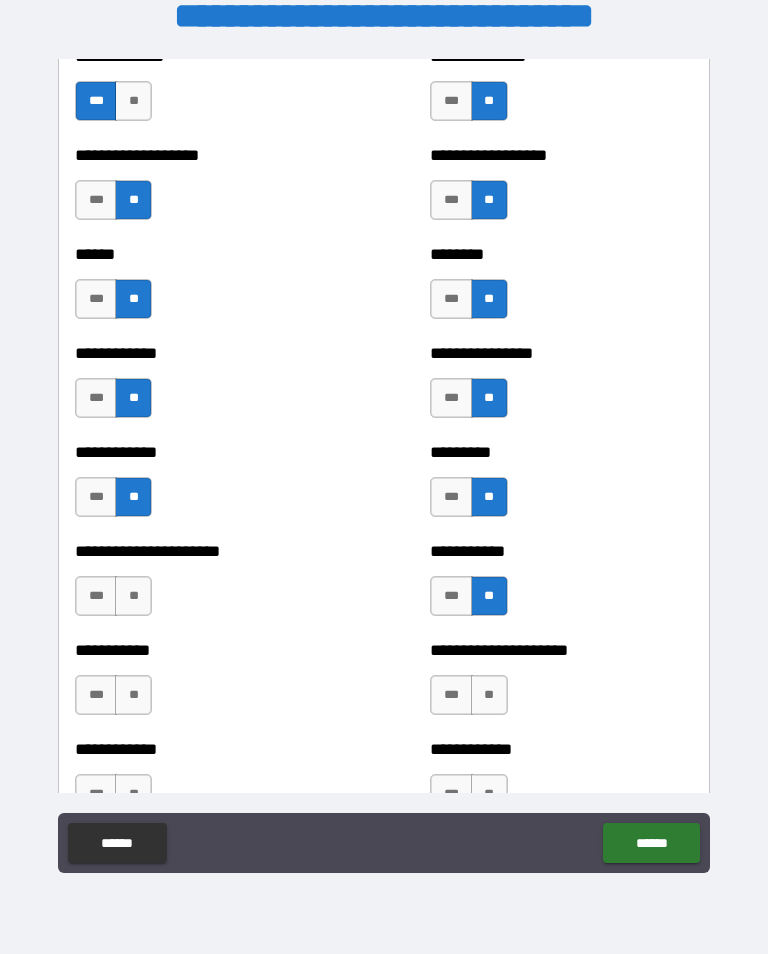 click on "**" at bounding box center (133, 596) 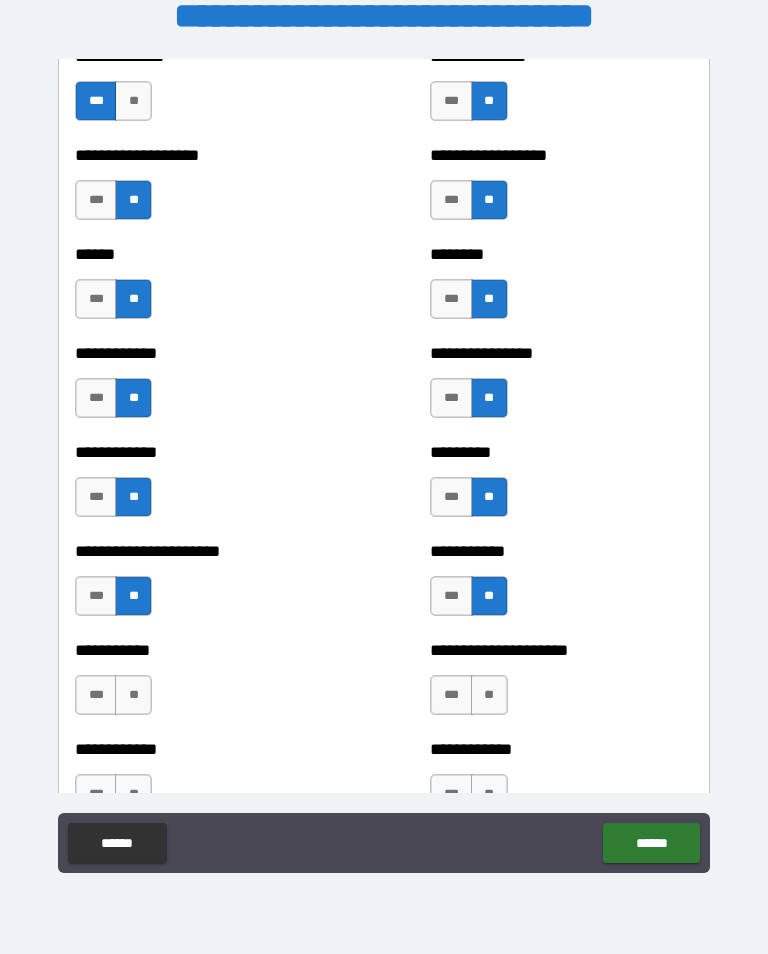 scroll, scrollTop: 5031, scrollLeft: 0, axis: vertical 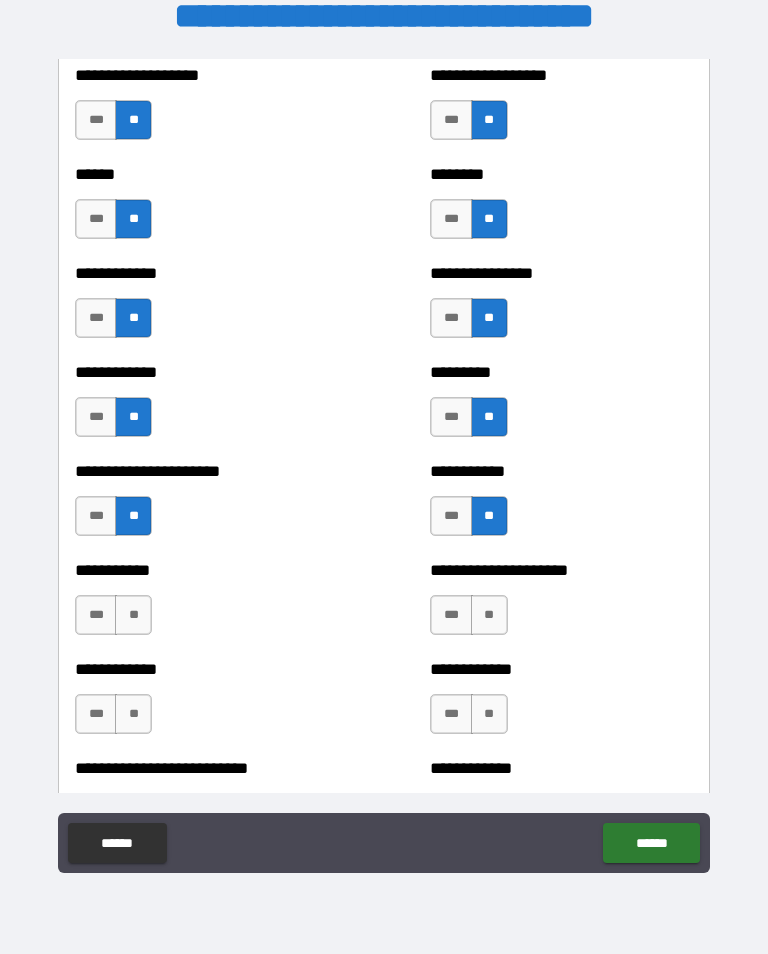 click on "**" at bounding box center (489, 615) 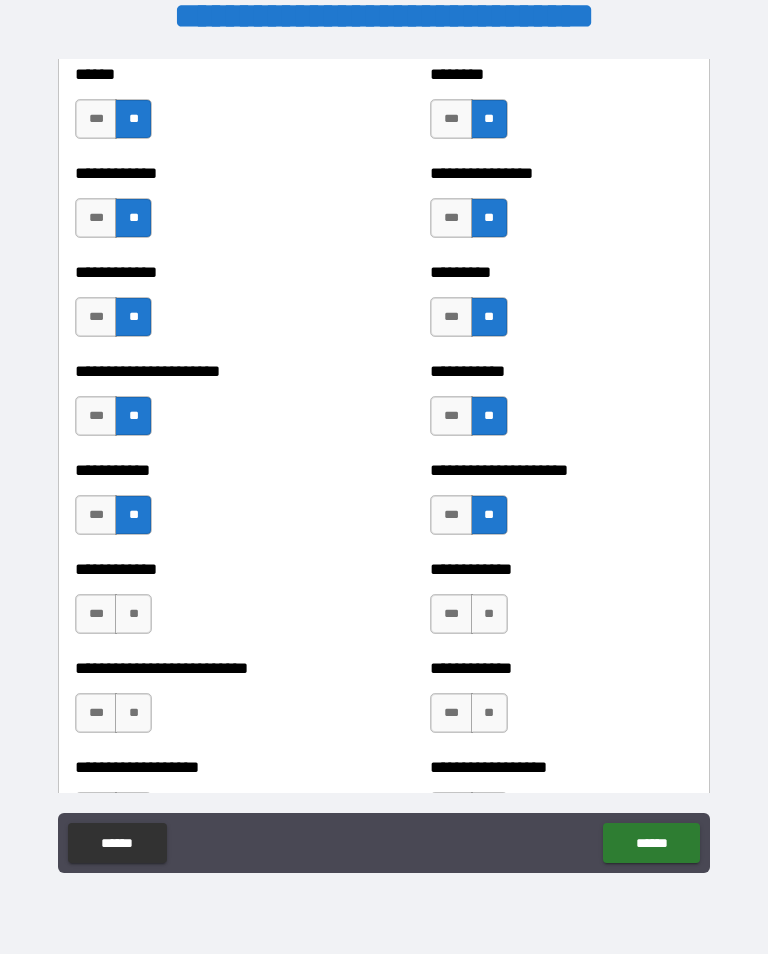 scroll, scrollTop: 5131, scrollLeft: 0, axis: vertical 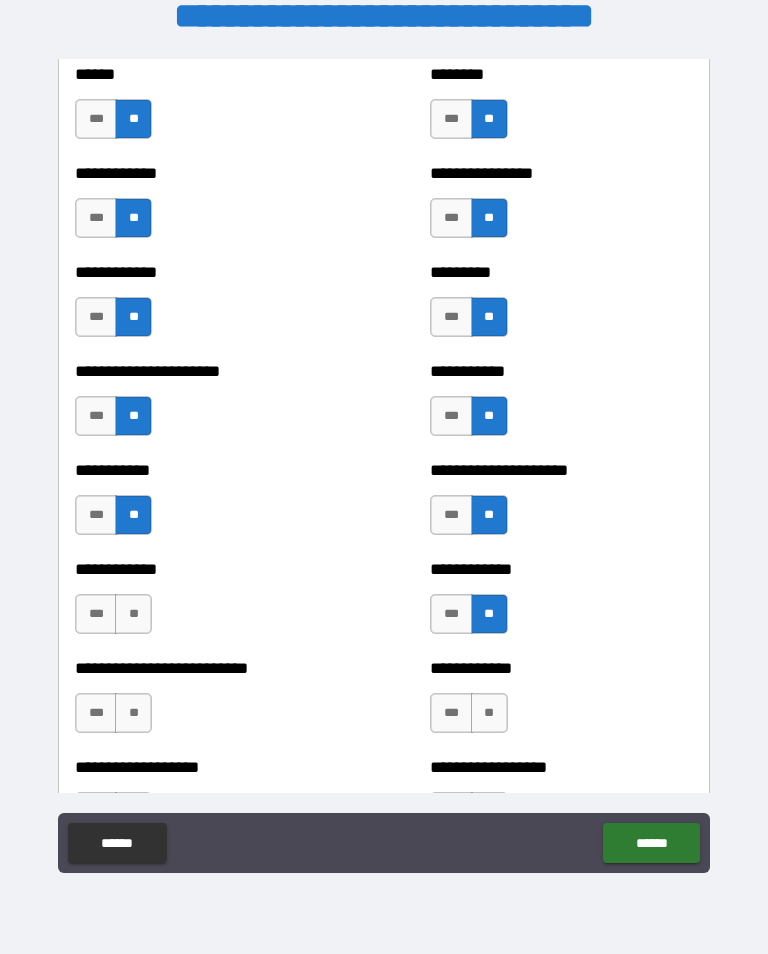 click on "**" at bounding box center (133, 614) 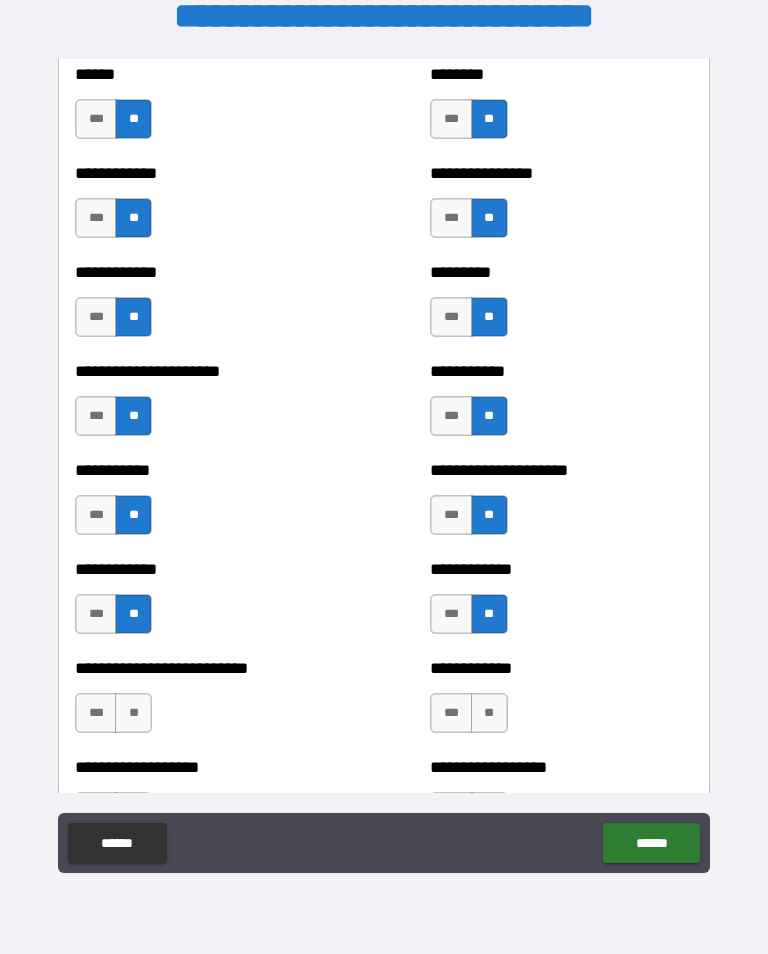 scroll, scrollTop: 5212, scrollLeft: 0, axis: vertical 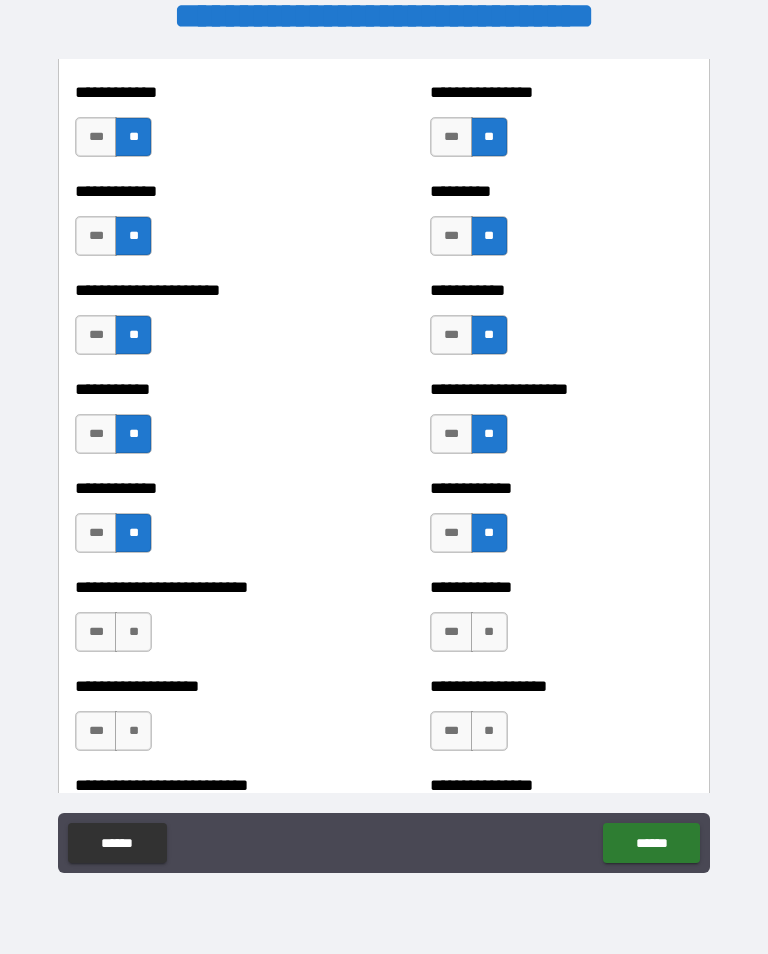 click on "**" at bounding box center (133, 632) 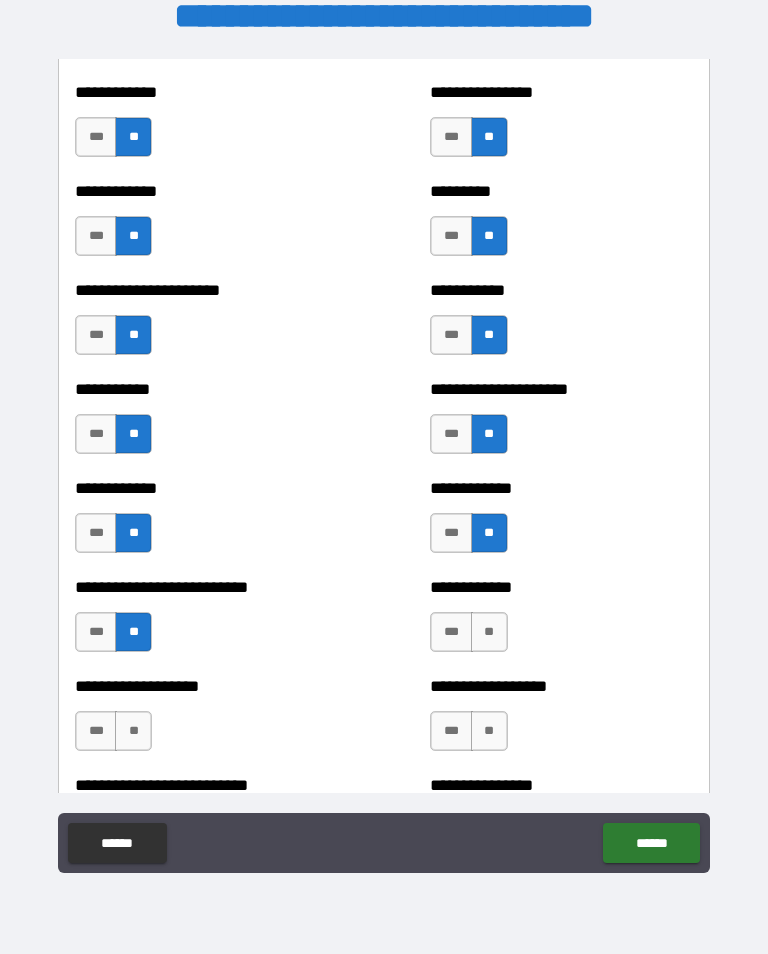 click on "**" at bounding box center [489, 632] 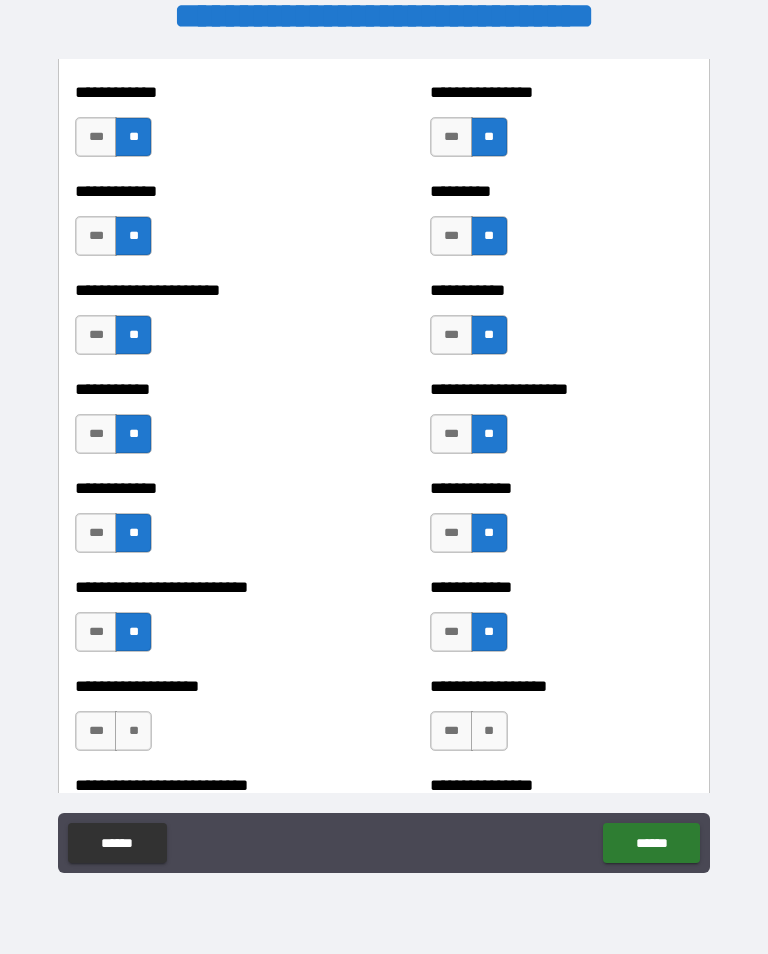 click on "**" at bounding box center [133, 731] 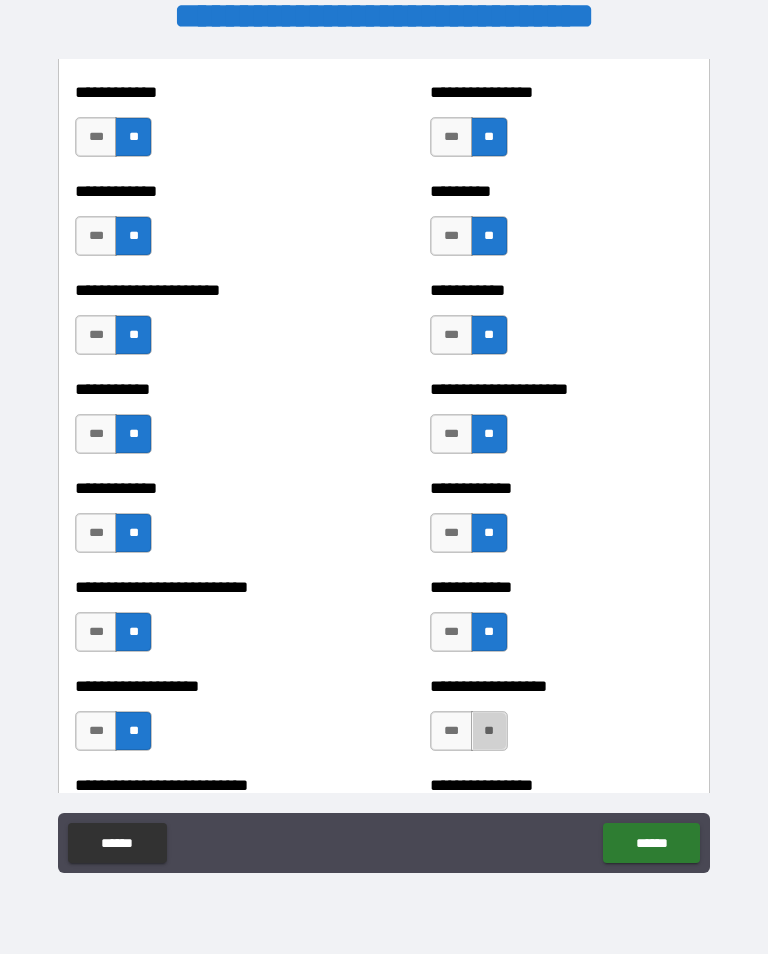 click on "**" at bounding box center (489, 731) 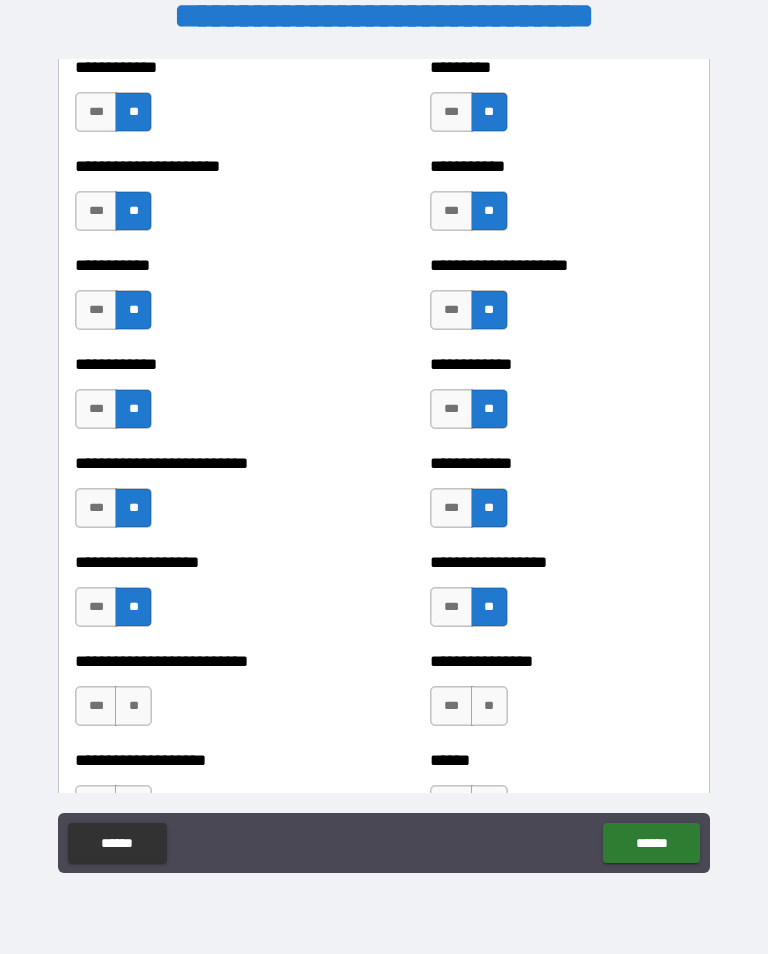 scroll, scrollTop: 5453, scrollLeft: 0, axis: vertical 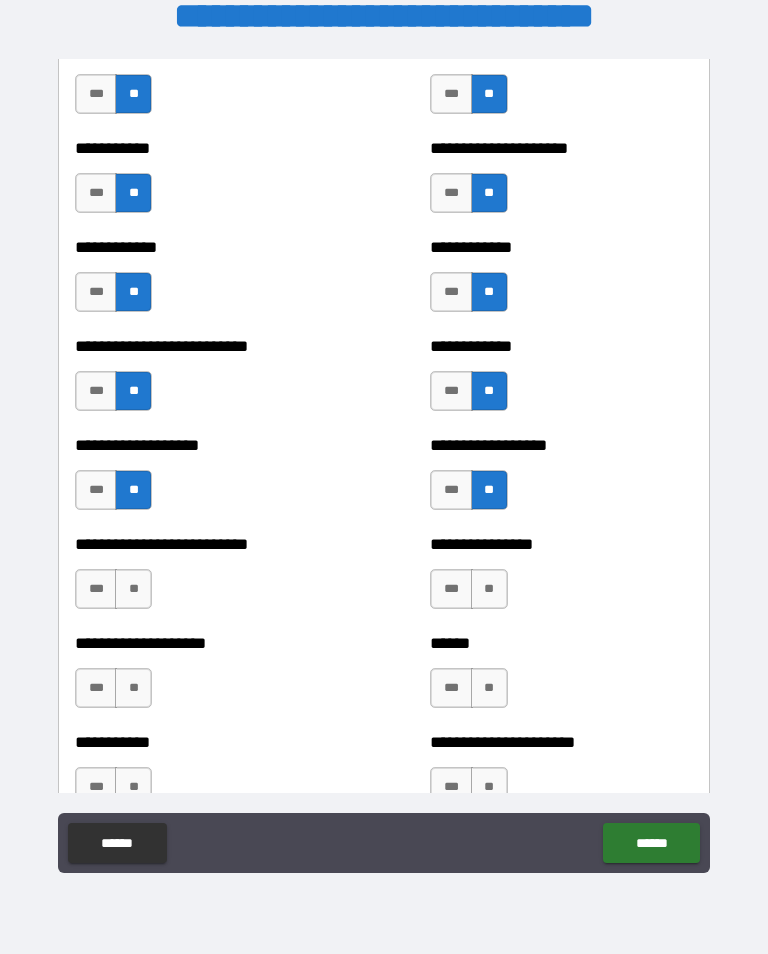 click on "**" at bounding box center [489, 589] 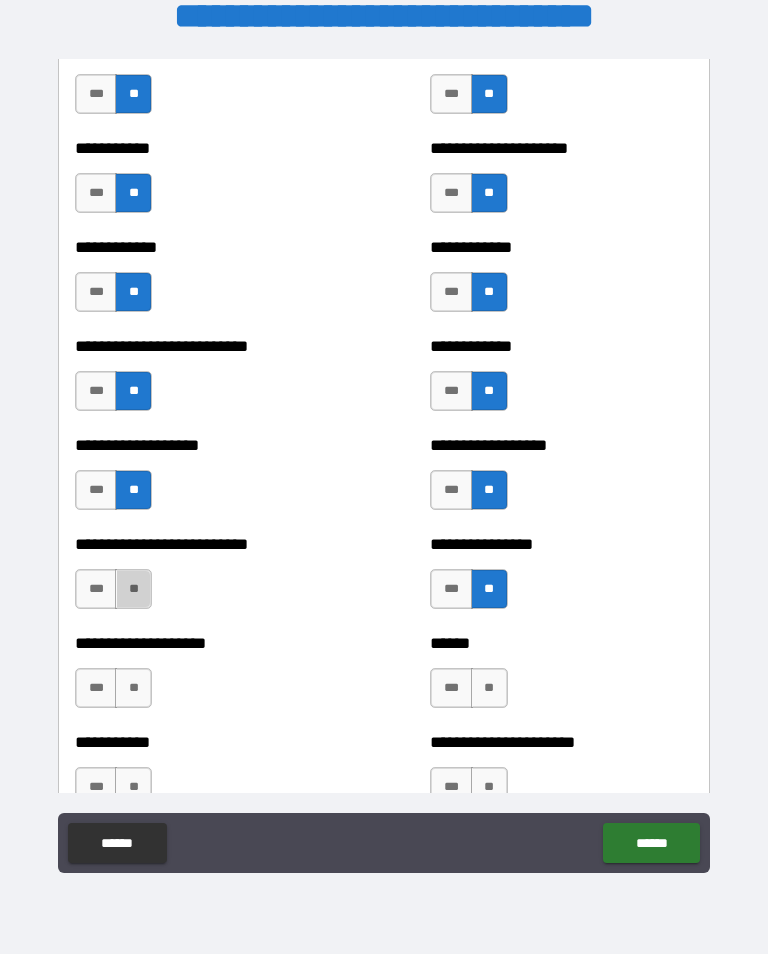 click on "**" at bounding box center [133, 589] 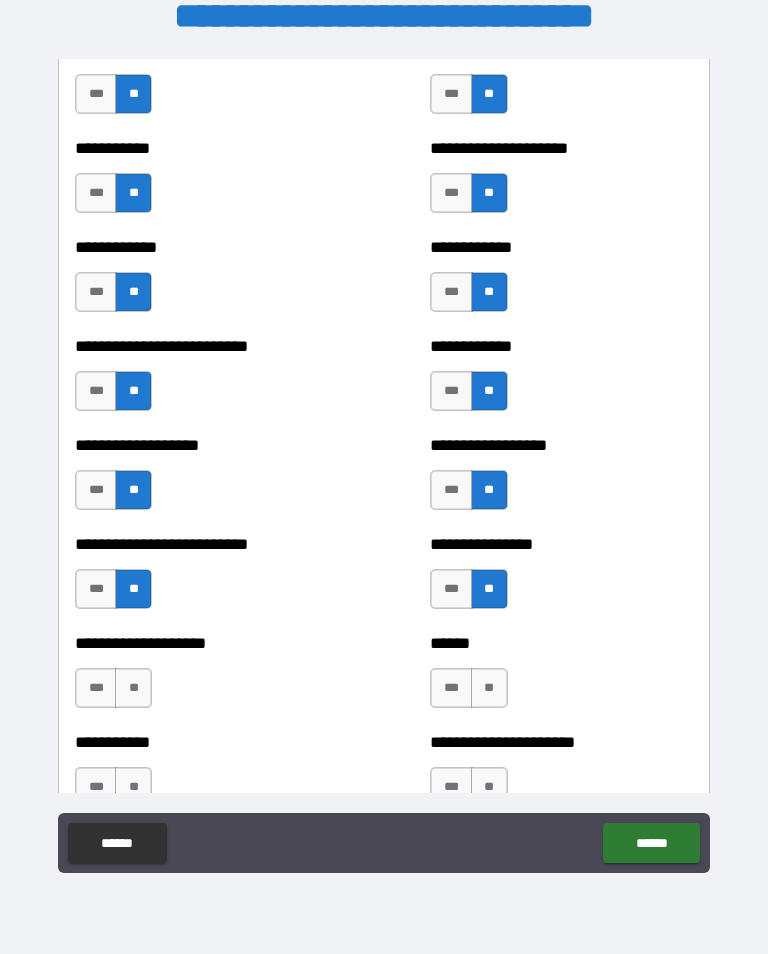 scroll, scrollTop: 5512, scrollLeft: 0, axis: vertical 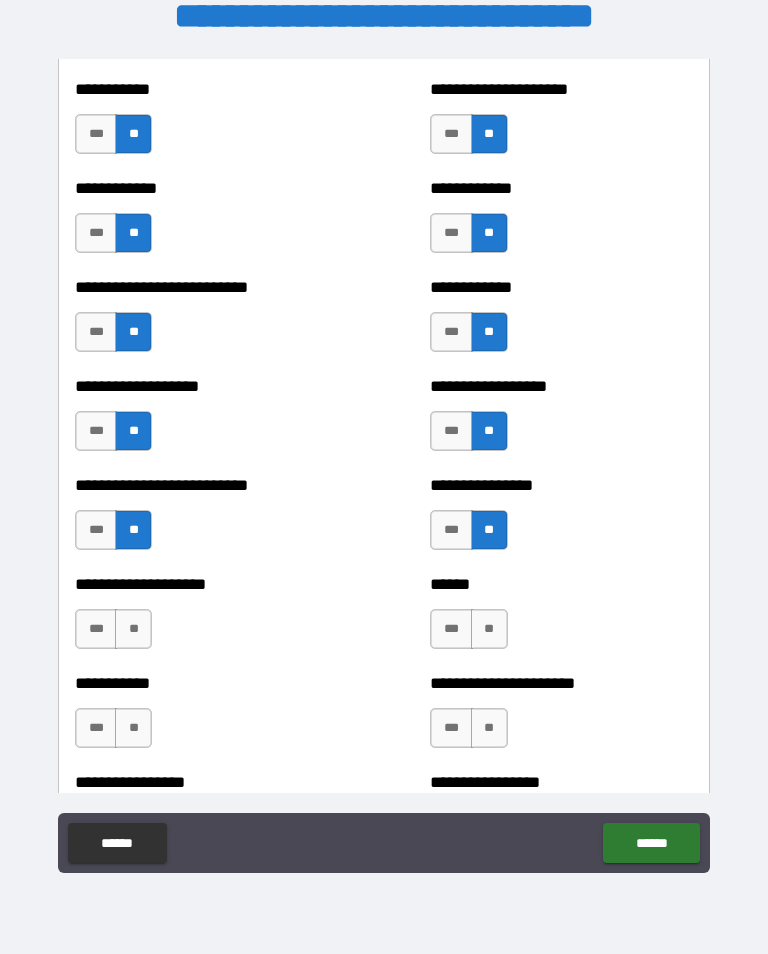 click on "**" at bounding box center (133, 629) 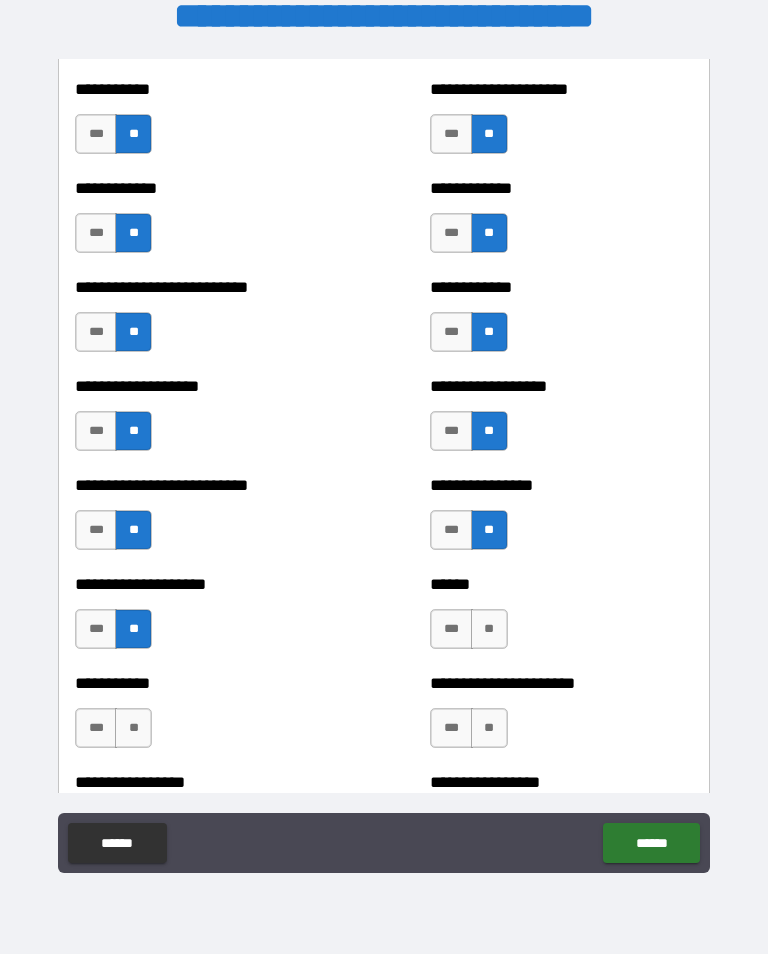 click on "**" at bounding box center (489, 629) 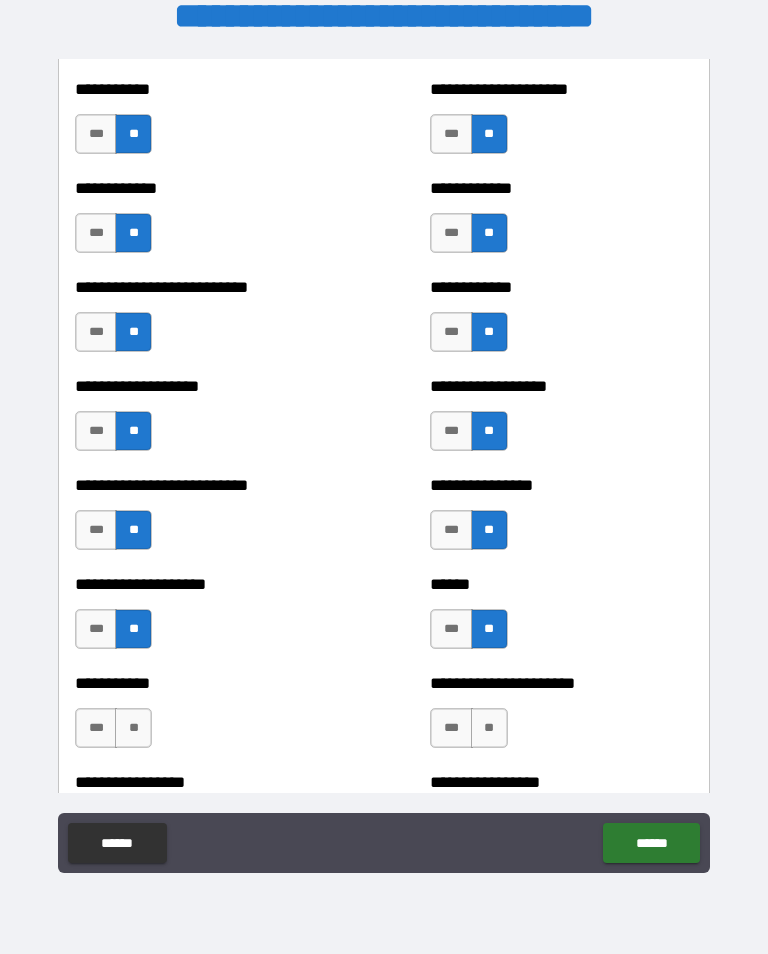 click on "**" at bounding box center [133, 728] 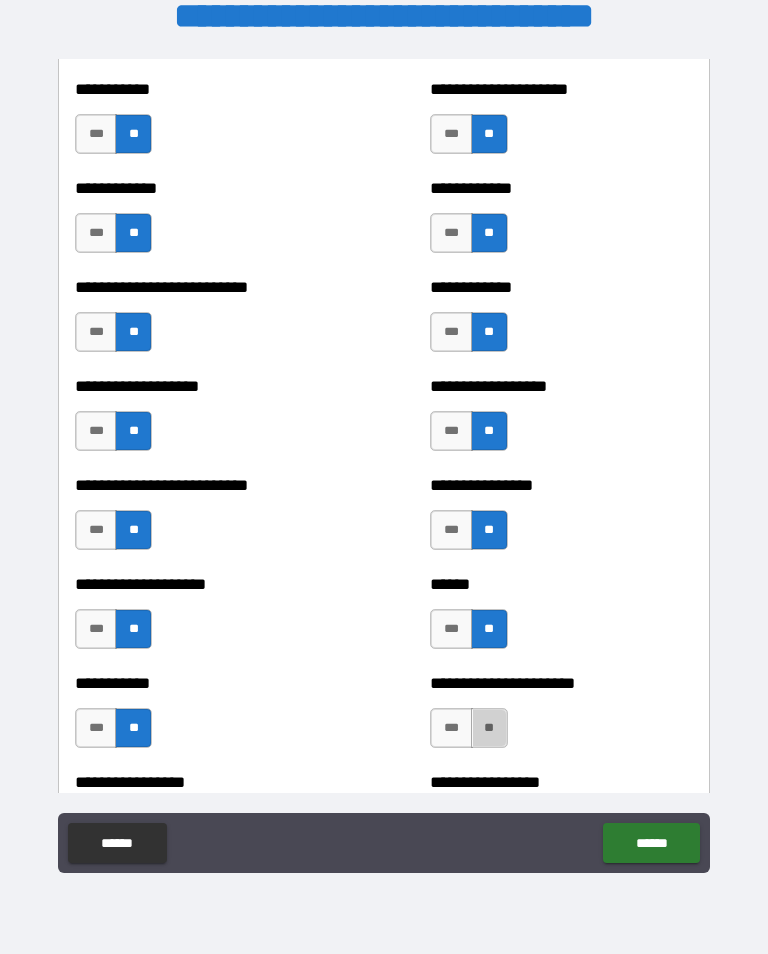 click on "**" at bounding box center [489, 728] 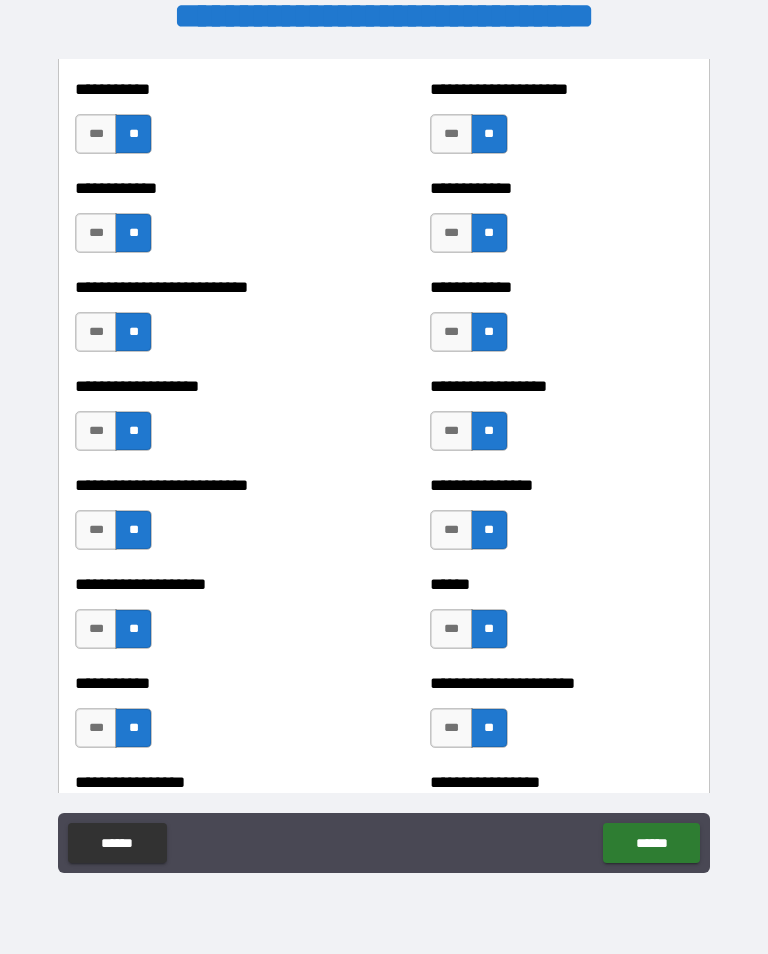 scroll, scrollTop: 5587, scrollLeft: 0, axis: vertical 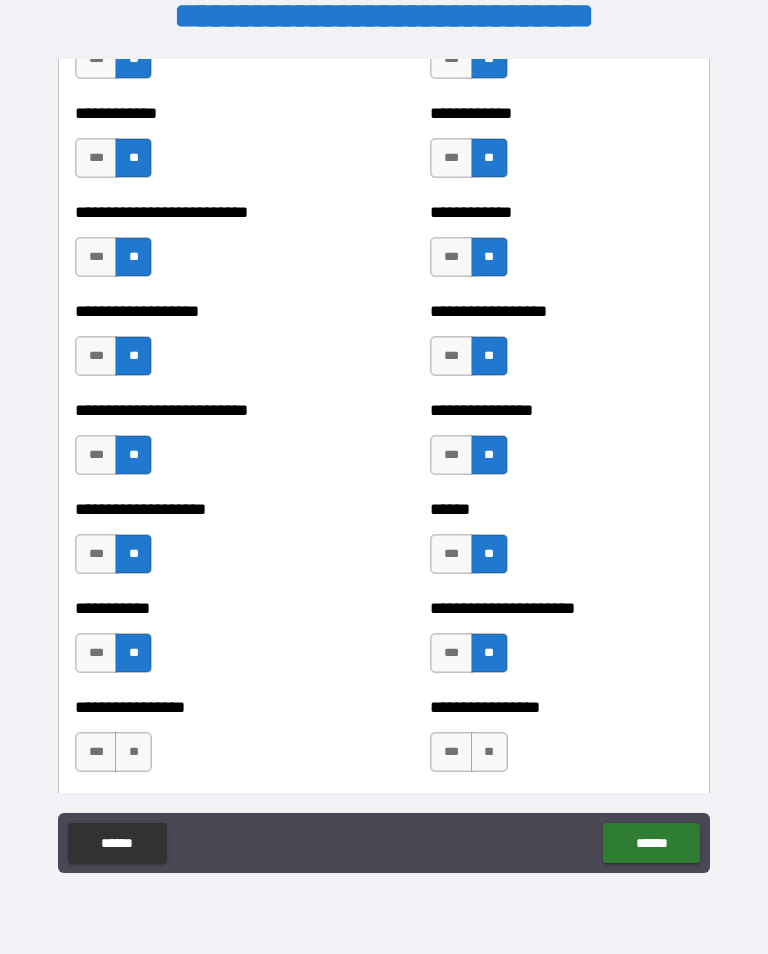 click on "**" at bounding box center (133, 752) 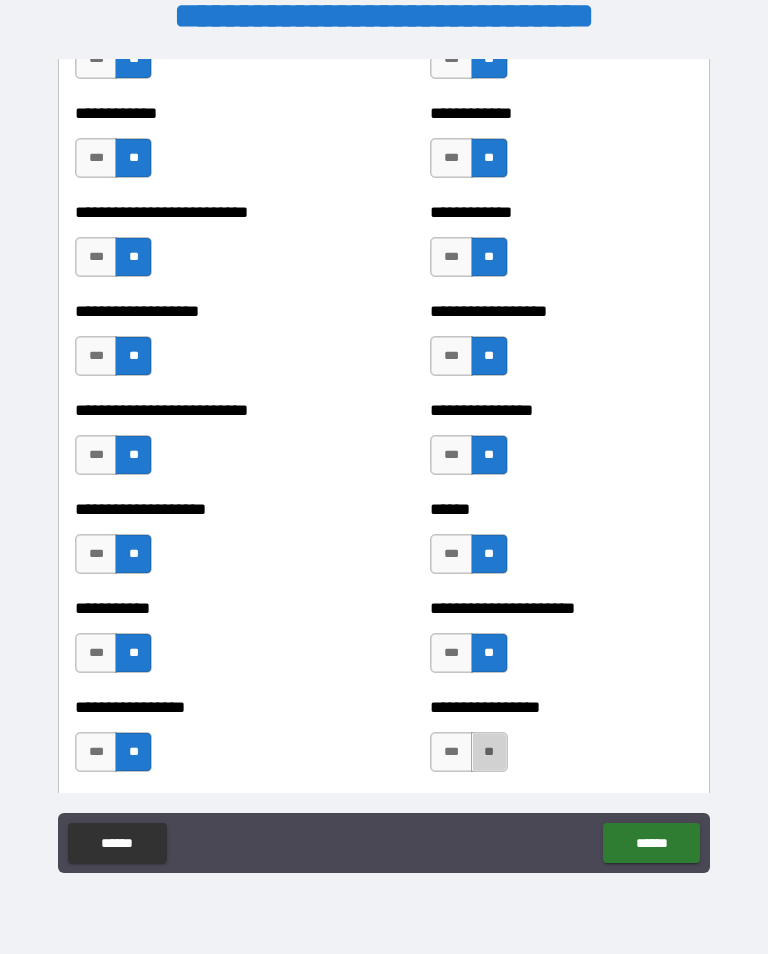 click on "**" at bounding box center (489, 752) 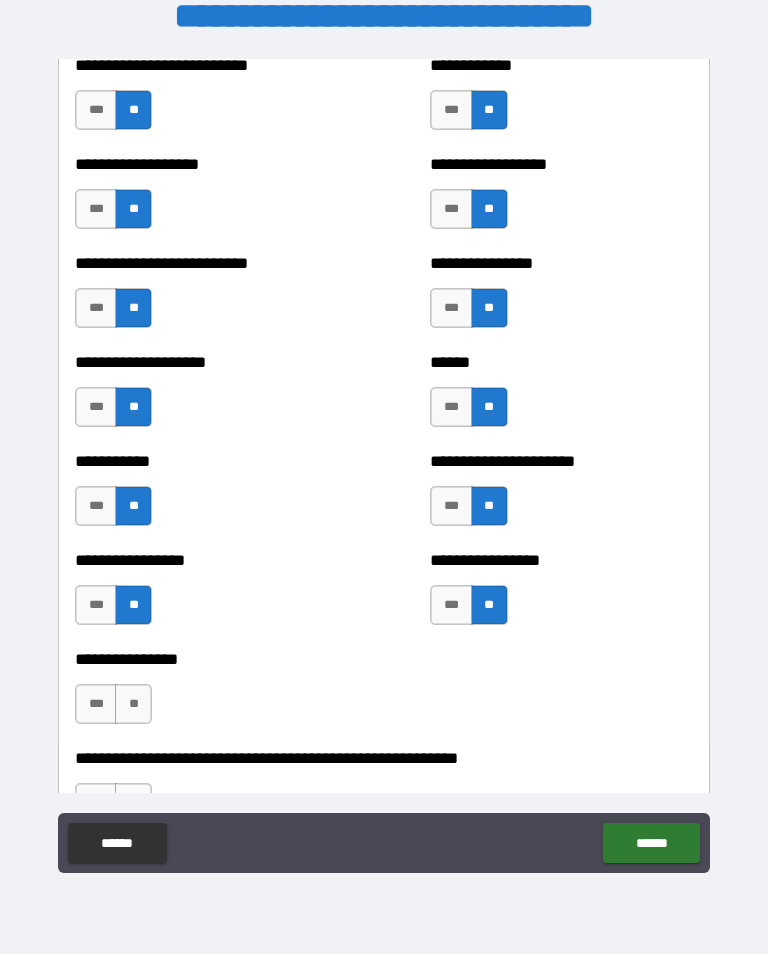scroll, scrollTop: 5755, scrollLeft: 0, axis: vertical 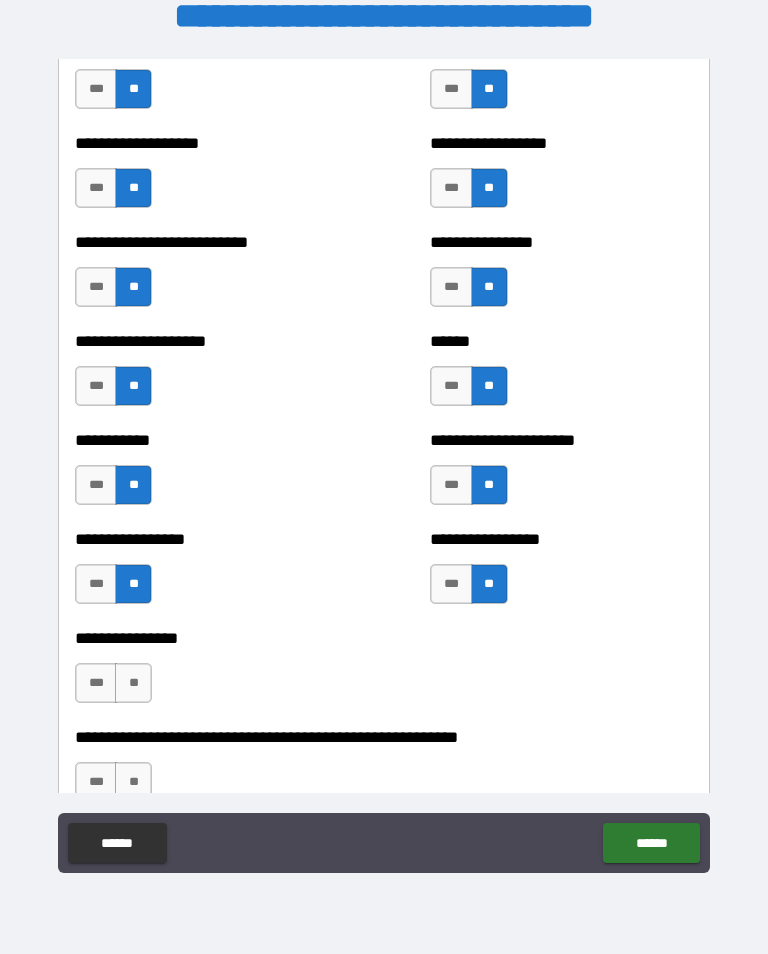 click on "**" at bounding box center (133, 683) 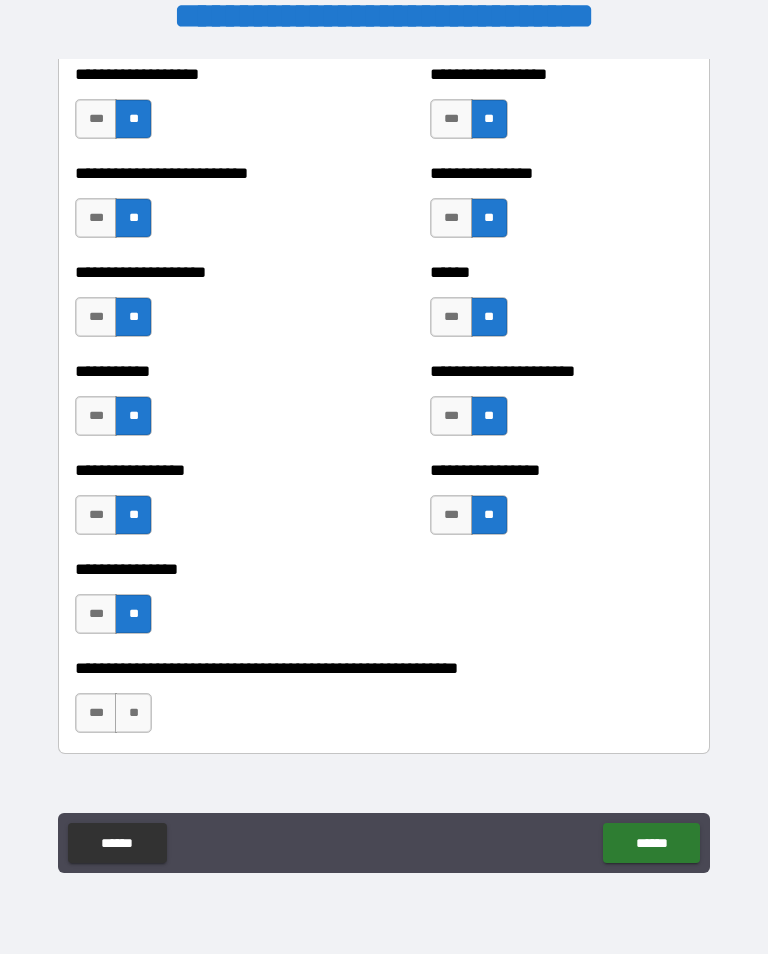 scroll, scrollTop: 5866, scrollLeft: 0, axis: vertical 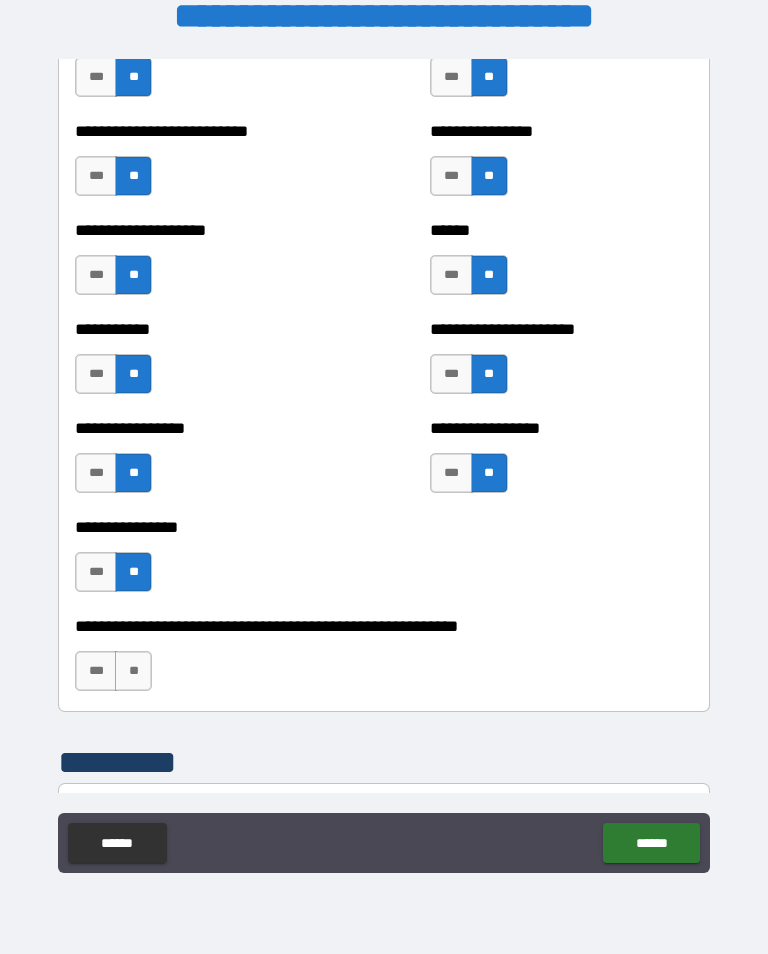click on "**" at bounding box center [133, 671] 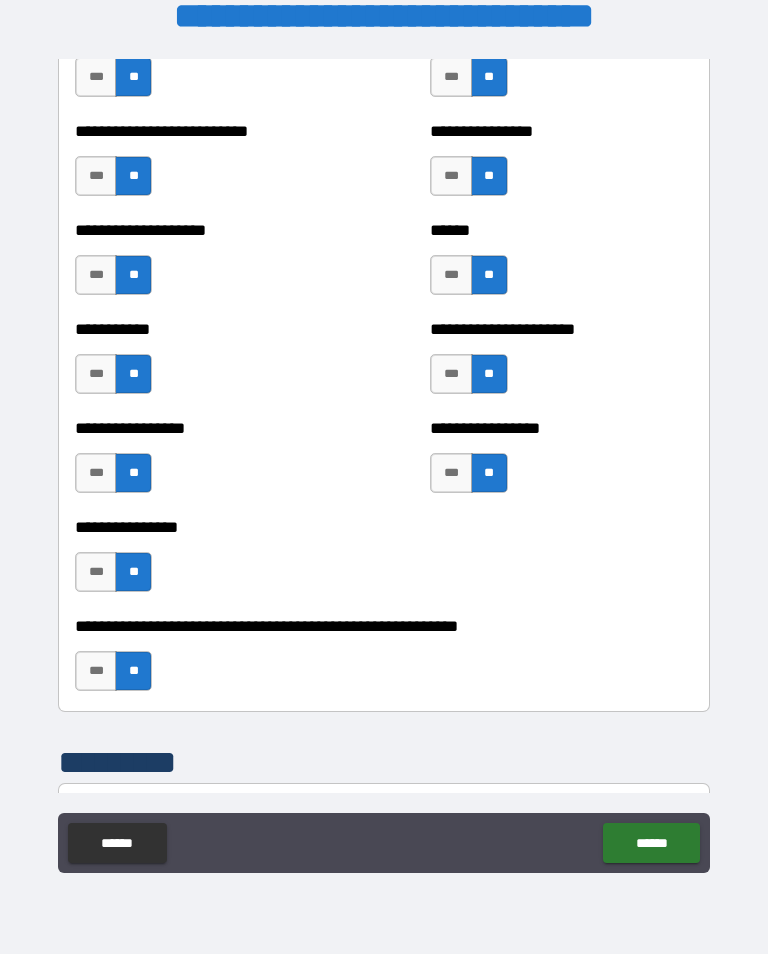click on "***" at bounding box center (96, 572) 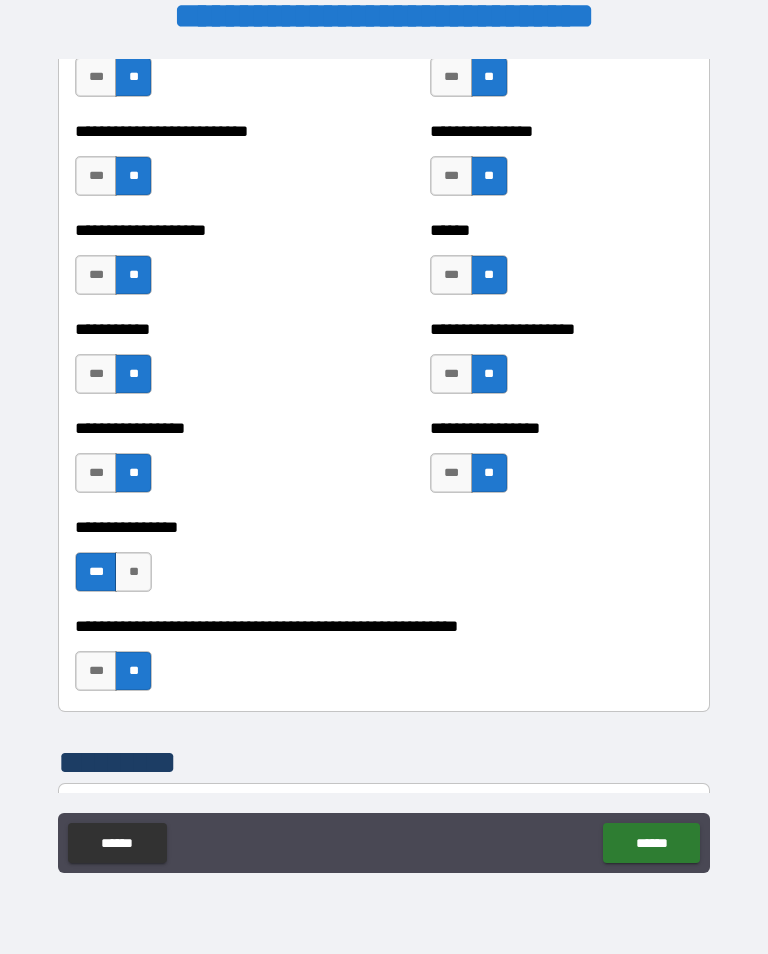 click on "**" at bounding box center [133, 572] 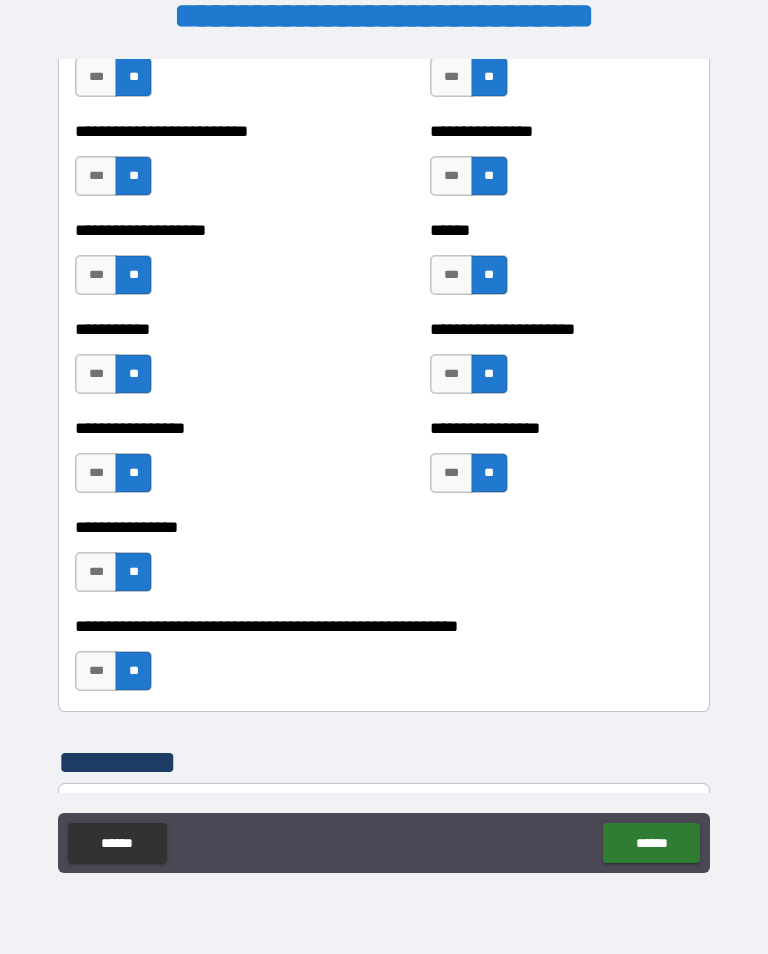 click on "***" at bounding box center [96, 473] 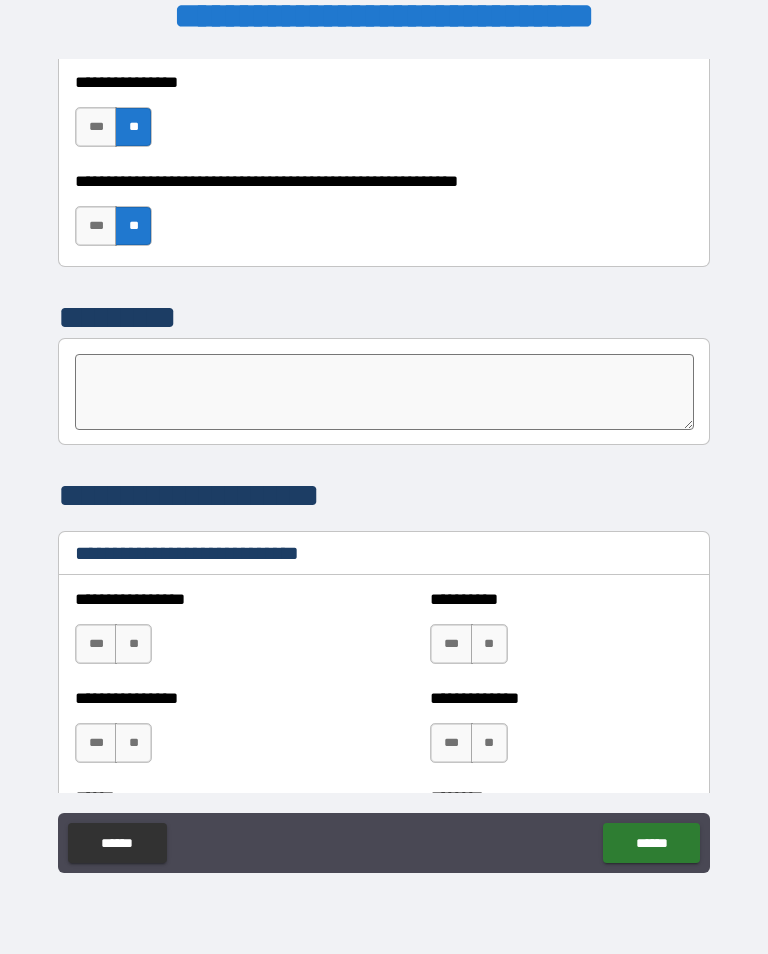 scroll, scrollTop: 6387, scrollLeft: 0, axis: vertical 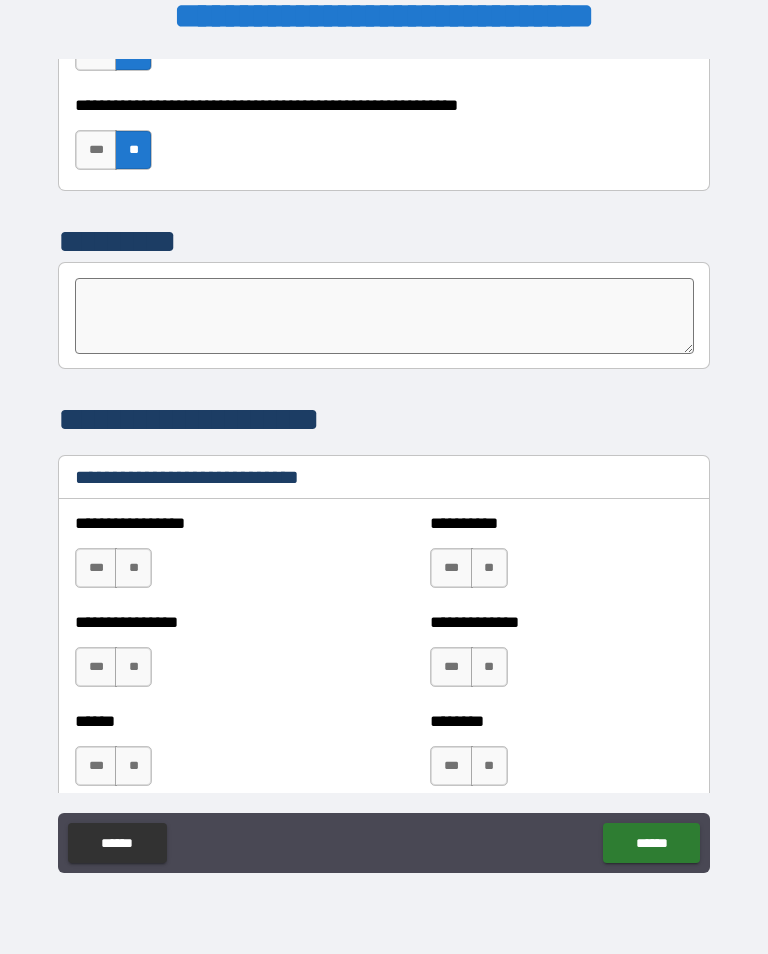 click on "***" at bounding box center [96, 568] 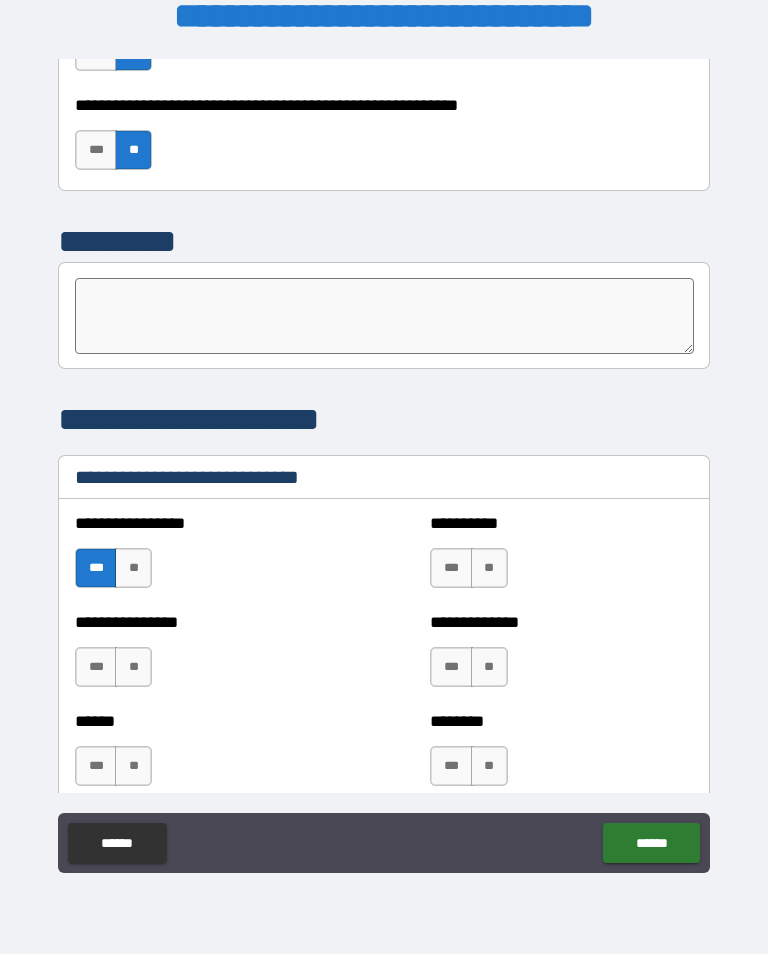 click on "***" at bounding box center [451, 568] 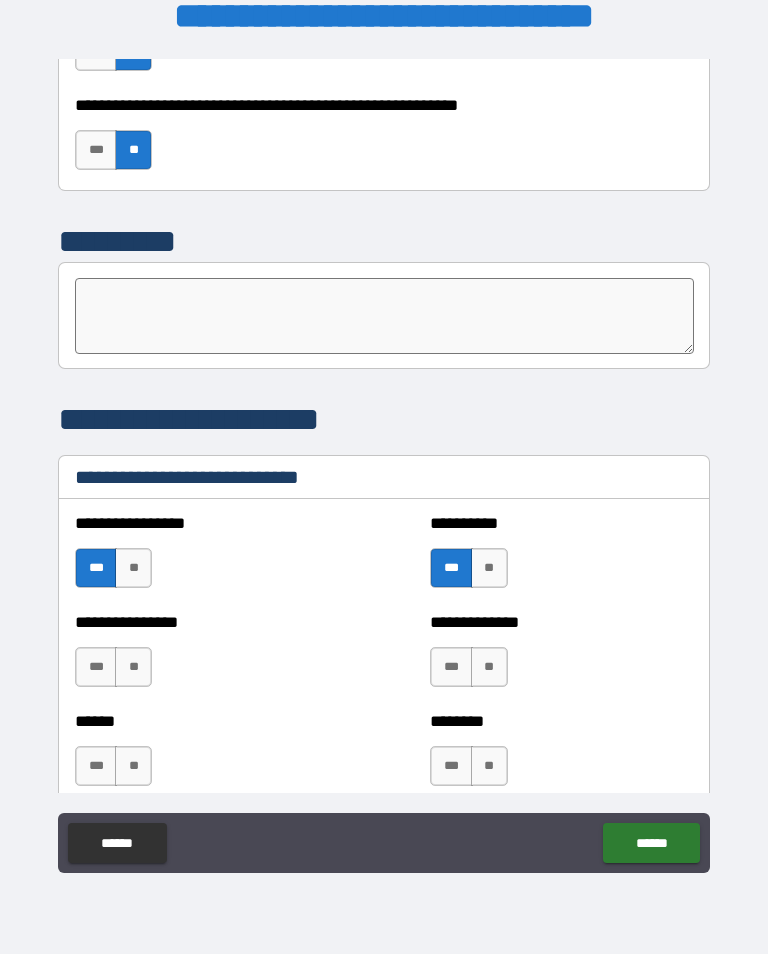 scroll, scrollTop: 6431, scrollLeft: 0, axis: vertical 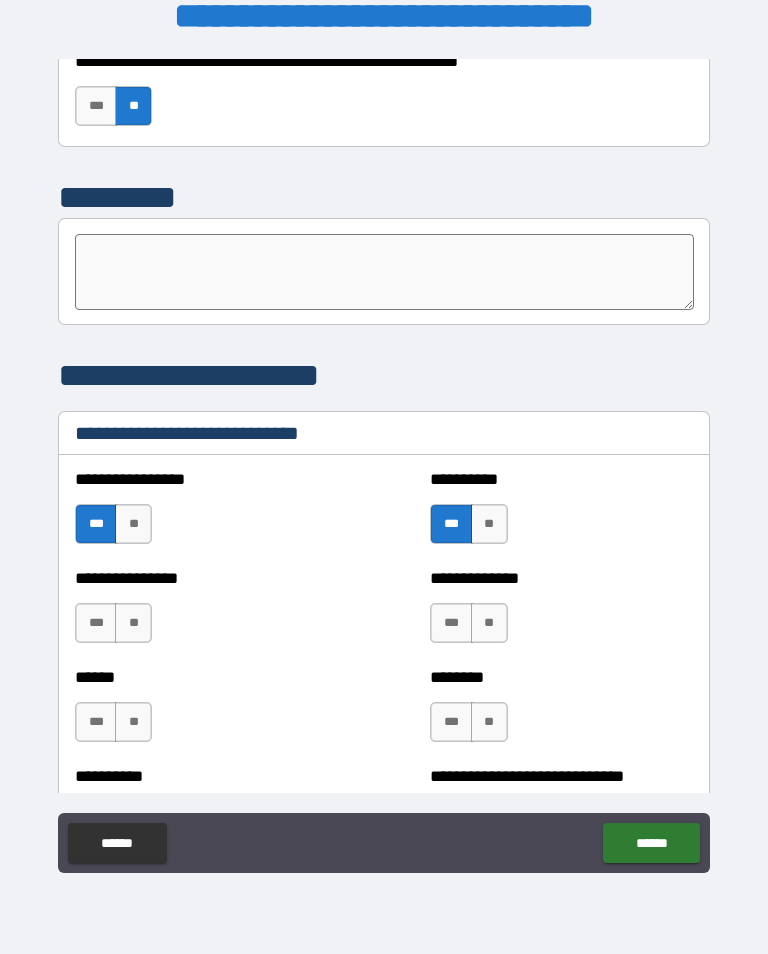 click on "***" at bounding box center [96, 623] 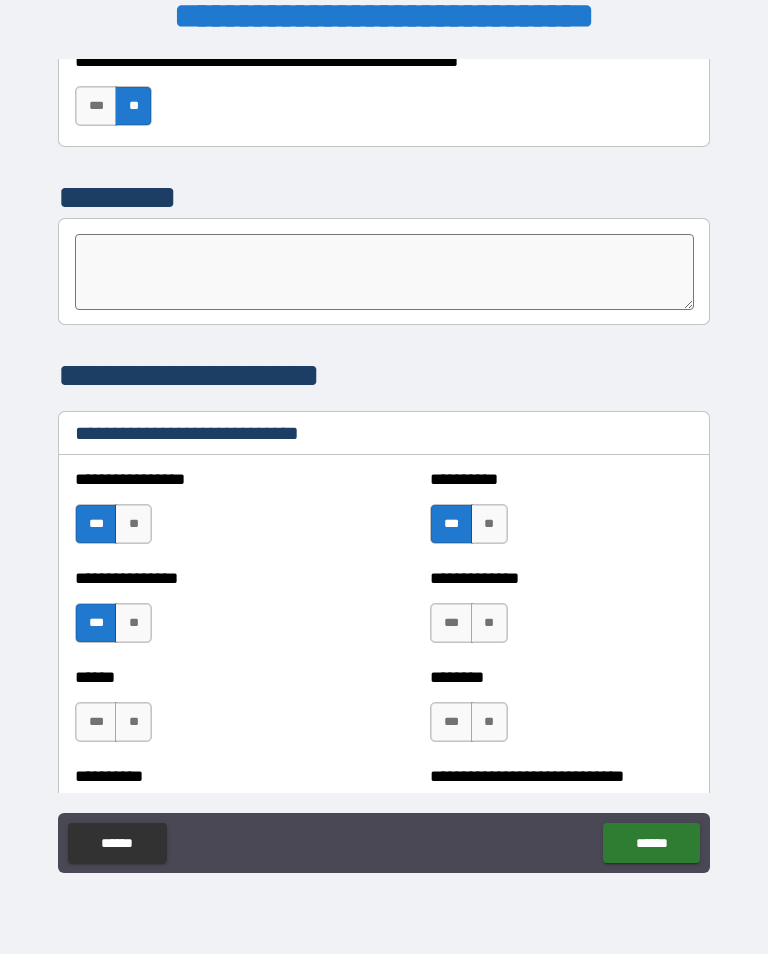 click on "**" at bounding box center [489, 623] 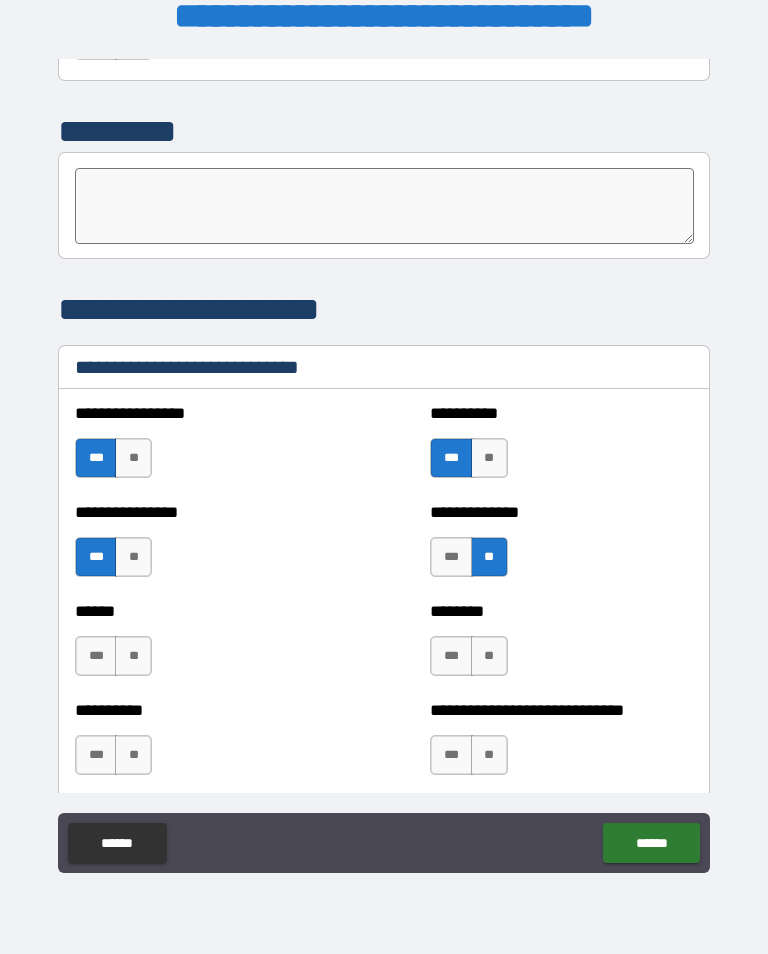 scroll, scrollTop: 6502, scrollLeft: 0, axis: vertical 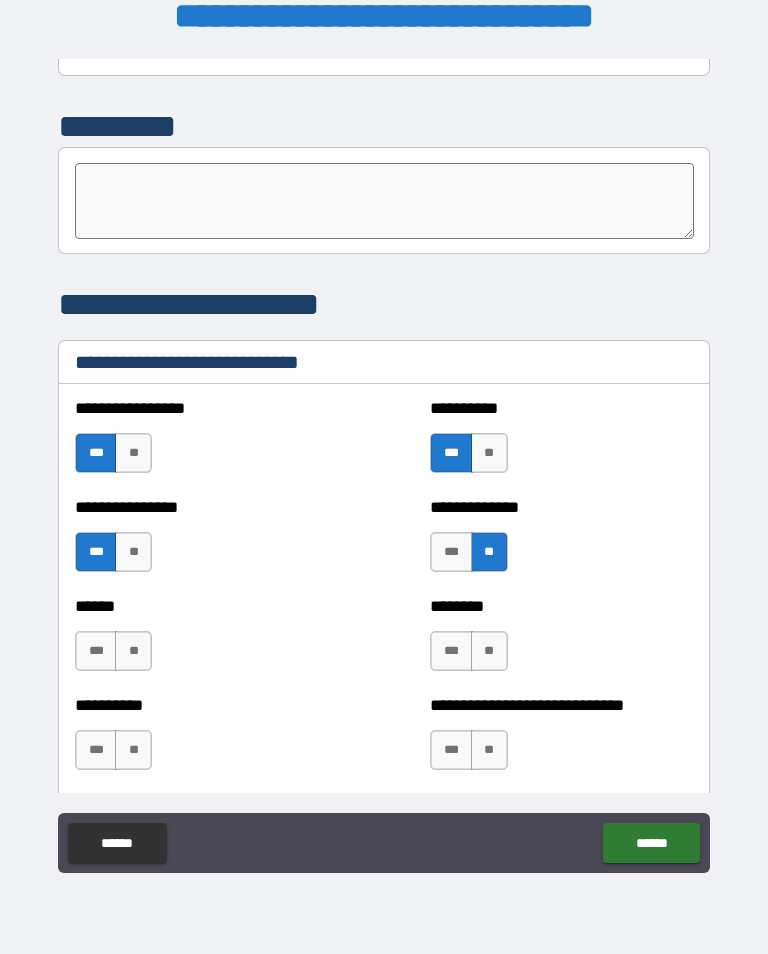 click on "***" at bounding box center [451, 651] 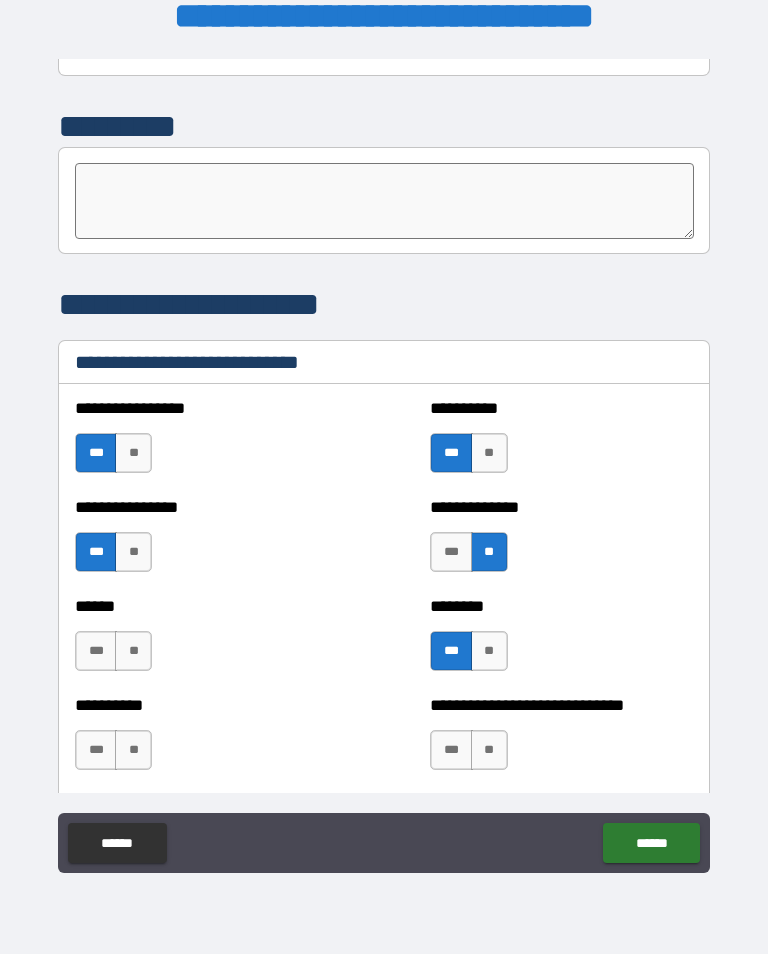 click on "***" at bounding box center [96, 651] 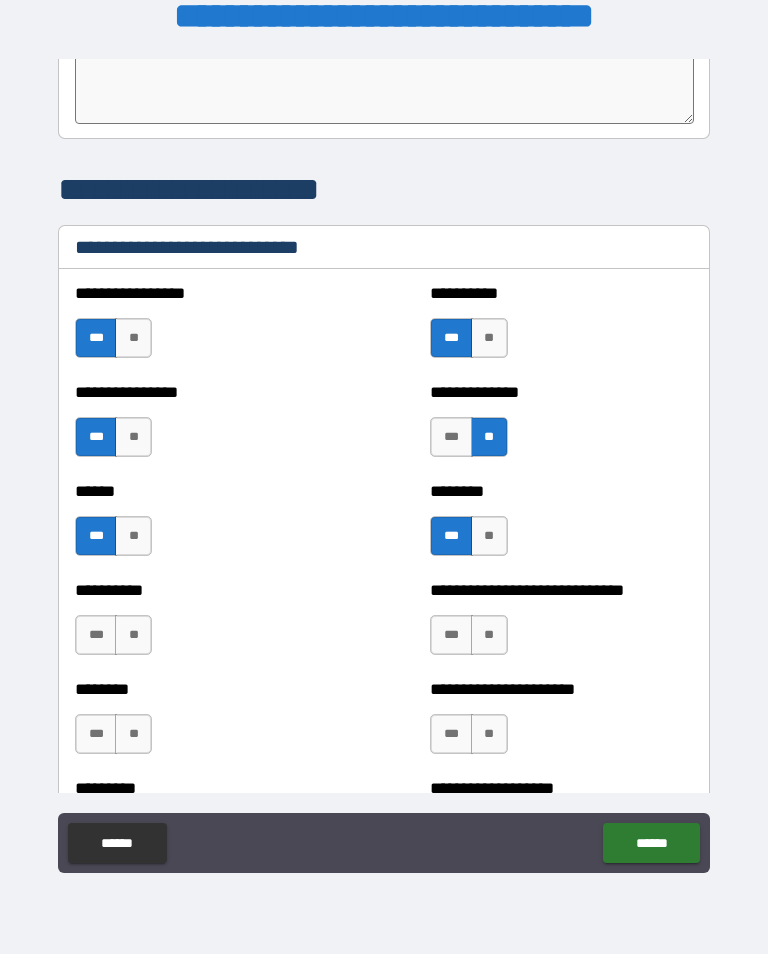 scroll, scrollTop: 6616, scrollLeft: 0, axis: vertical 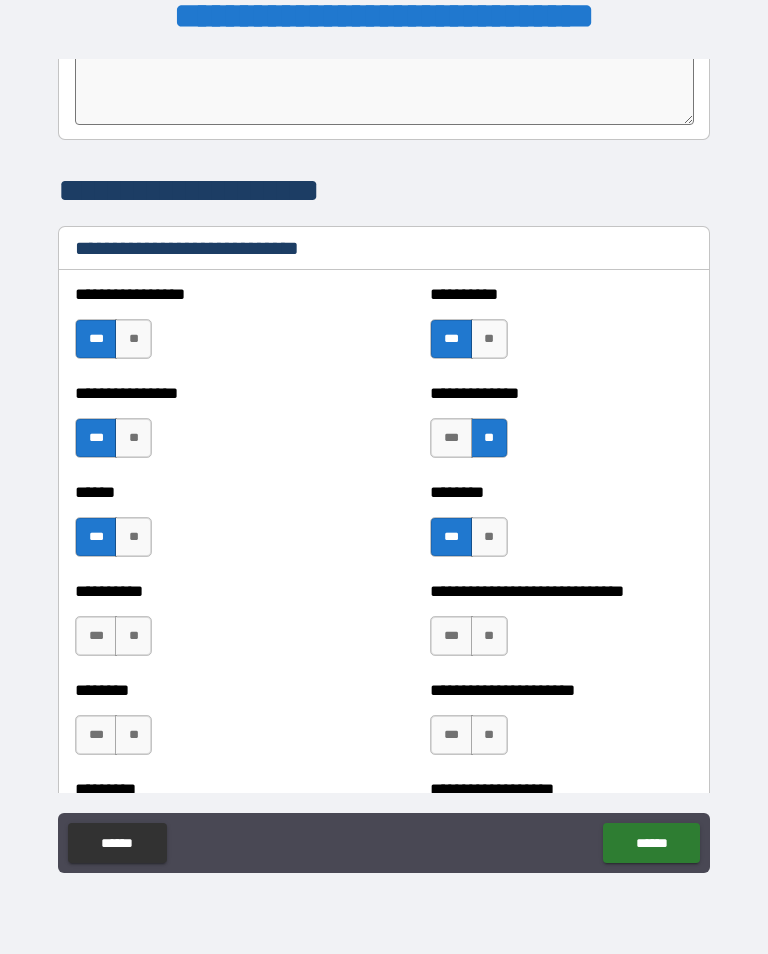 click on "**" at bounding box center (489, 636) 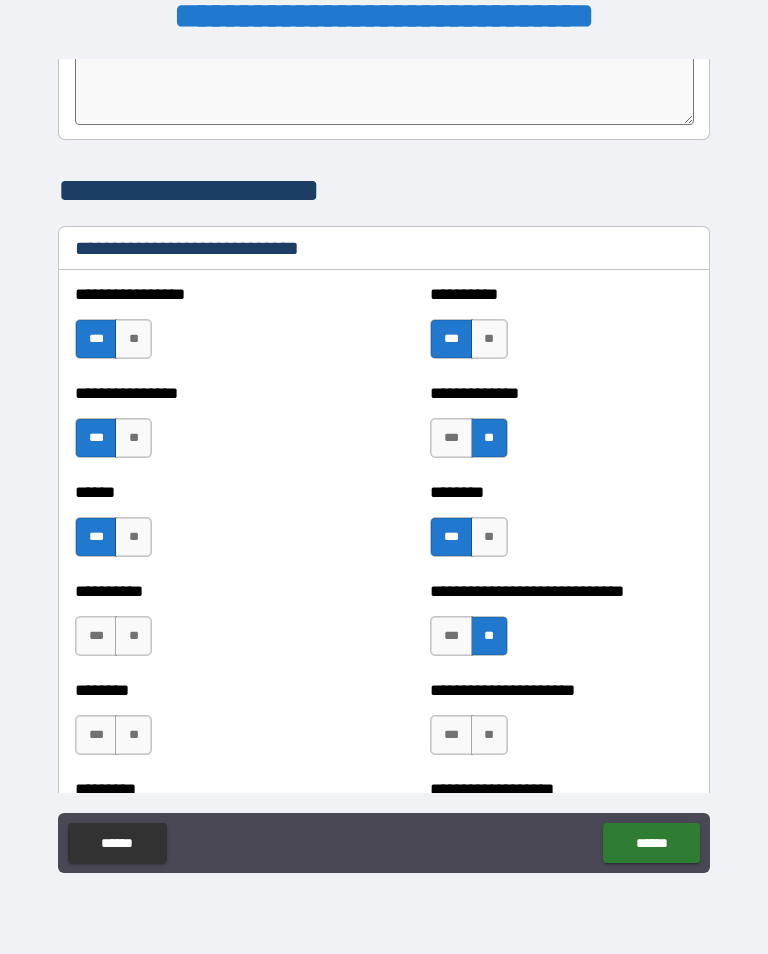 click on "***" at bounding box center [451, 735] 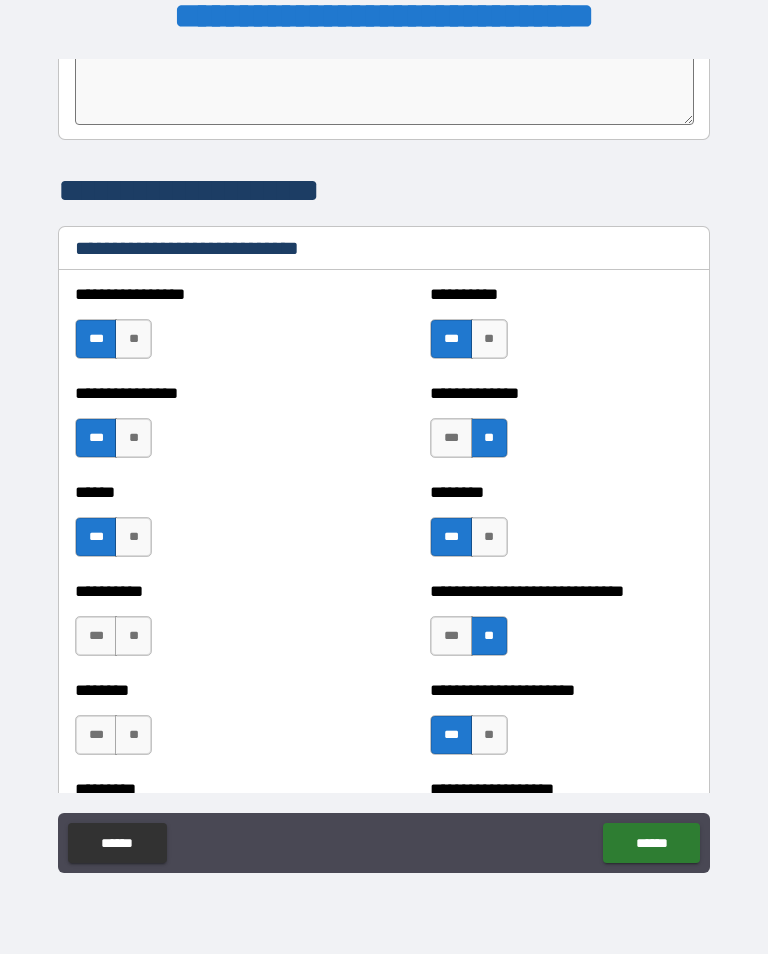 click on "**" at bounding box center (133, 636) 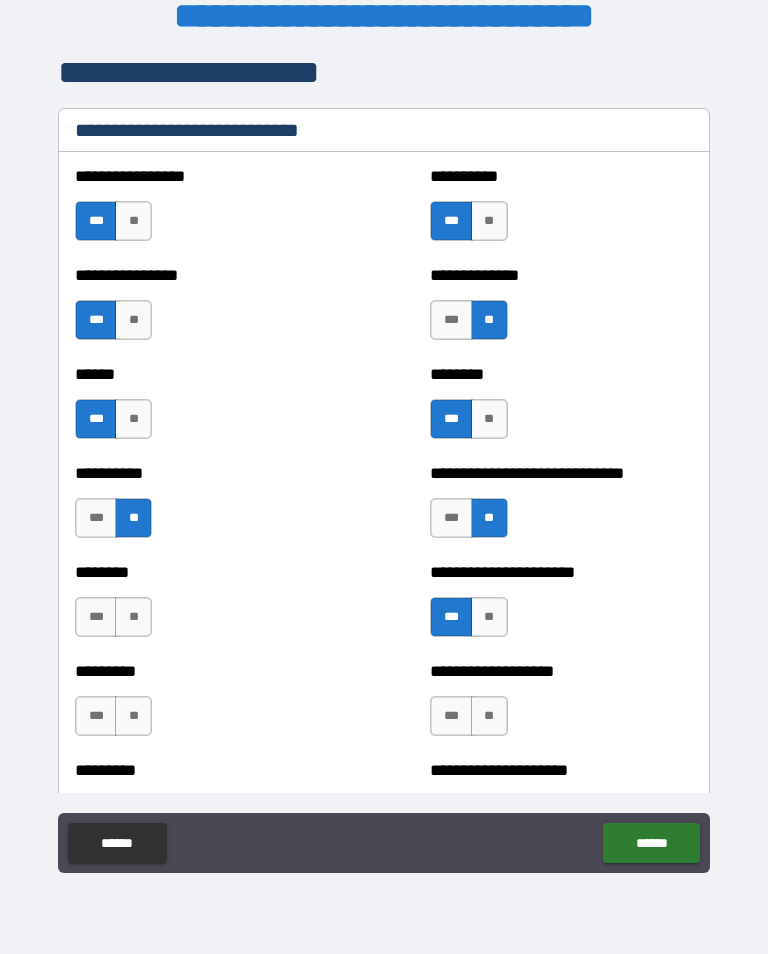 scroll, scrollTop: 6739, scrollLeft: 0, axis: vertical 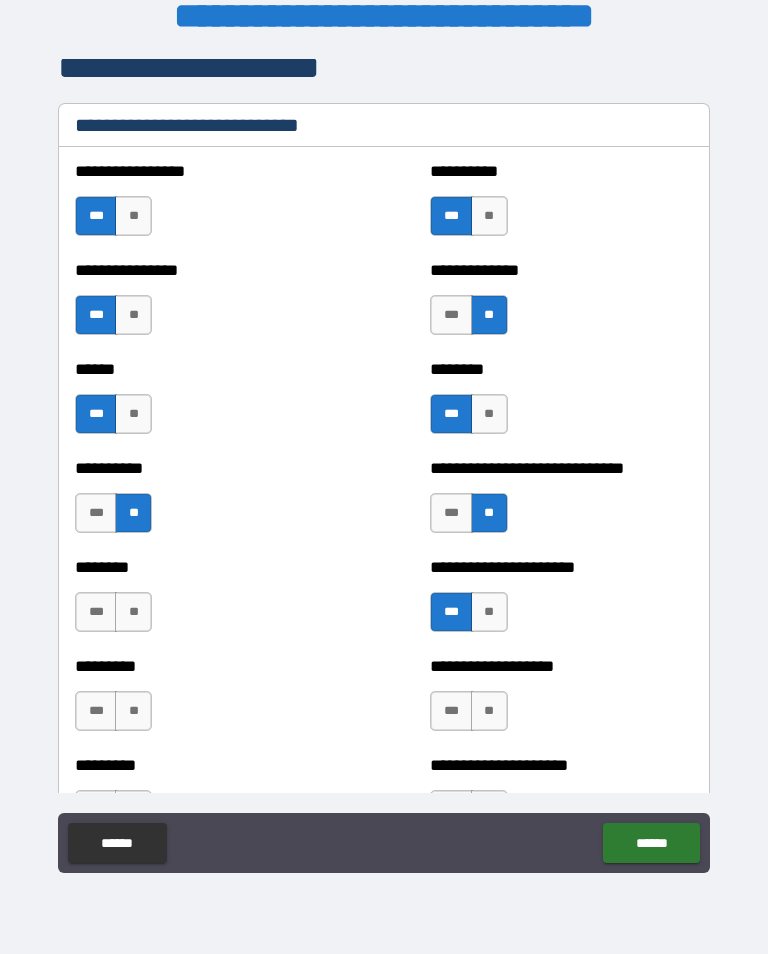 click on "**" at bounding box center (133, 612) 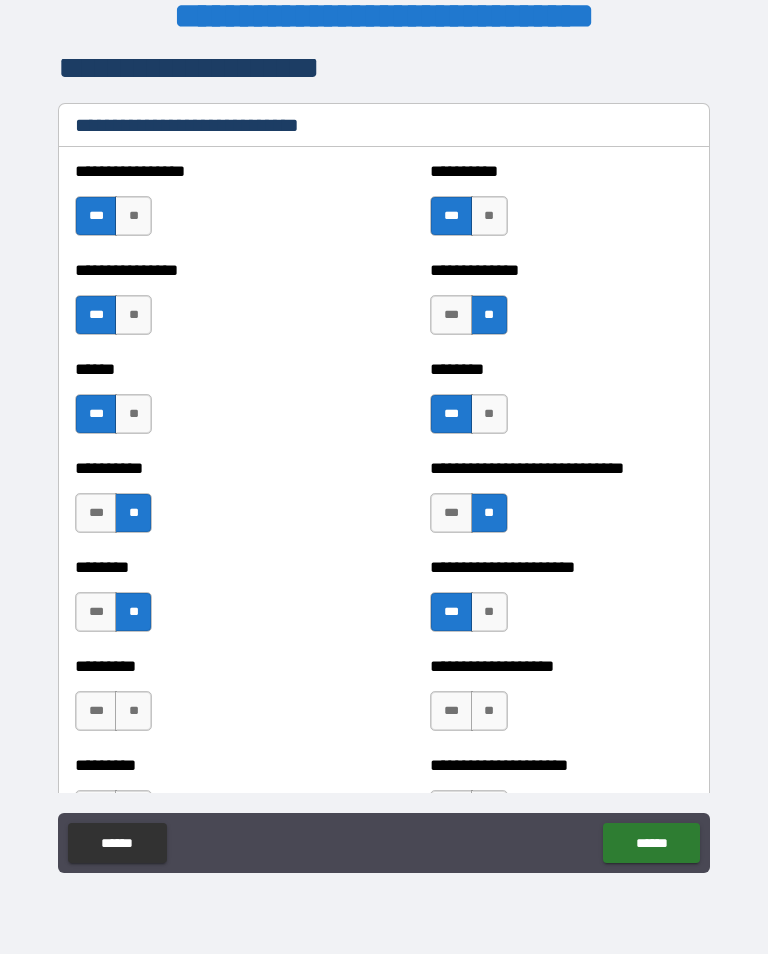 scroll, scrollTop: 6807, scrollLeft: 0, axis: vertical 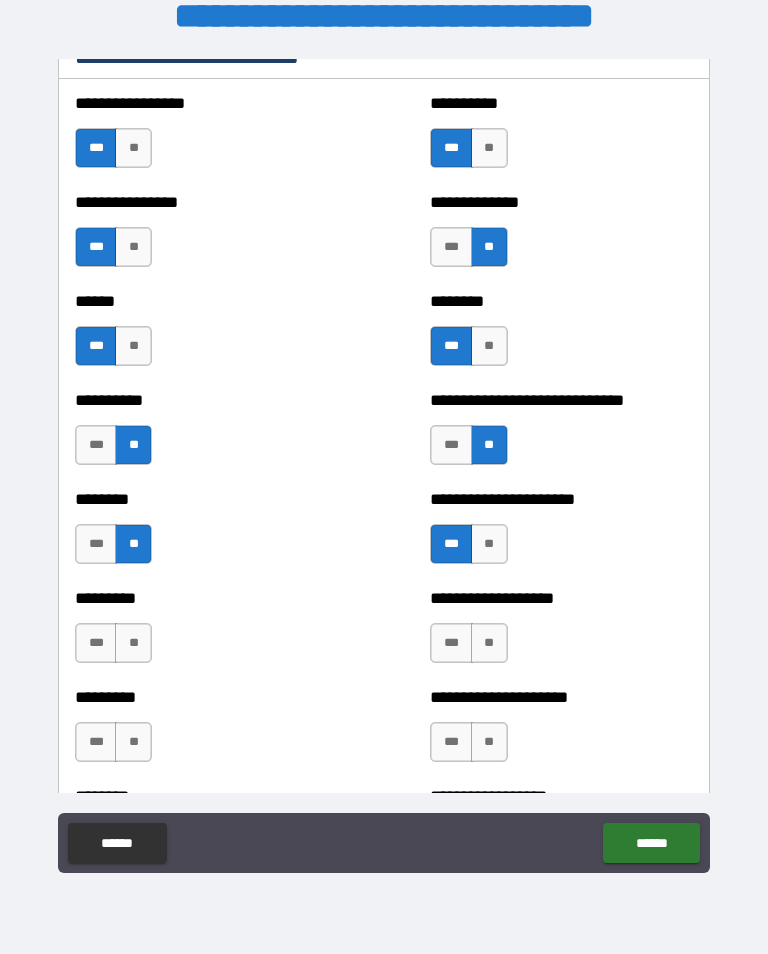 click on "***" at bounding box center [451, 643] 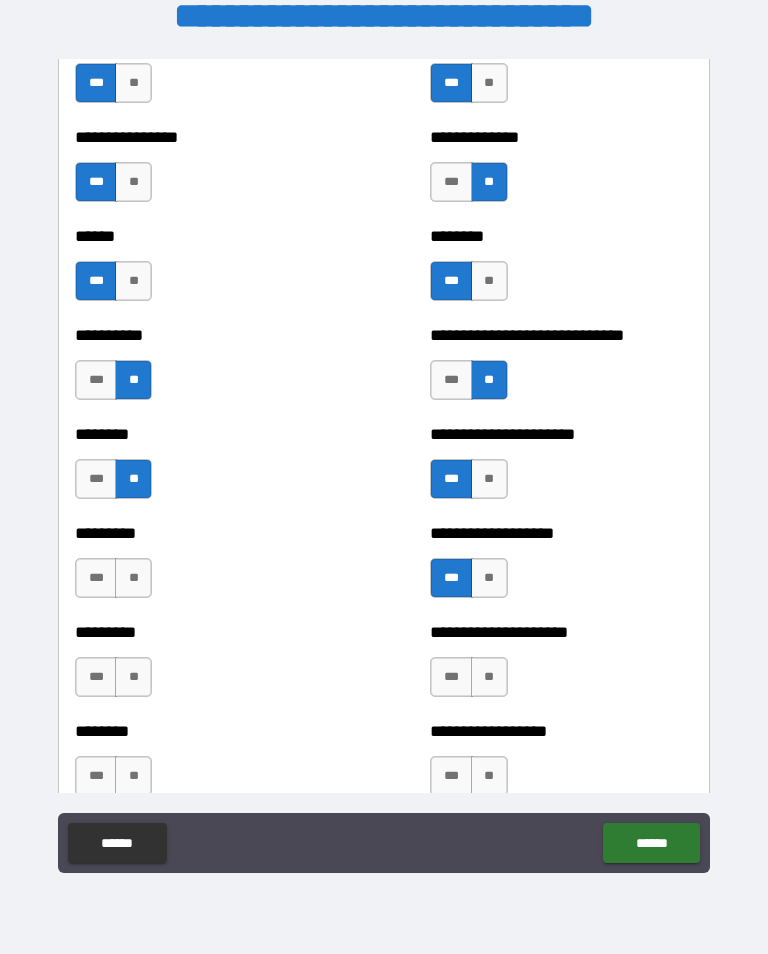 scroll, scrollTop: 6910, scrollLeft: 0, axis: vertical 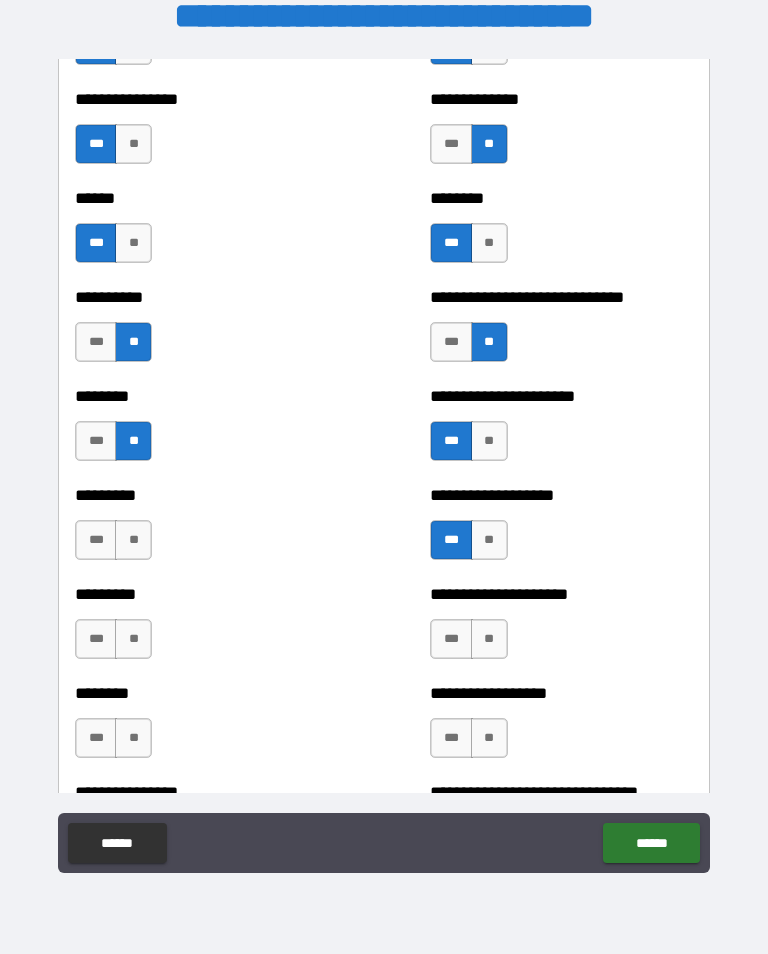 click on "***" at bounding box center (96, 639) 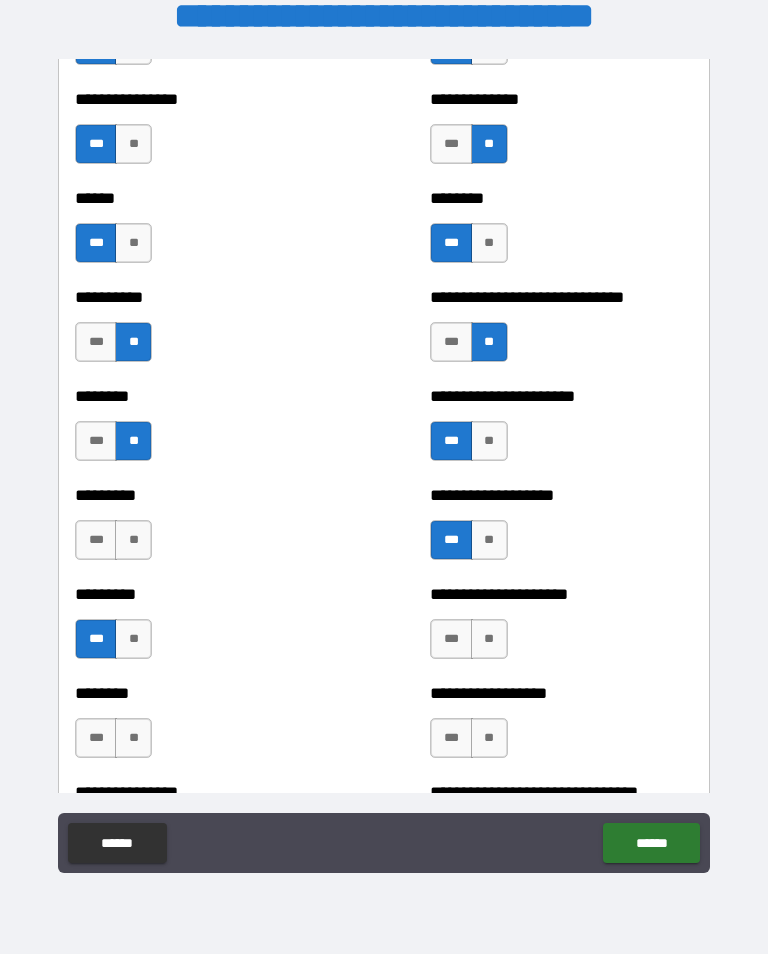 scroll, scrollTop: 6963, scrollLeft: 0, axis: vertical 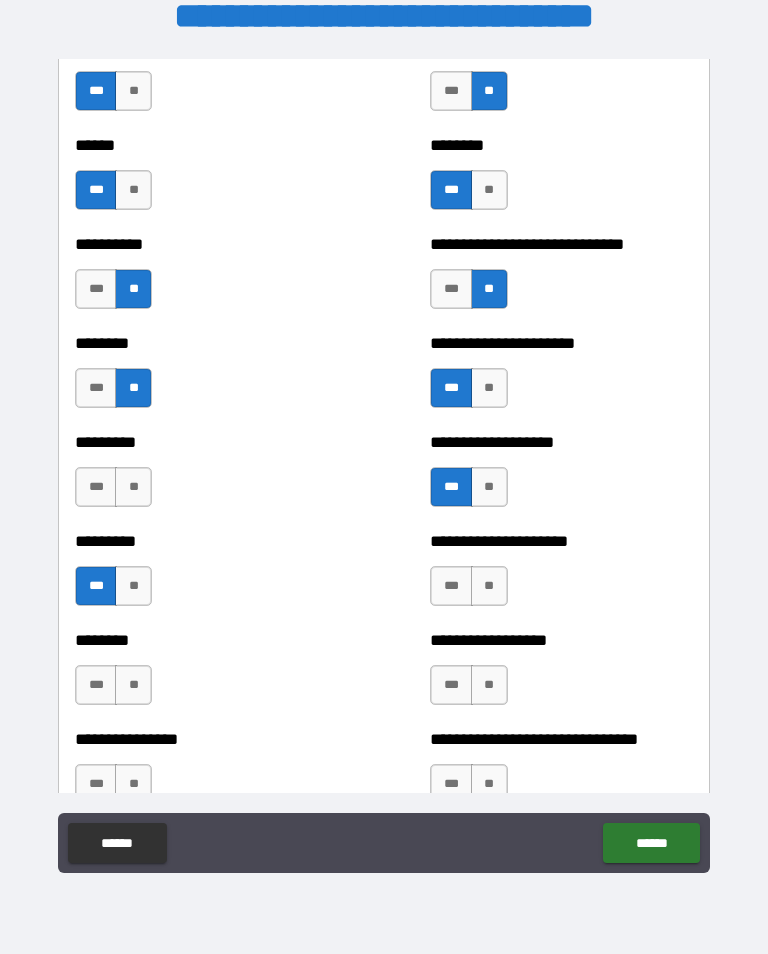 click on "**" at bounding box center [489, 685] 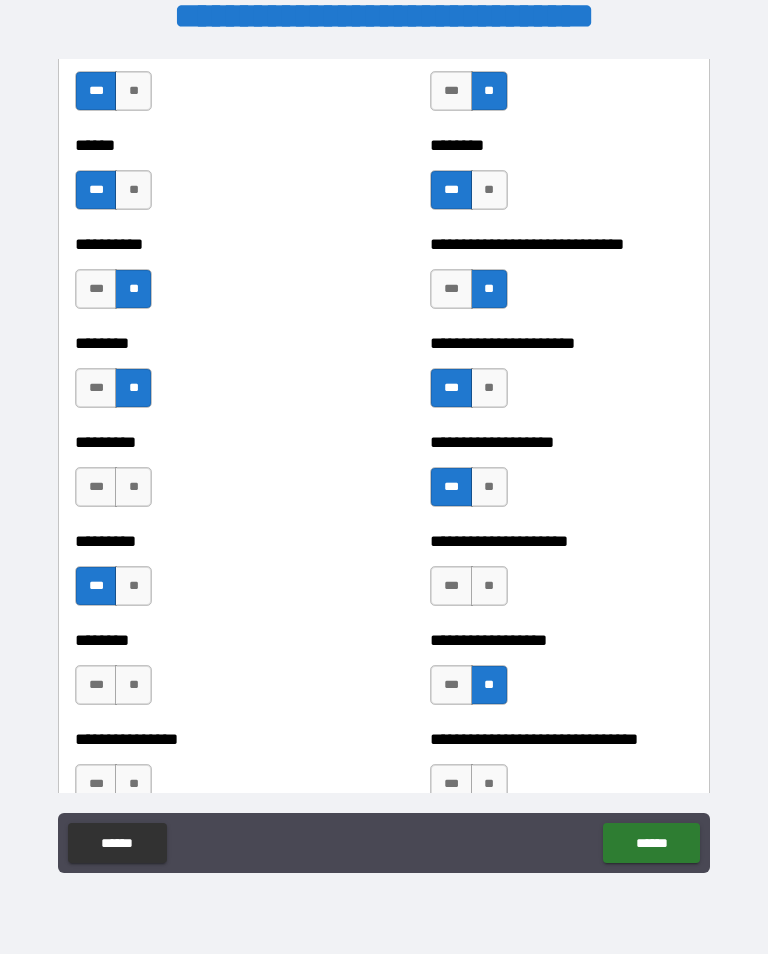 click on "**" at bounding box center [133, 487] 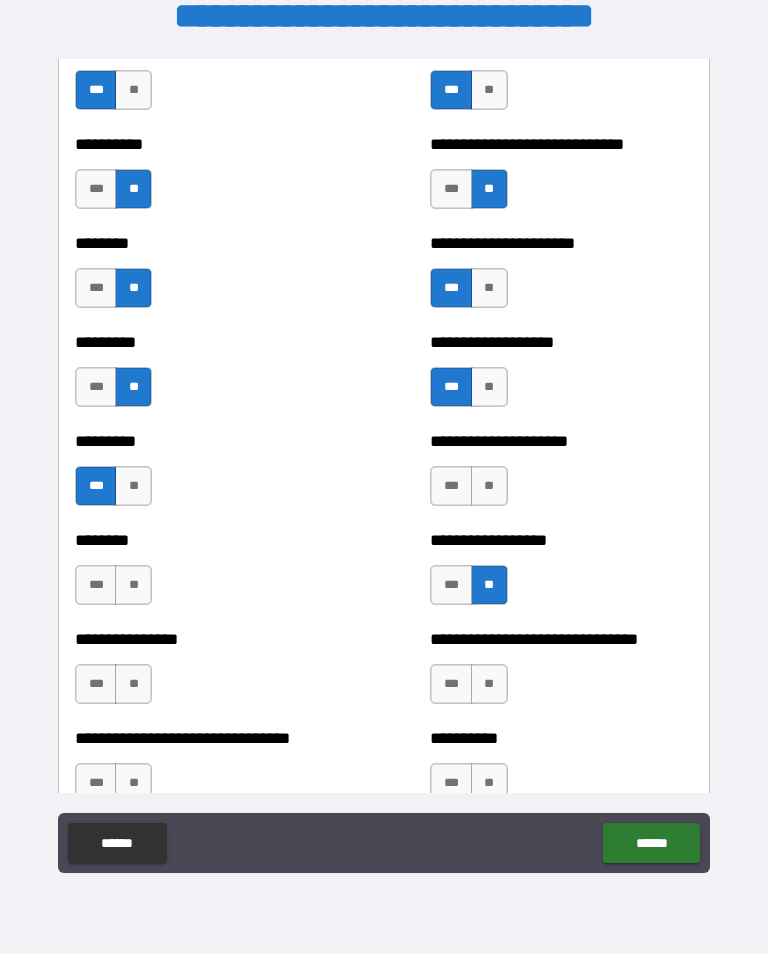 scroll, scrollTop: 7083, scrollLeft: 0, axis: vertical 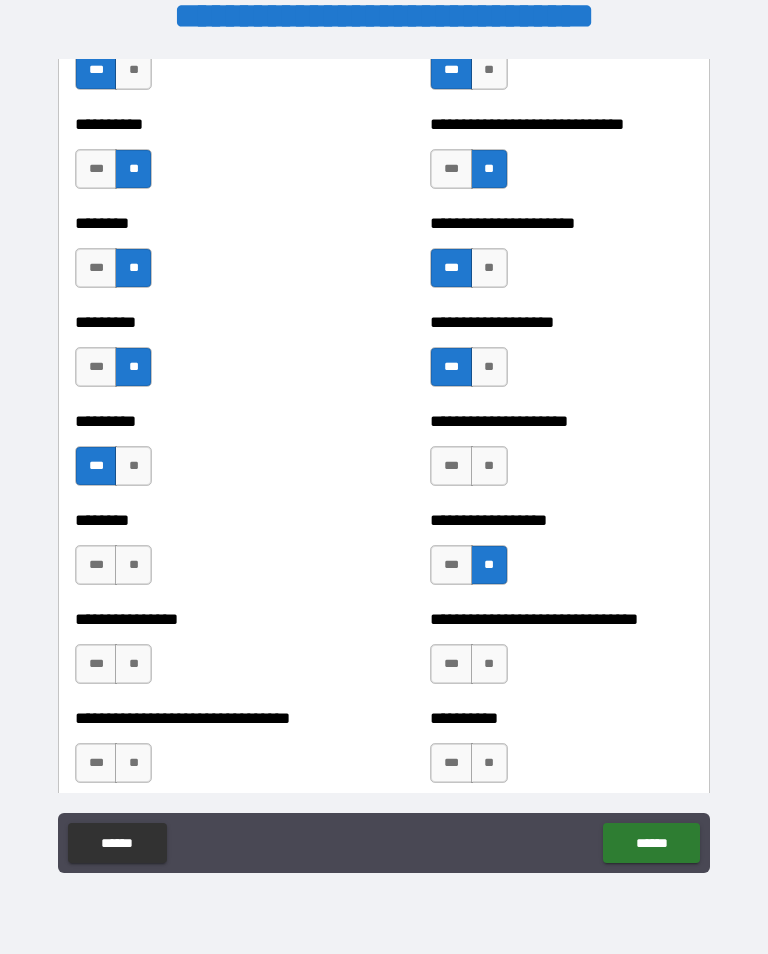 click on "**" at bounding box center [489, 664] 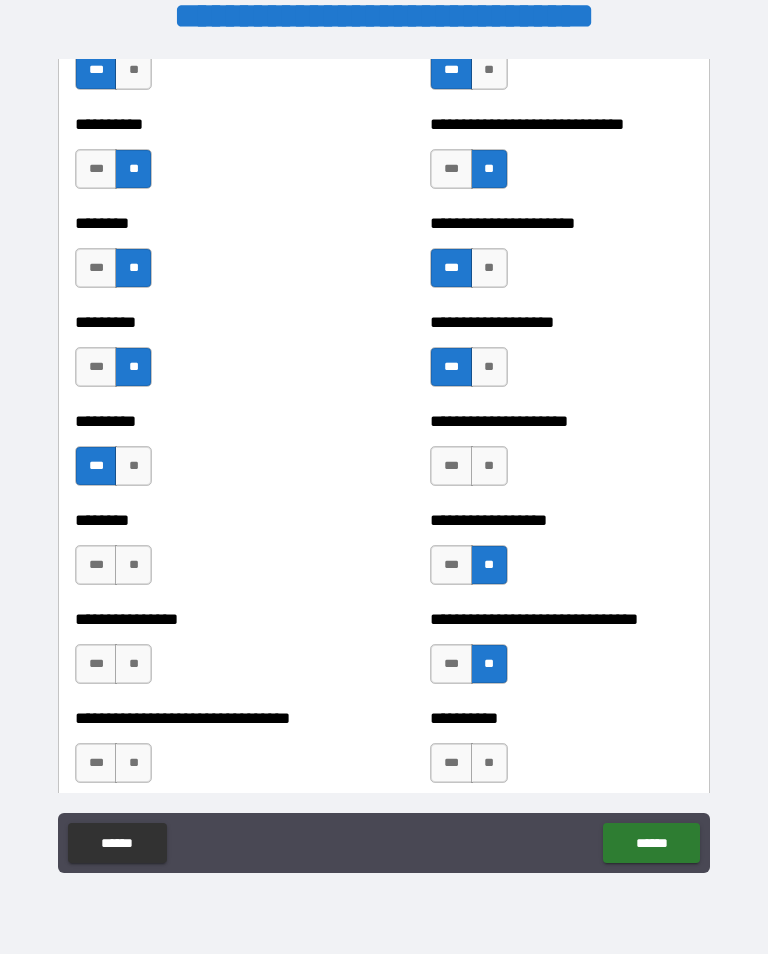 click on "**" at bounding box center (133, 664) 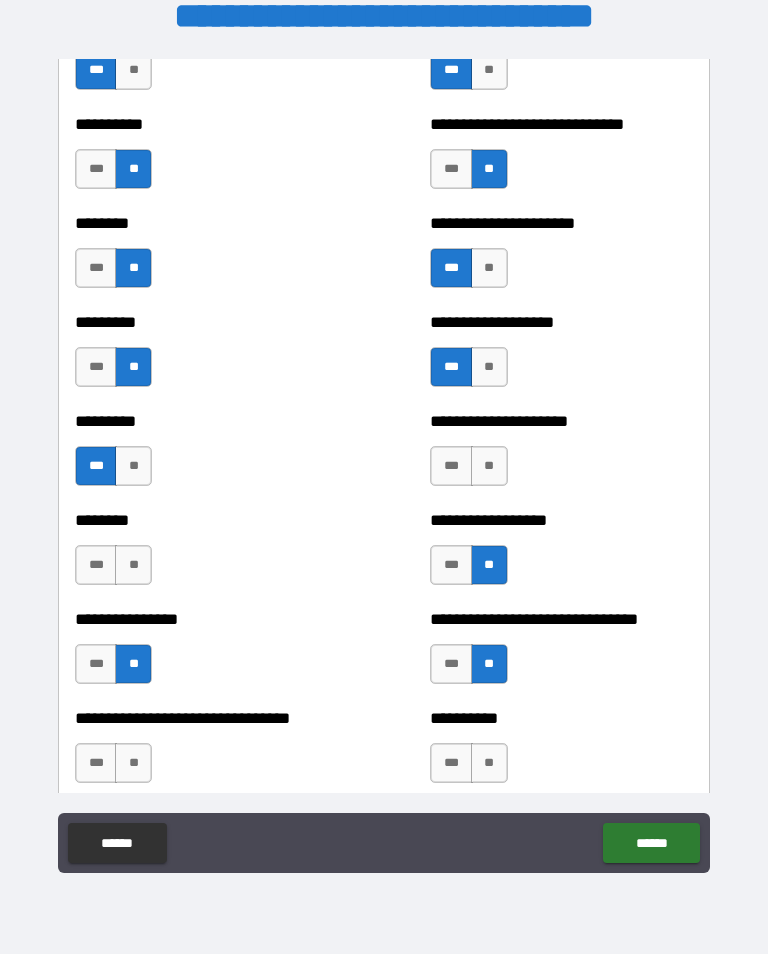 click on "***" at bounding box center (451, 664) 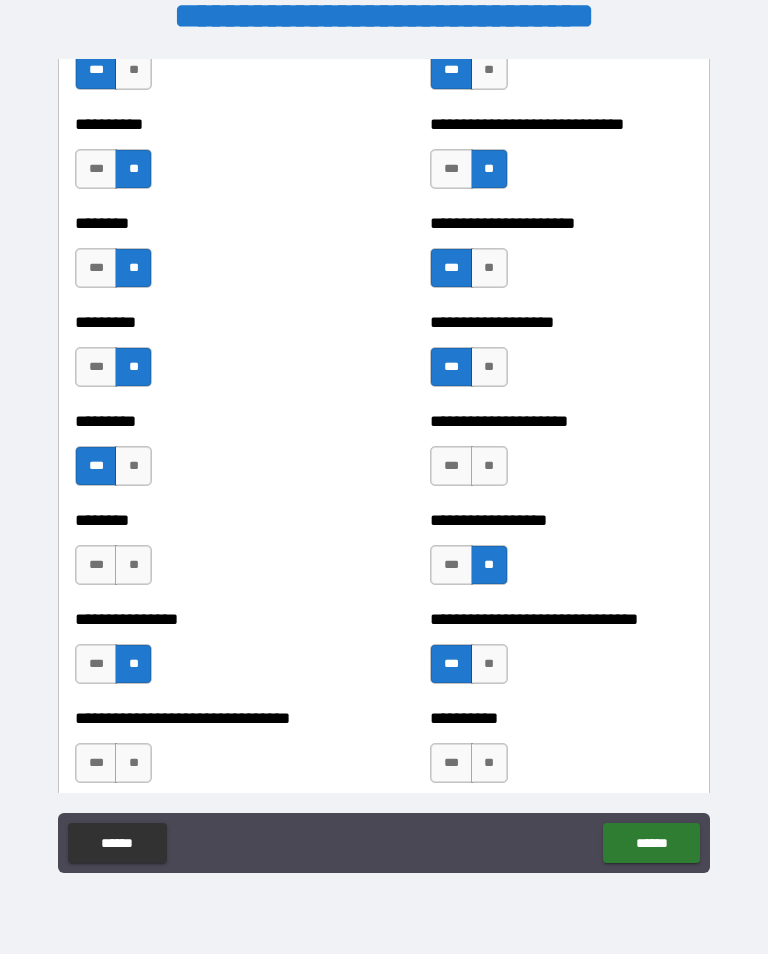 click on "**" at bounding box center (133, 565) 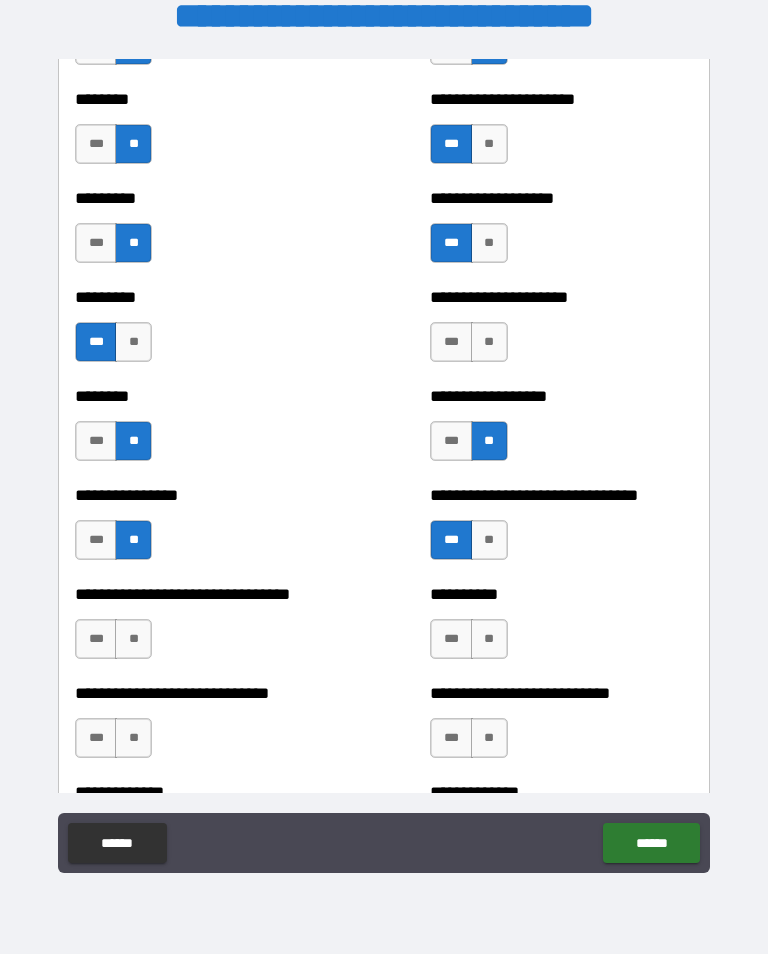 scroll, scrollTop: 7213, scrollLeft: 0, axis: vertical 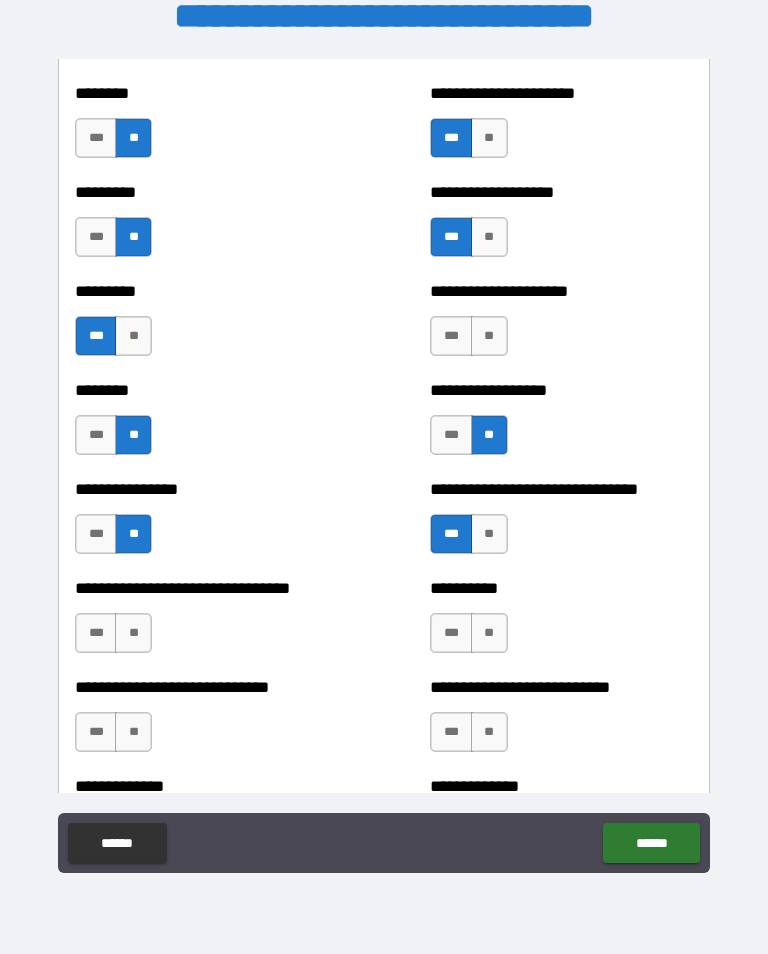 click on "**" at bounding box center [489, 633] 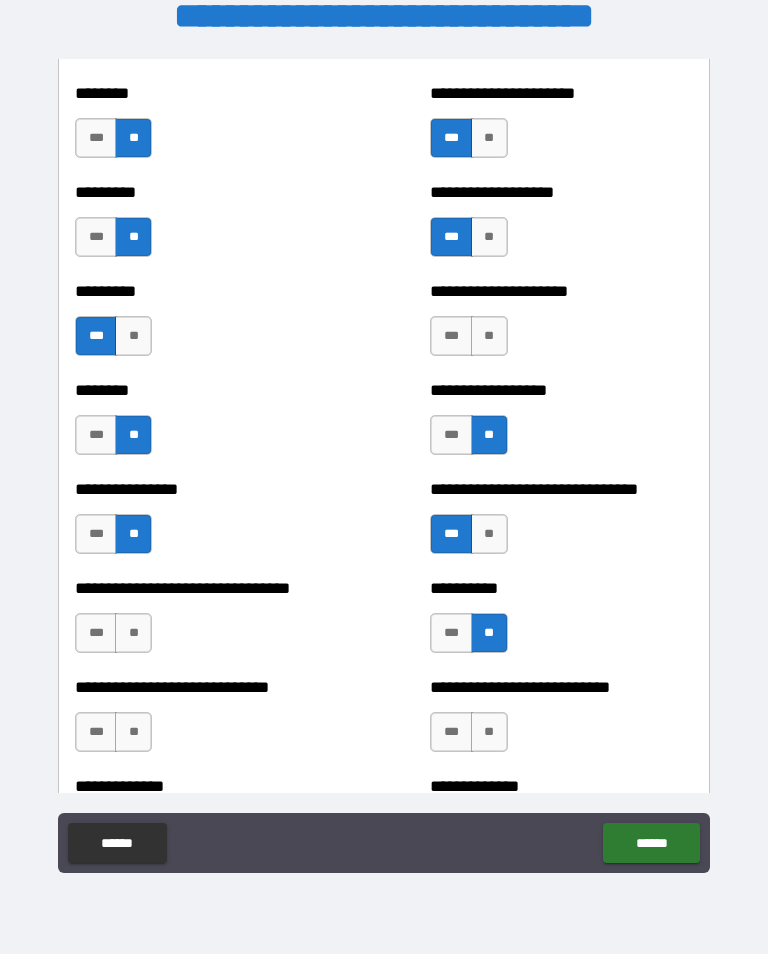 click on "**" at bounding box center [133, 633] 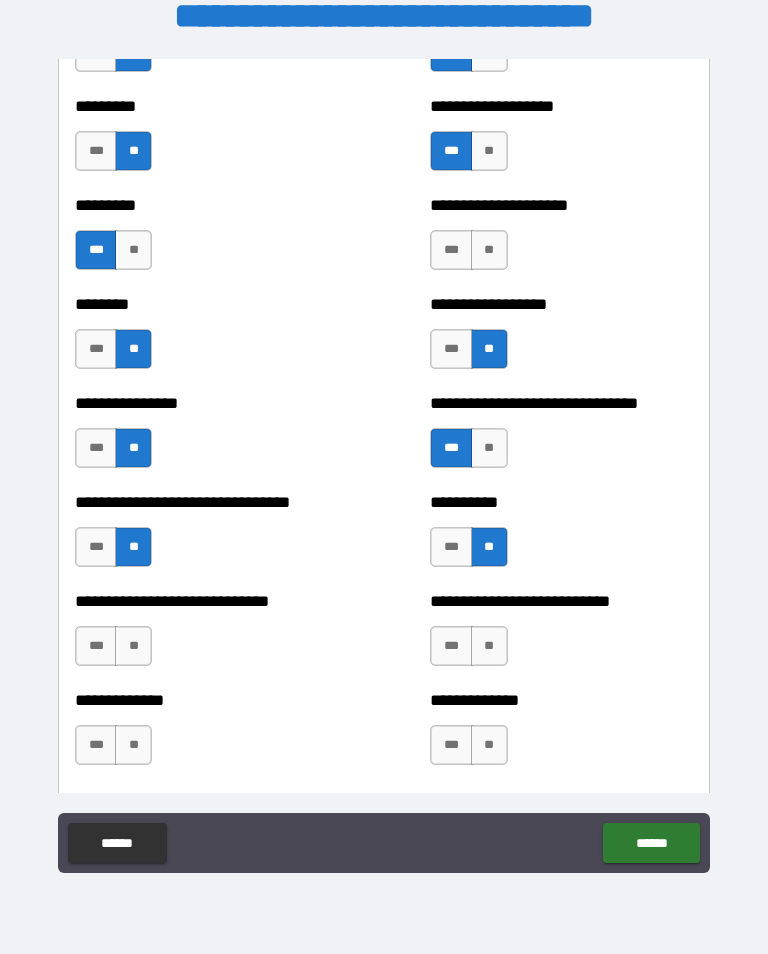 scroll, scrollTop: 7302, scrollLeft: 0, axis: vertical 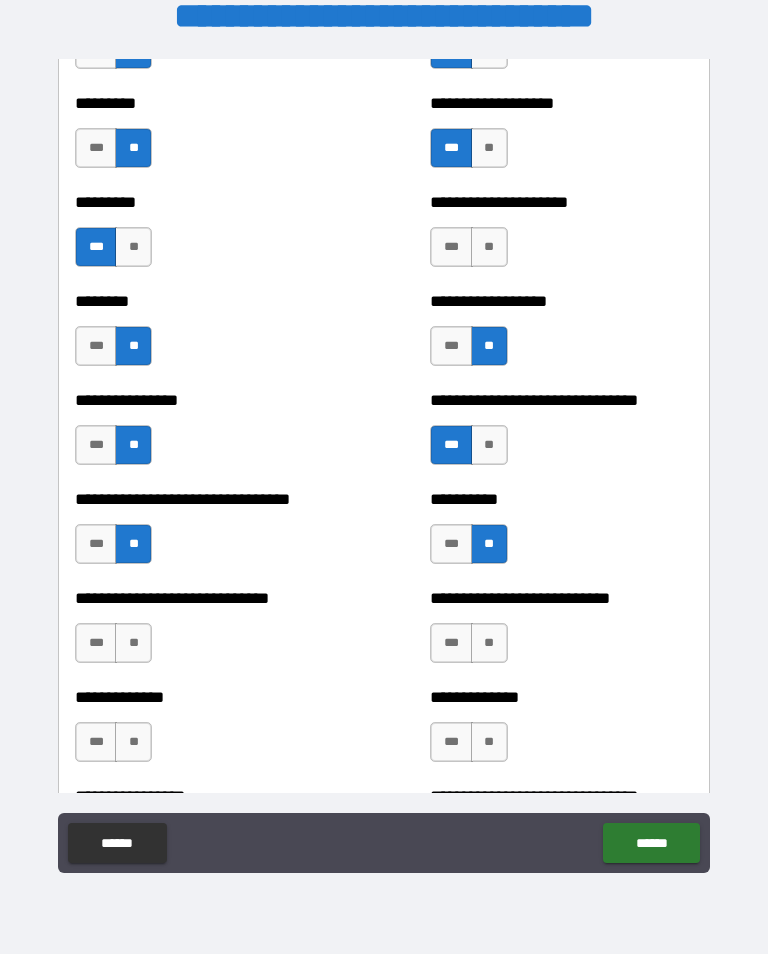 click on "**" at bounding box center (489, 643) 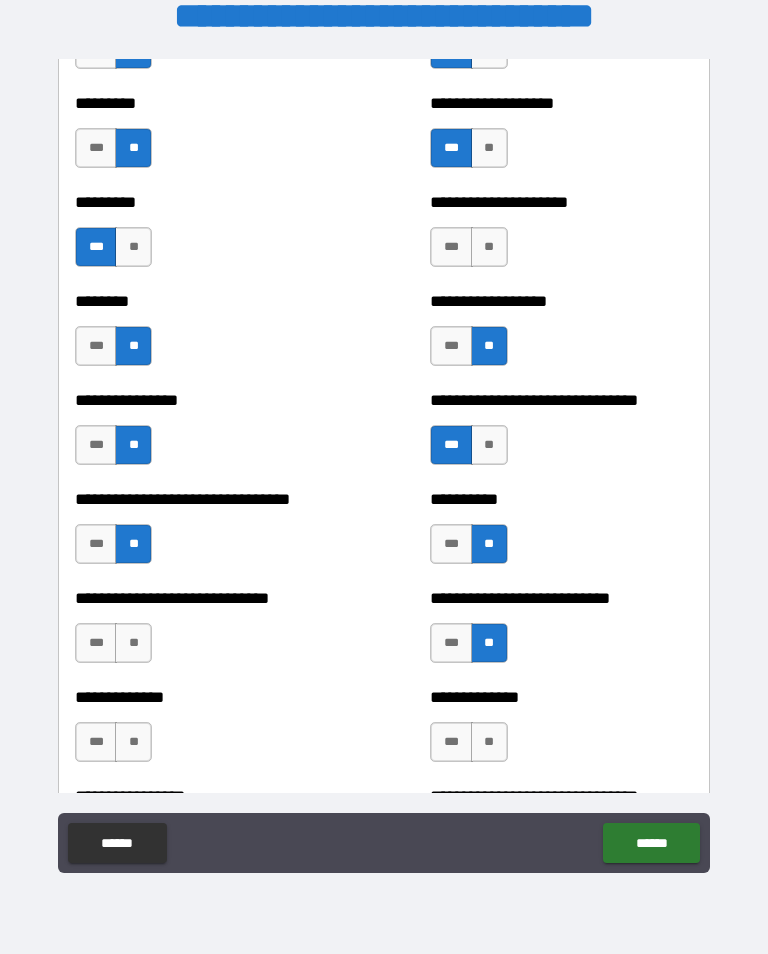 click on "**" at bounding box center (133, 643) 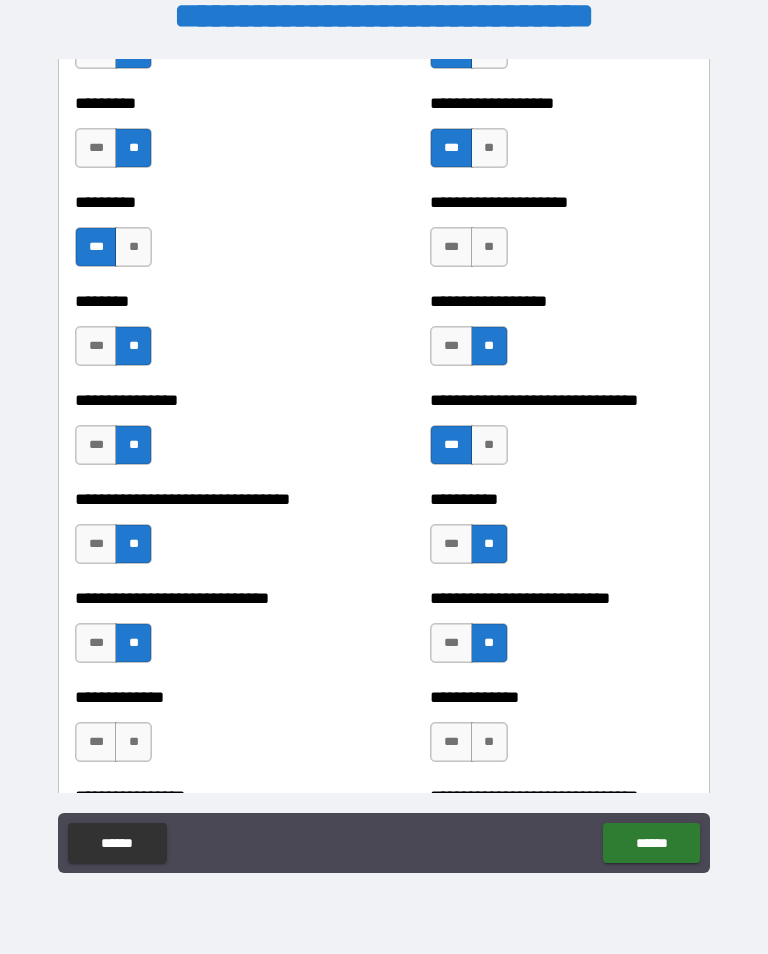 click on "***" at bounding box center [96, 643] 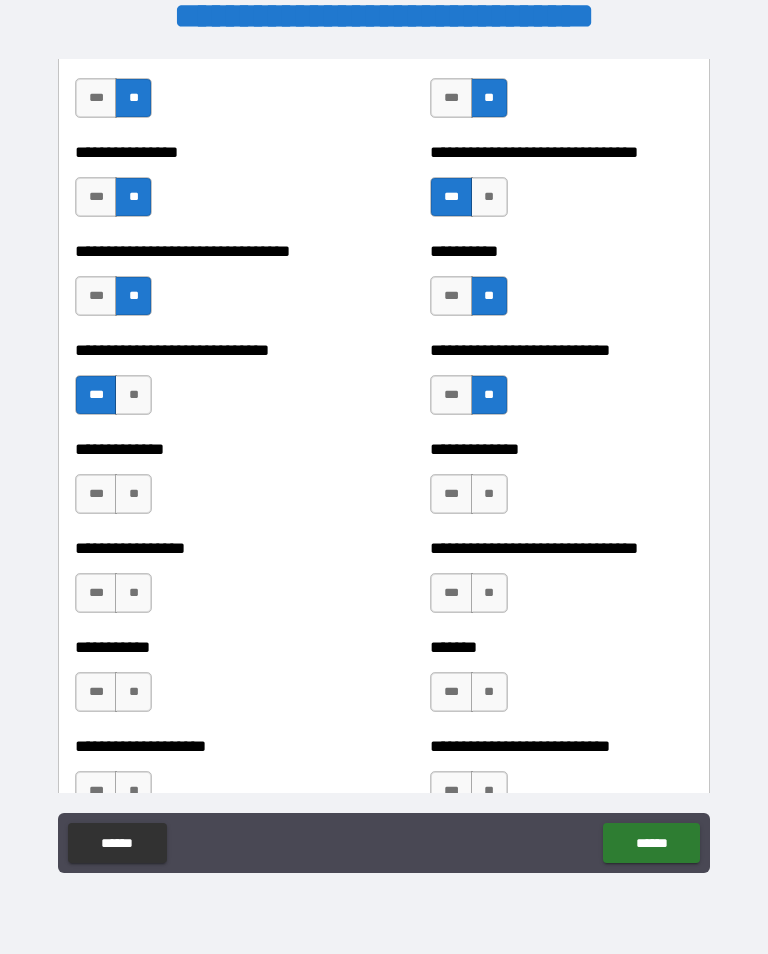 scroll, scrollTop: 7568, scrollLeft: 0, axis: vertical 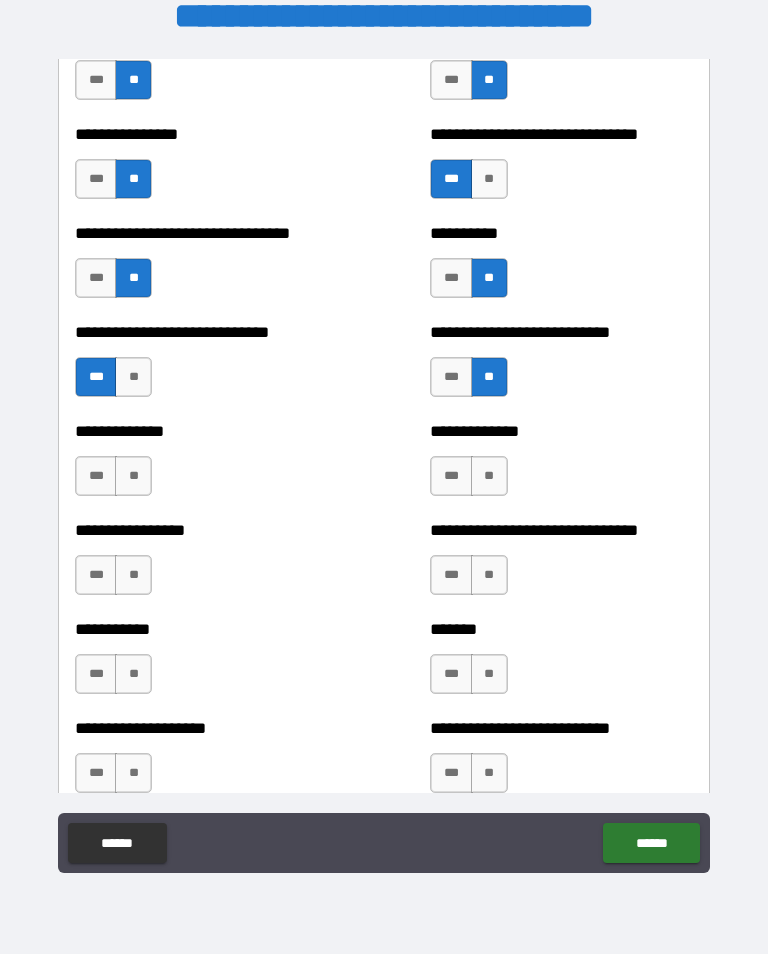 click on "**" at bounding box center (489, 476) 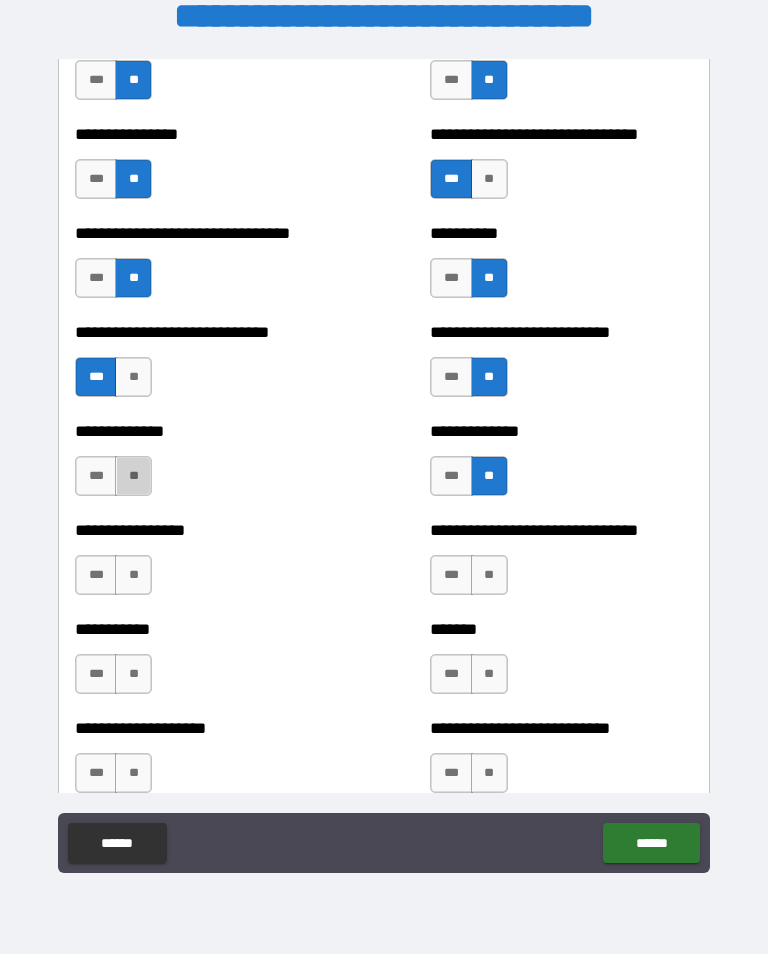 click on "**" at bounding box center [133, 476] 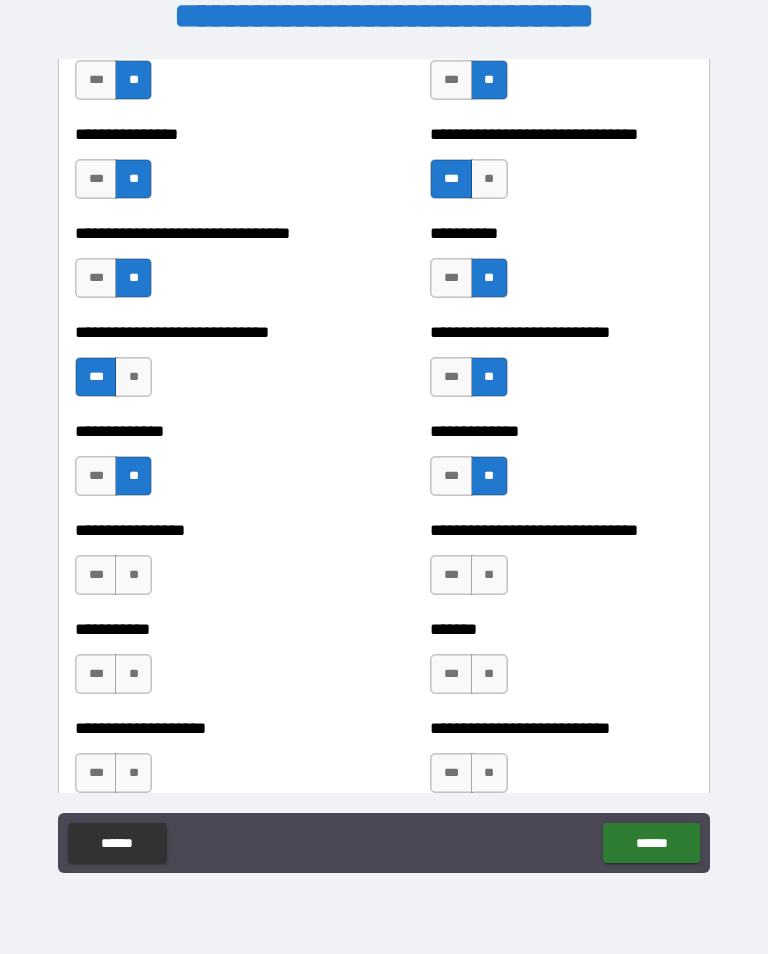 click on "***" at bounding box center [96, 575] 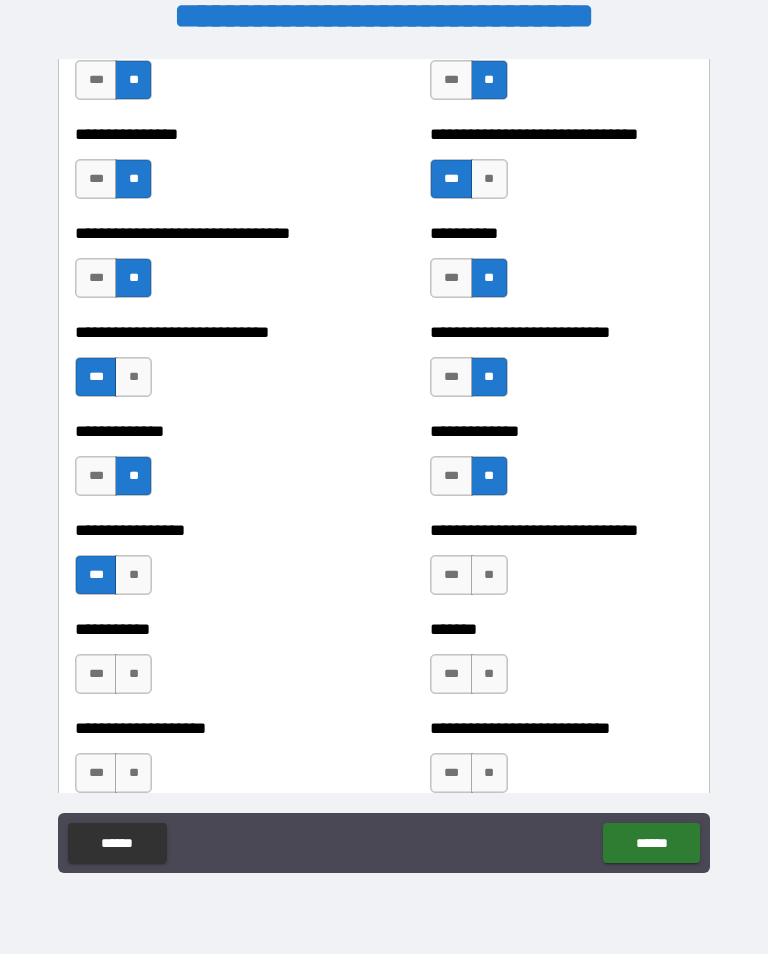 click on "**" at bounding box center (489, 575) 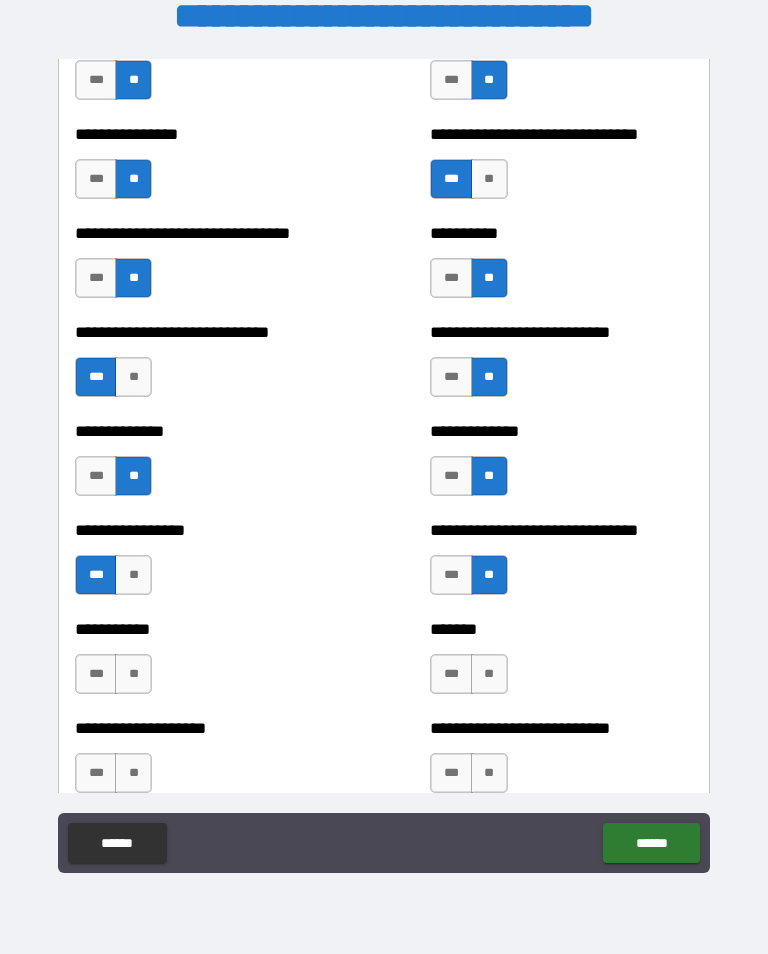 click on "**" at bounding box center [133, 674] 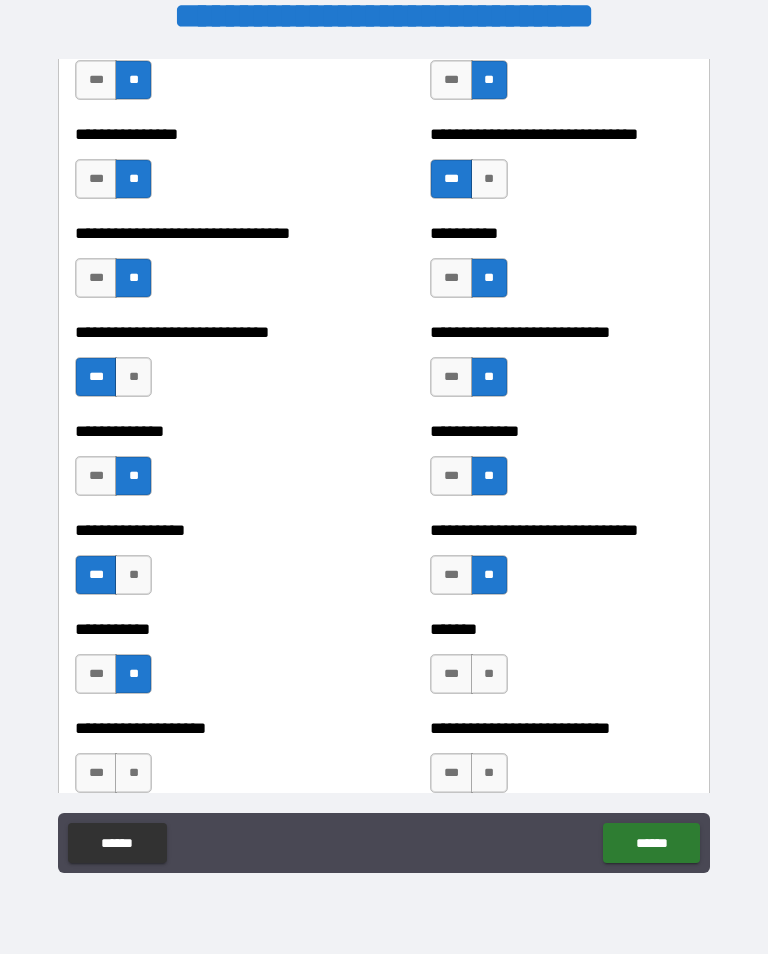 click on "**" at bounding box center [489, 674] 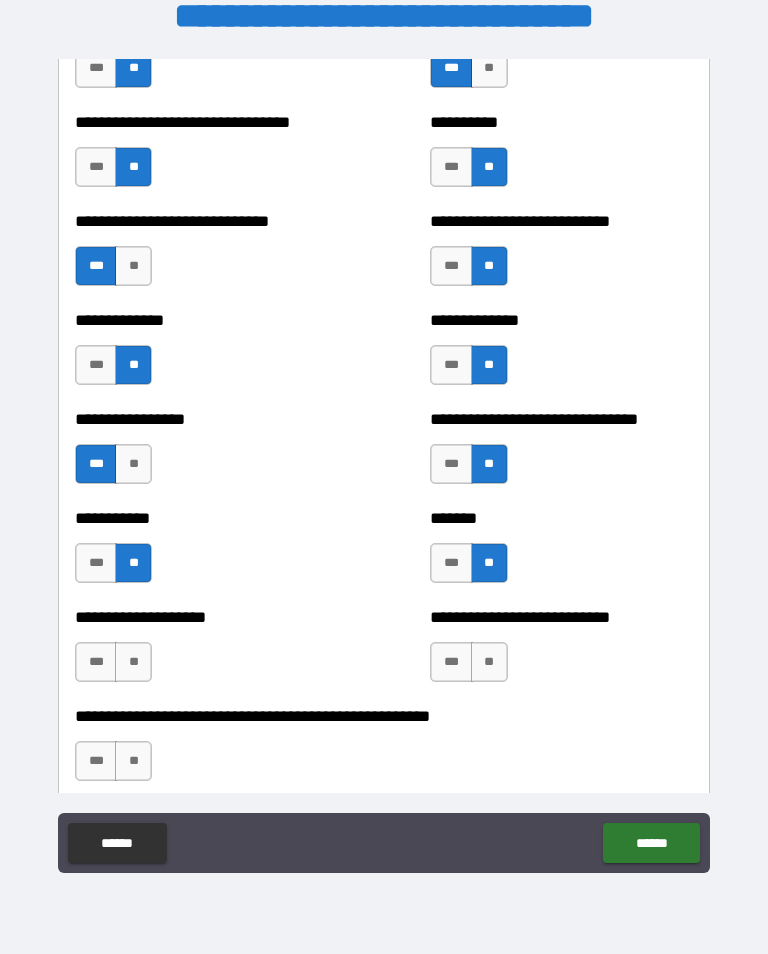 scroll, scrollTop: 7693, scrollLeft: 0, axis: vertical 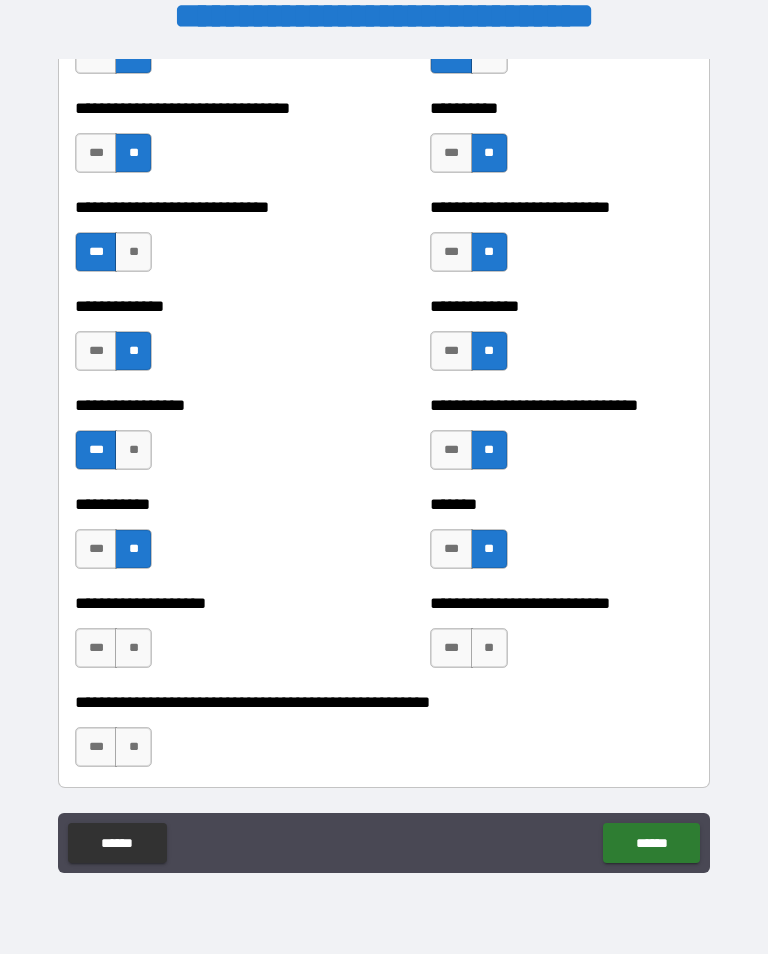 click on "***" at bounding box center [96, 648] 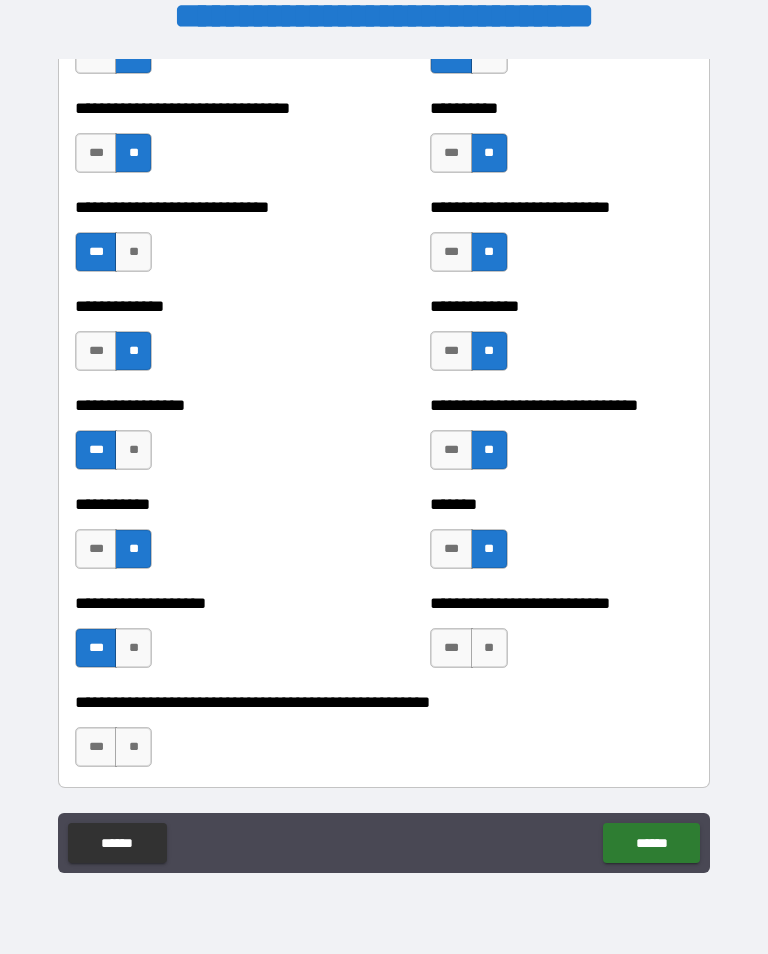 click on "**" at bounding box center [489, 648] 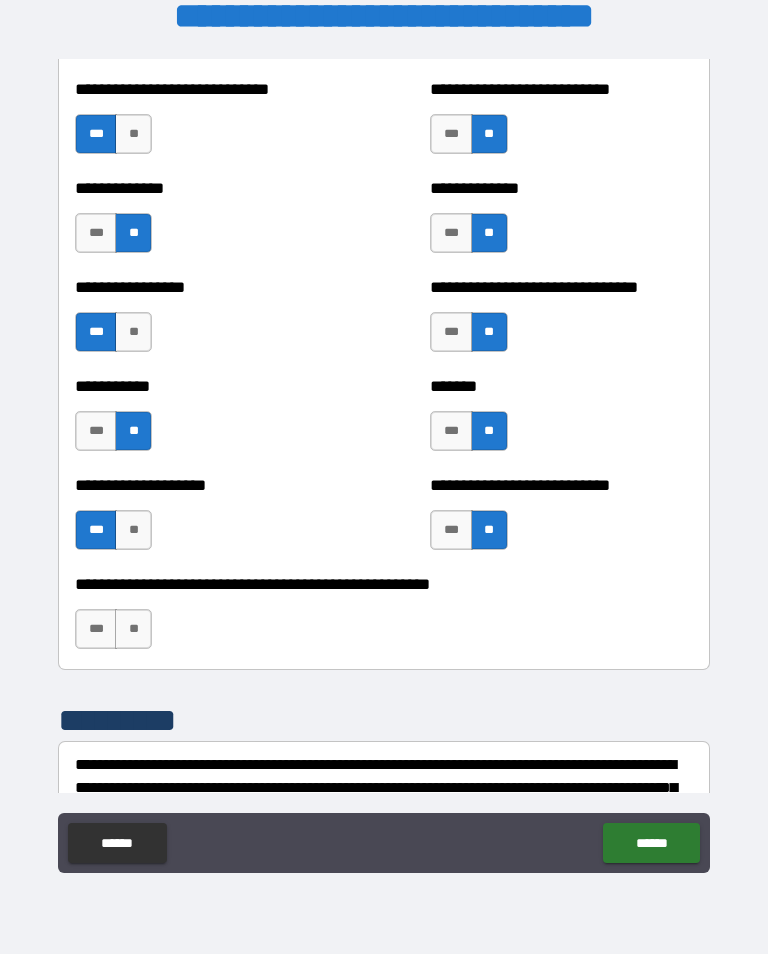 scroll, scrollTop: 7815, scrollLeft: 0, axis: vertical 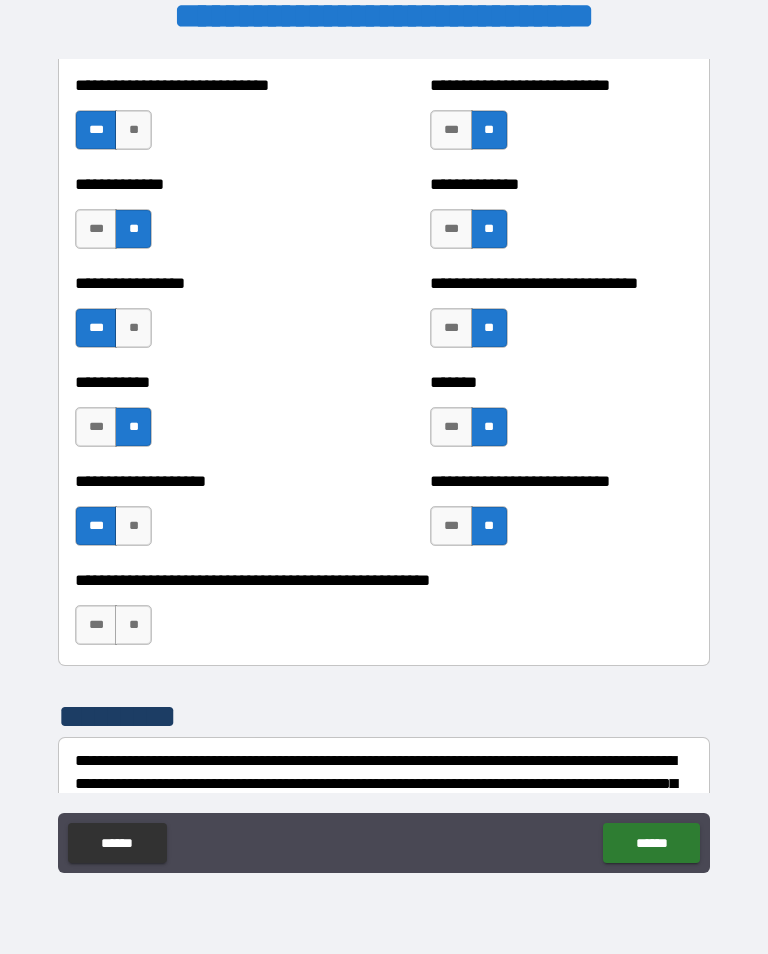 click on "**" at bounding box center (133, 625) 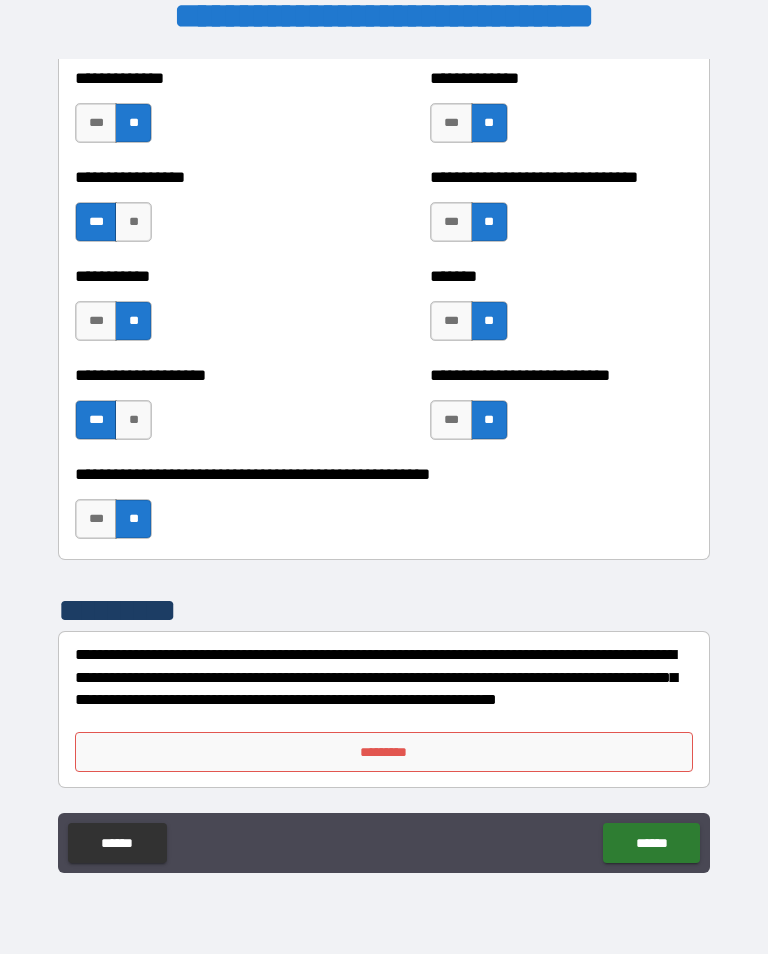 scroll, scrollTop: 7921, scrollLeft: 0, axis: vertical 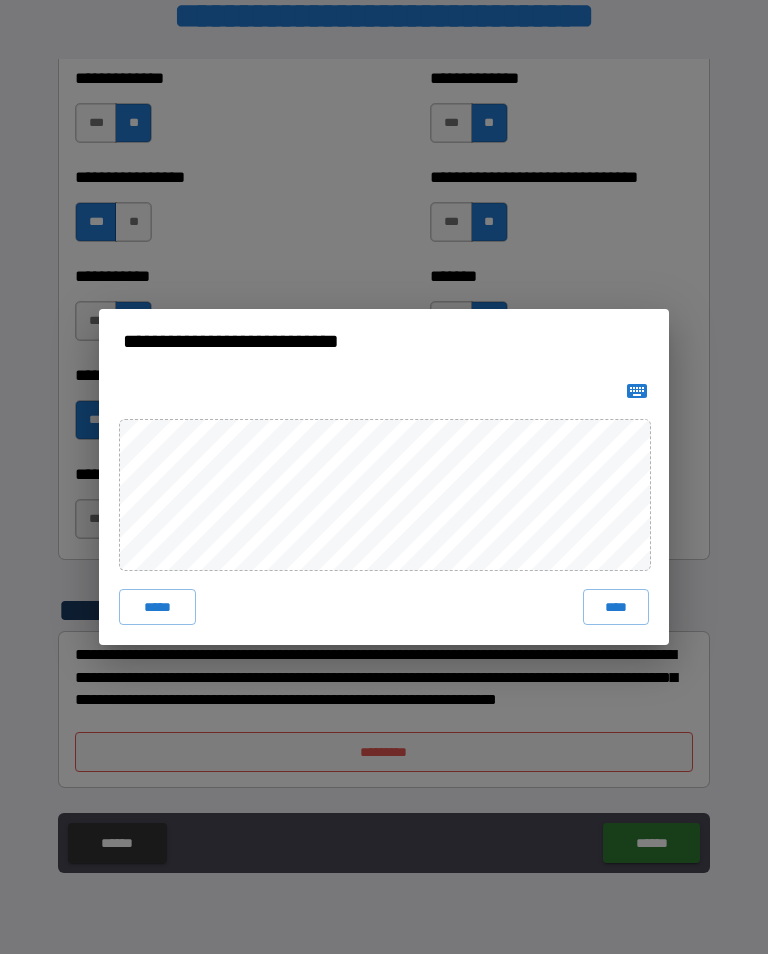 click on "****" at bounding box center [616, 607] 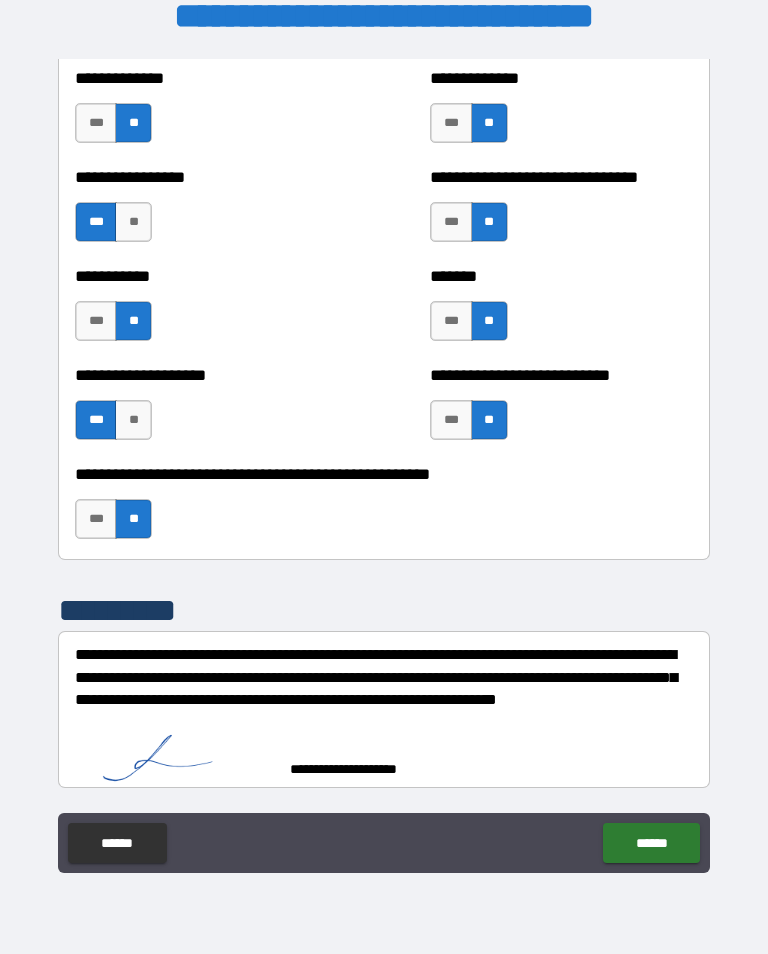 scroll, scrollTop: 7911, scrollLeft: 0, axis: vertical 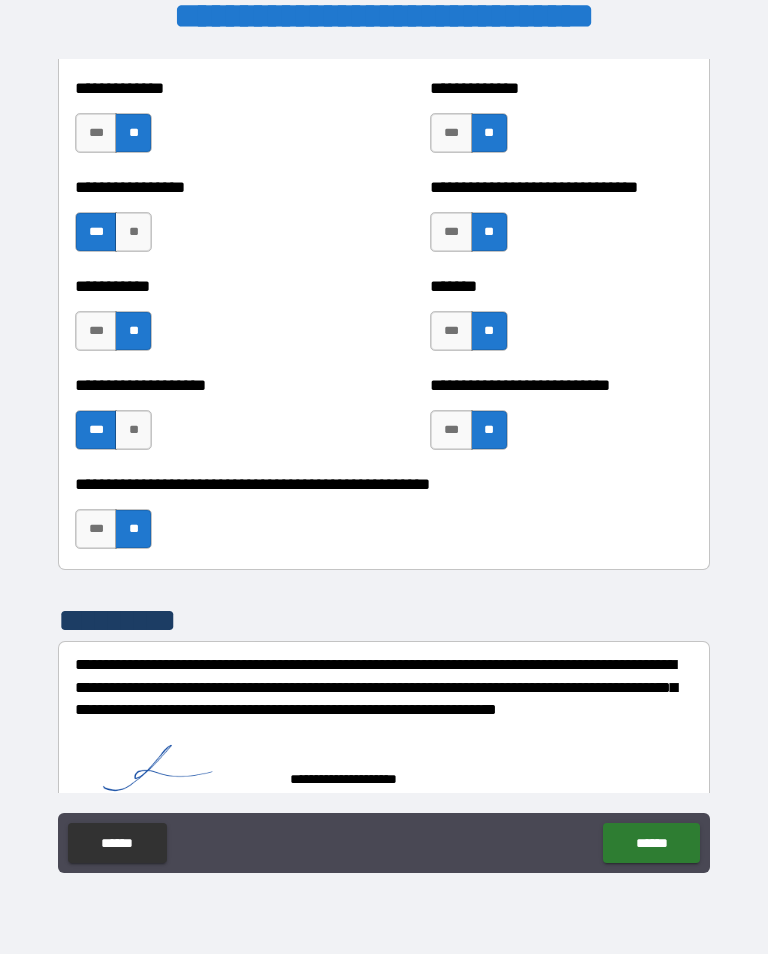 click on "******" at bounding box center (651, 843) 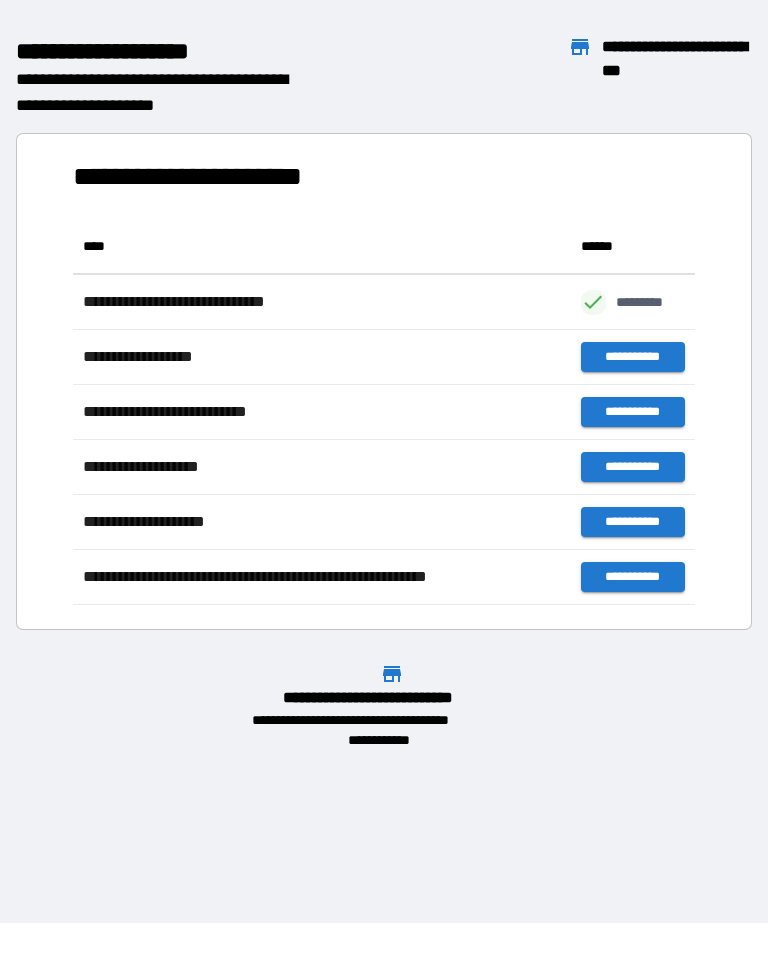 scroll, scrollTop: 1, scrollLeft: 1, axis: both 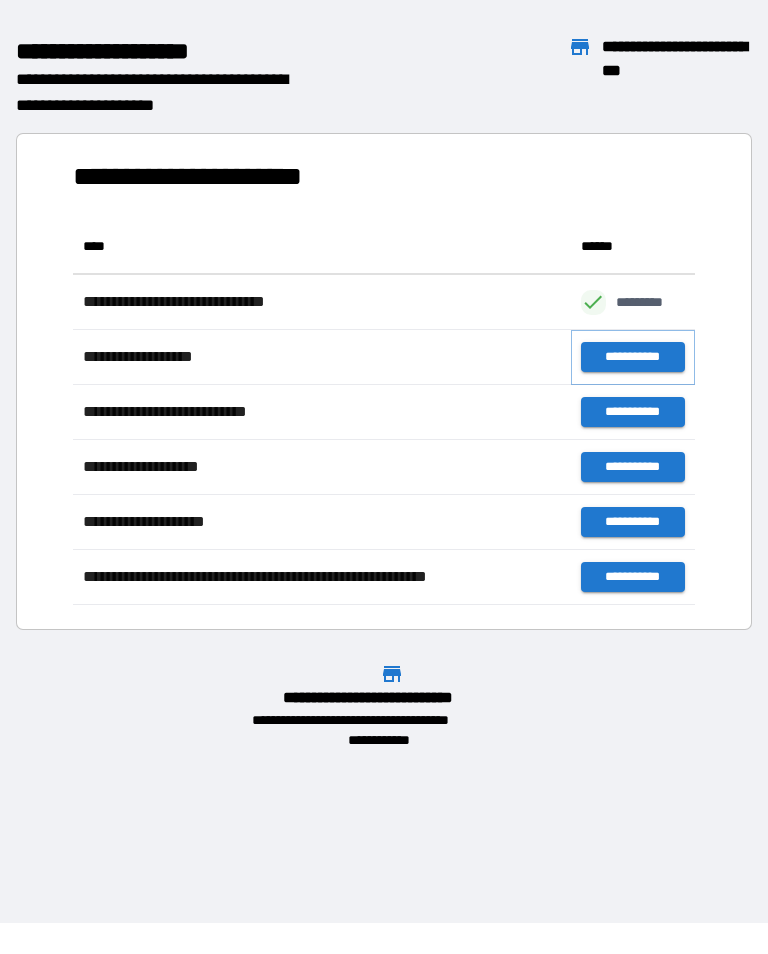 click on "**********" at bounding box center [633, 357] 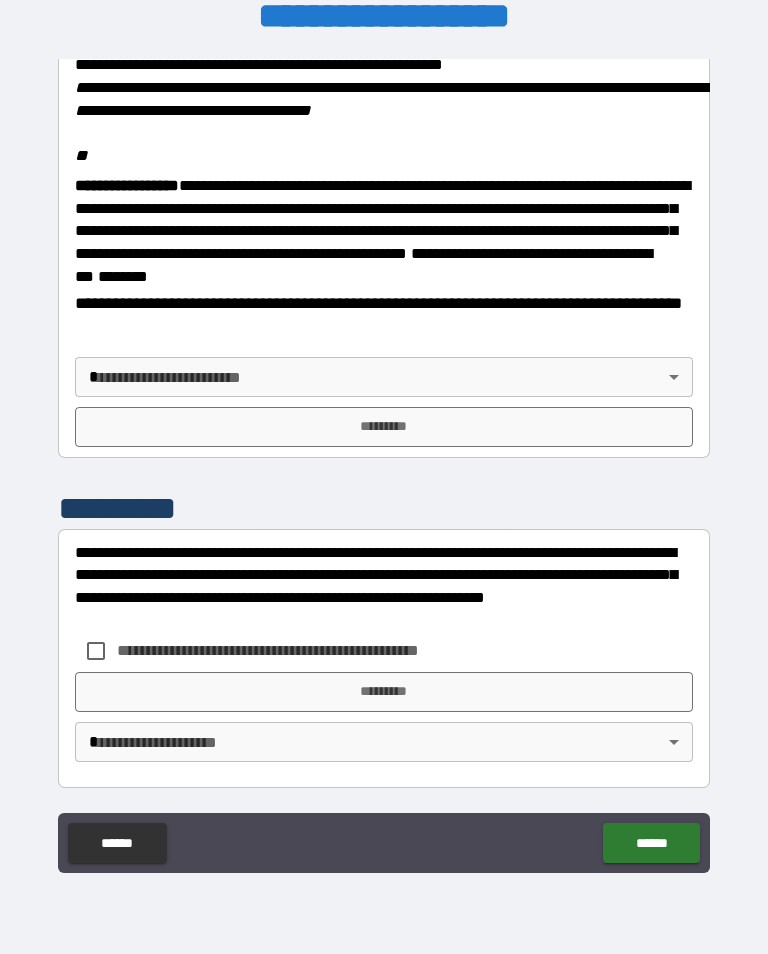 scroll, scrollTop: 2448, scrollLeft: 0, axis: vertical 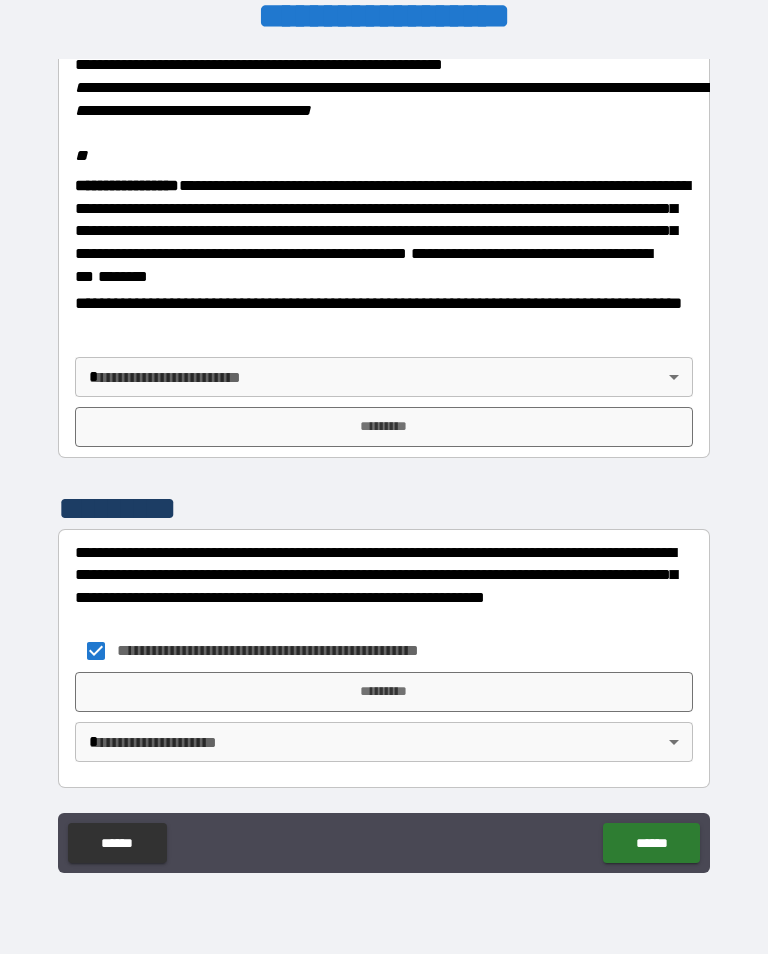 click on "*********" at bounding box center [384, 692] 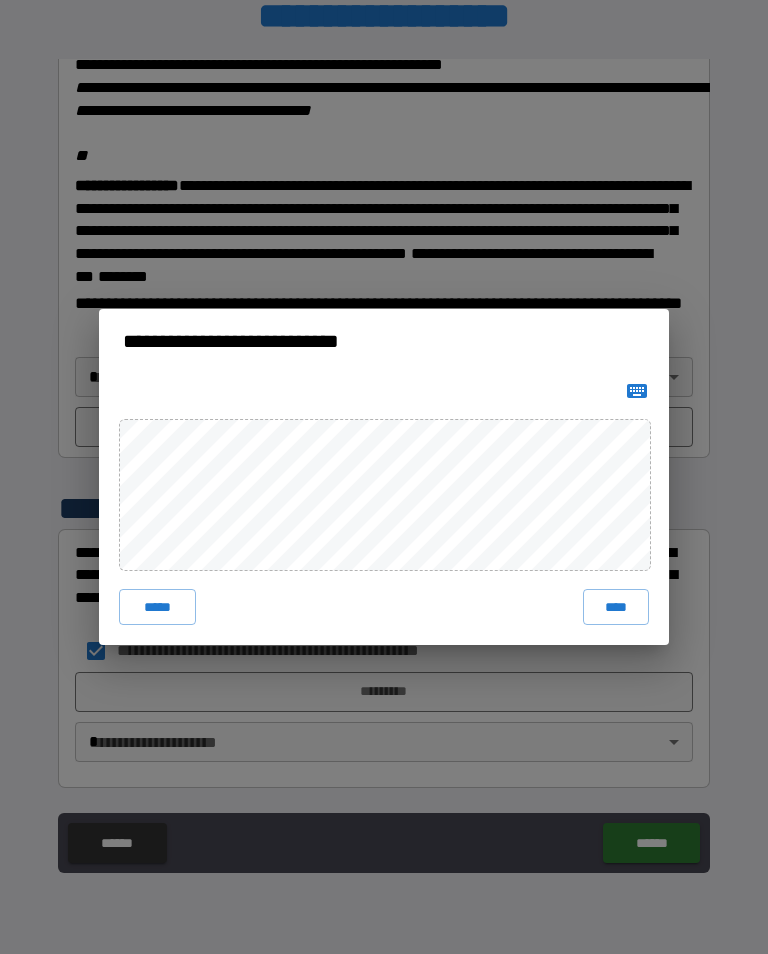 click on "****" at bounding box center [616, 607] 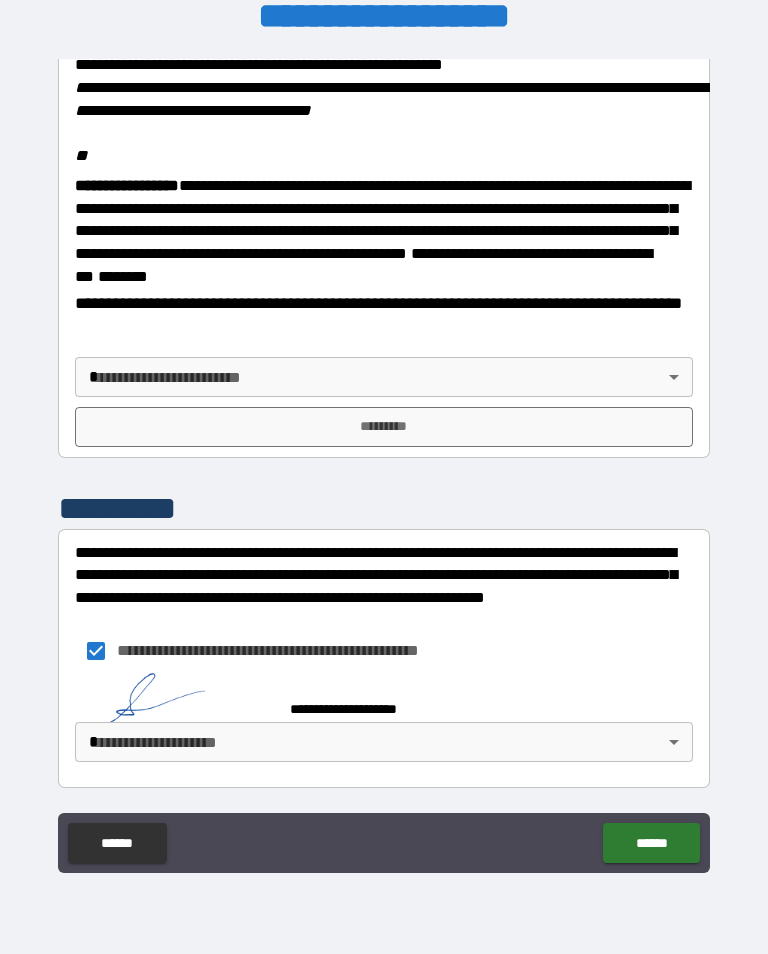 scroll, scrollTop: 2438, scrollLeft: 0, axis: vertical 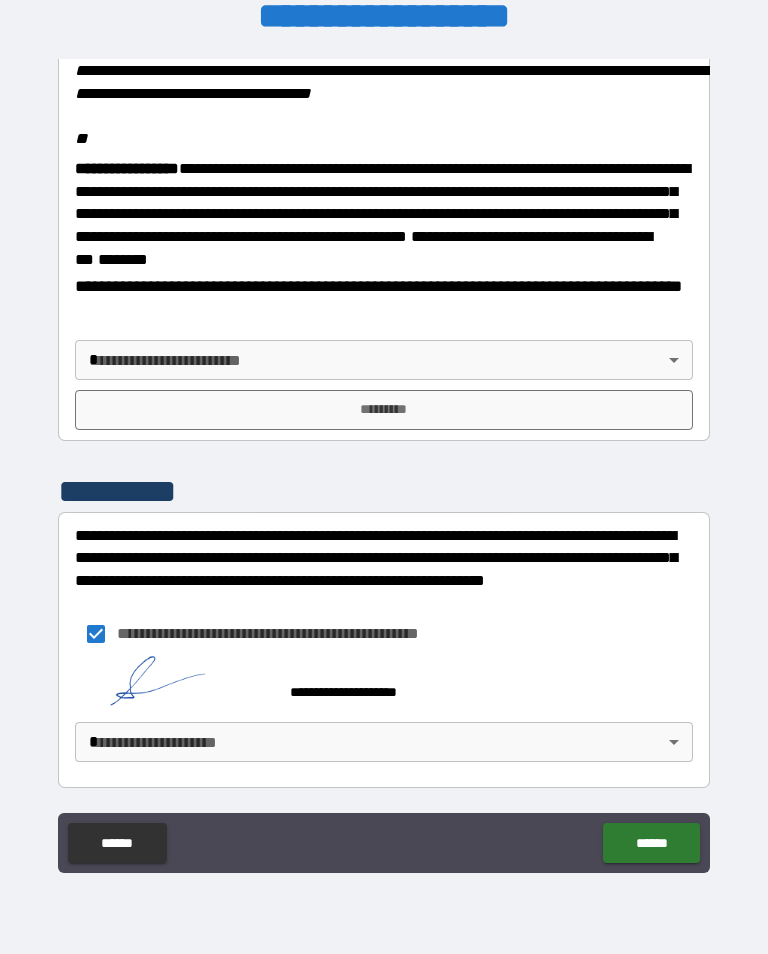 click on "******" at bounding box center (651, 843) 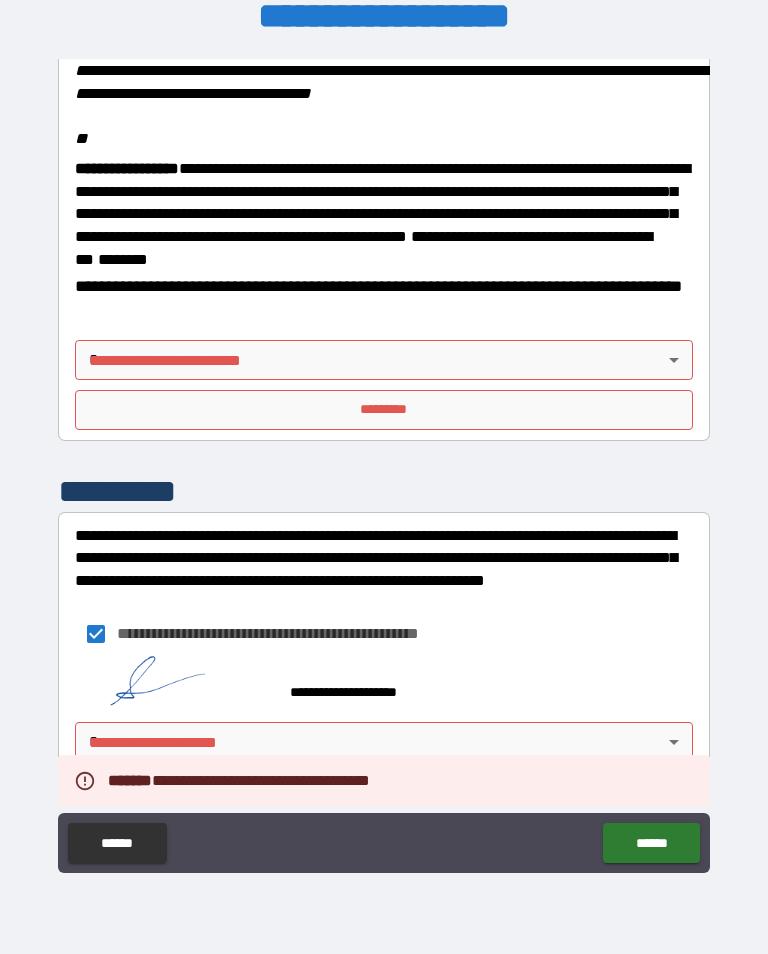 click on "**********" at bounding box center [384, 683] 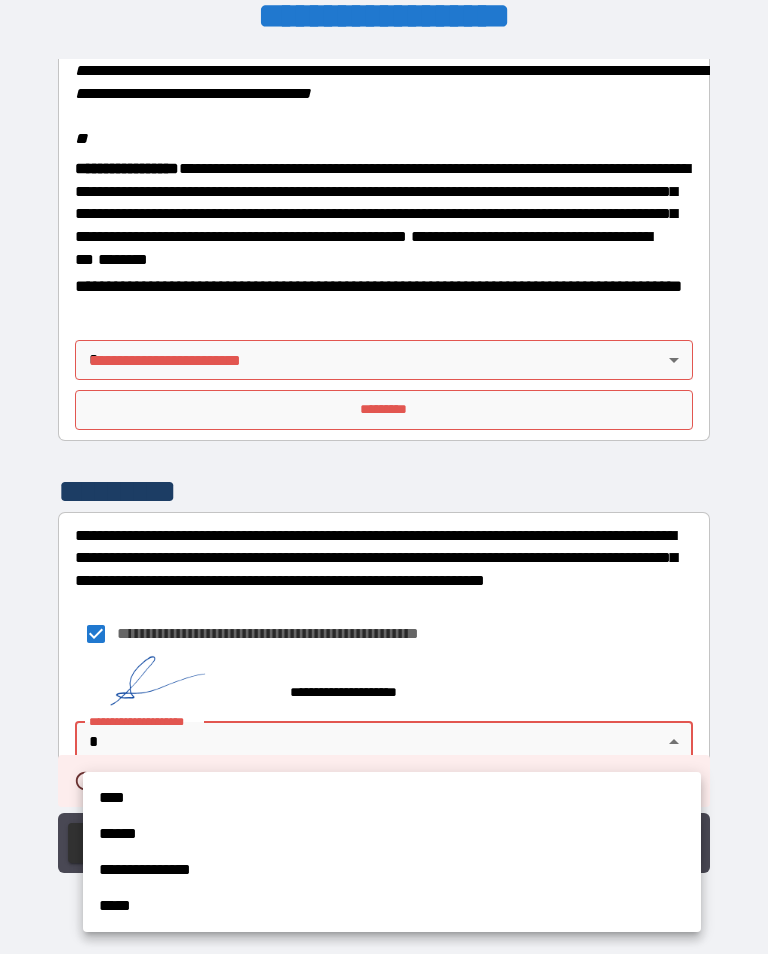 click on "****" at bounding box center (392, 798) 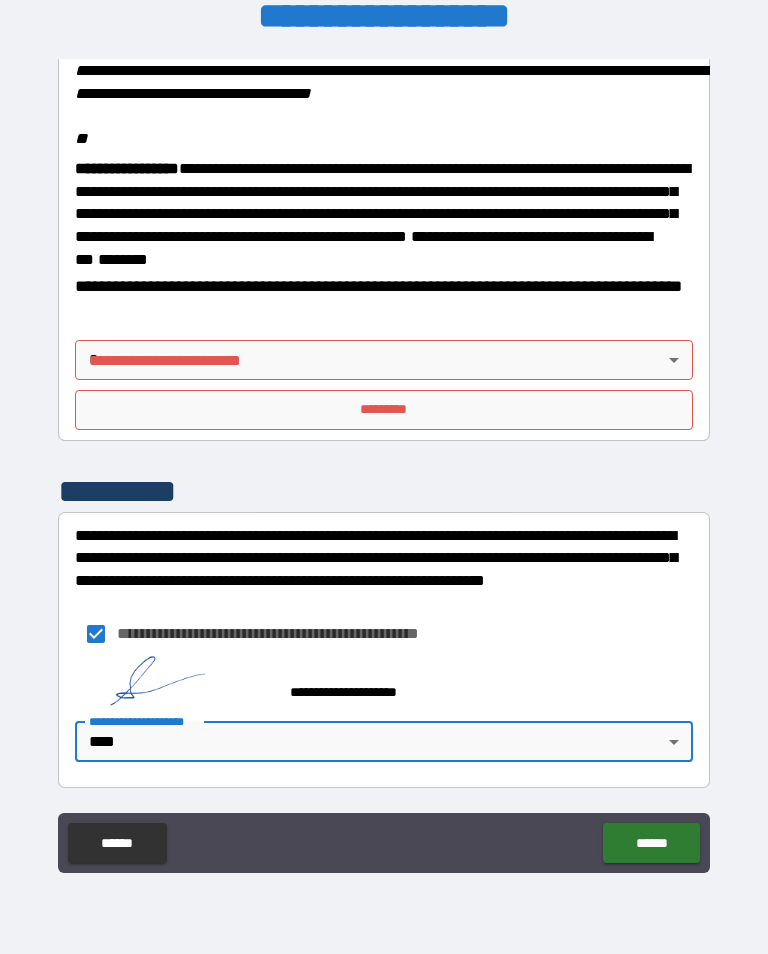 click on "******" at bounding box center (651, 843) 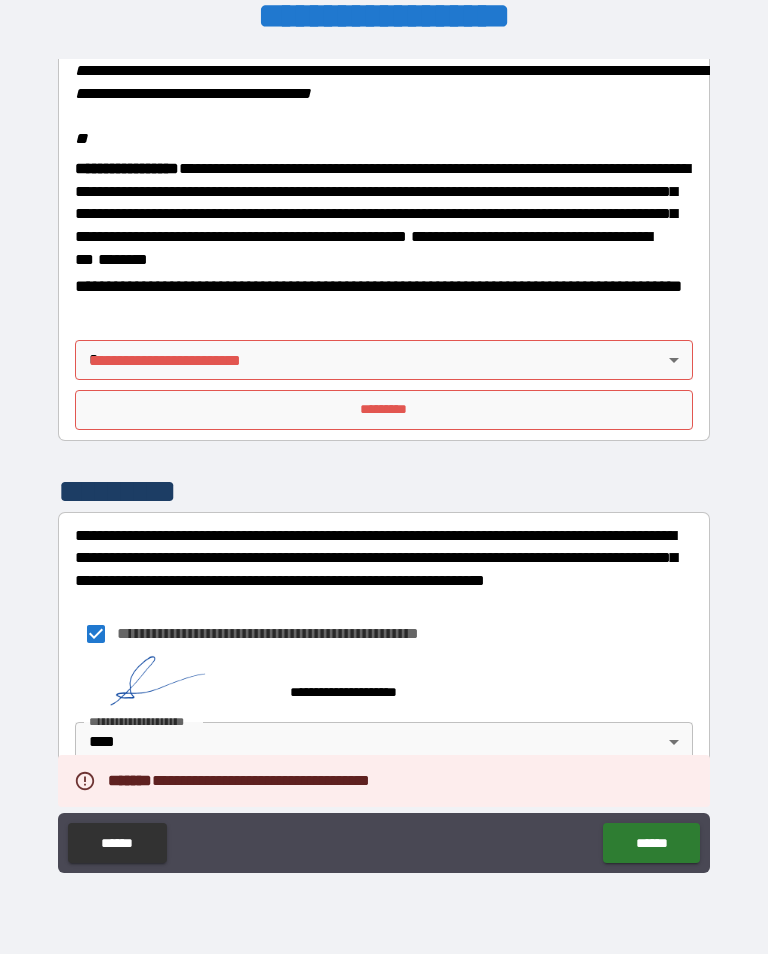 click on "******" at bounding box center (651, 843) 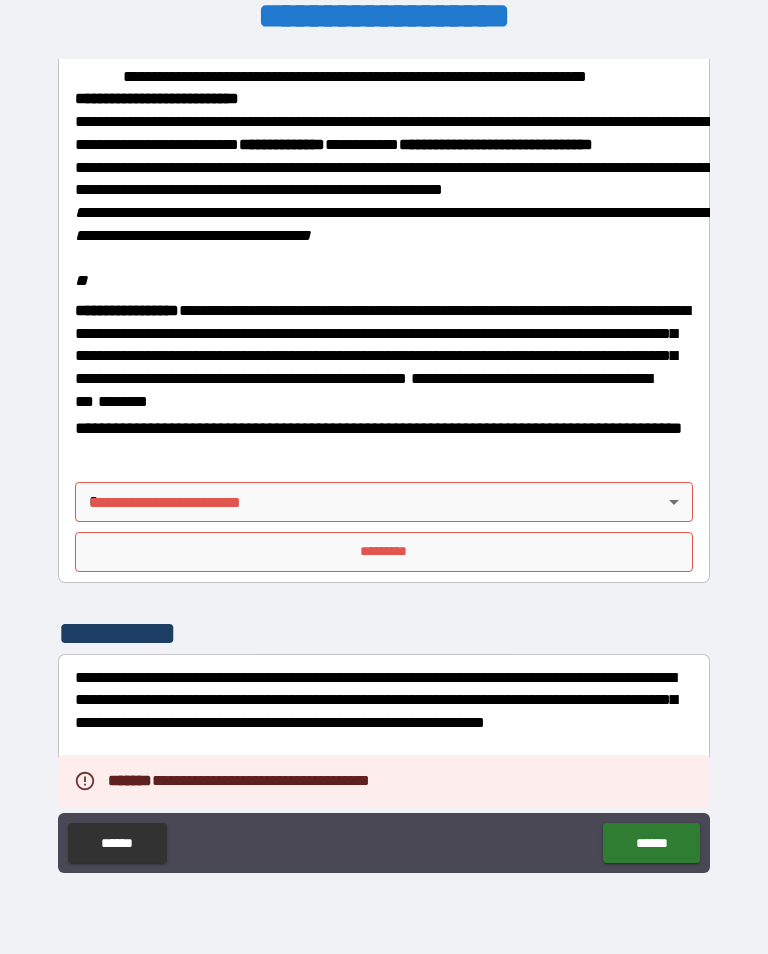 scroll, scrollTop: 2150, scrollLeft: 0, axis: vertical 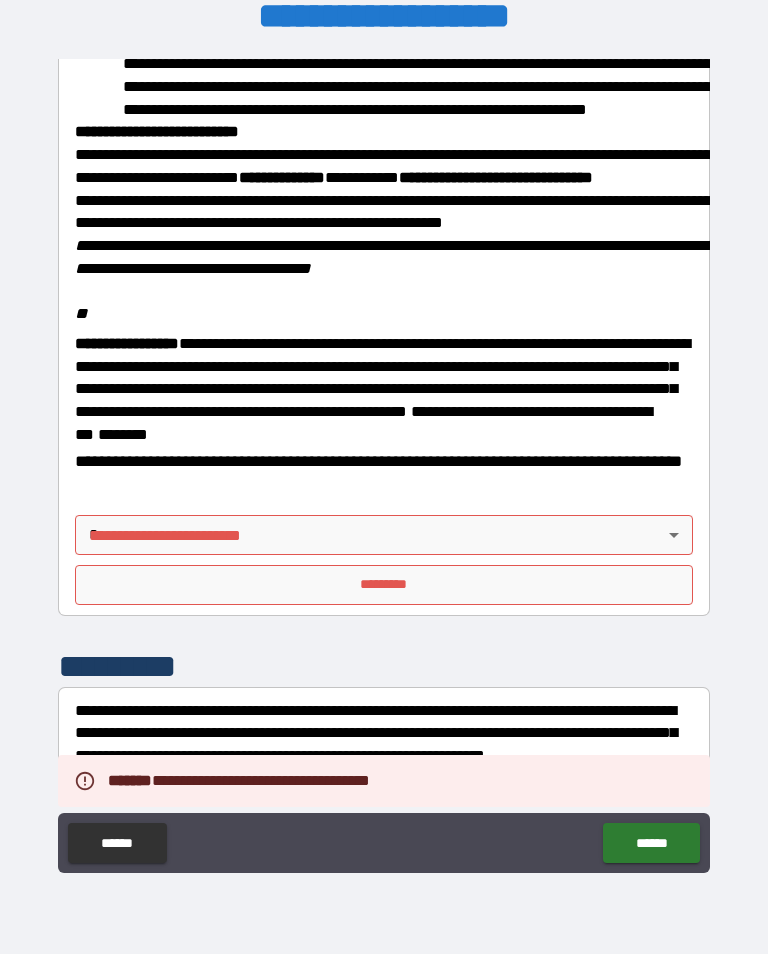 click on "**********" at bounding box center [384, 461] 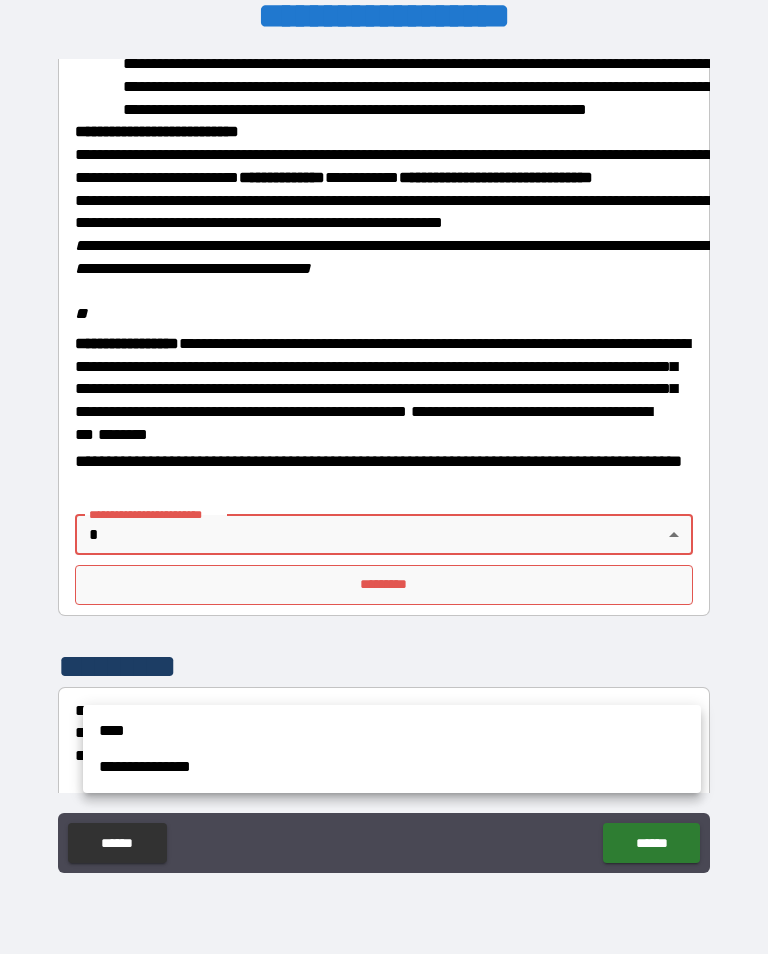 click on "****" at bounding box center [392, 731] 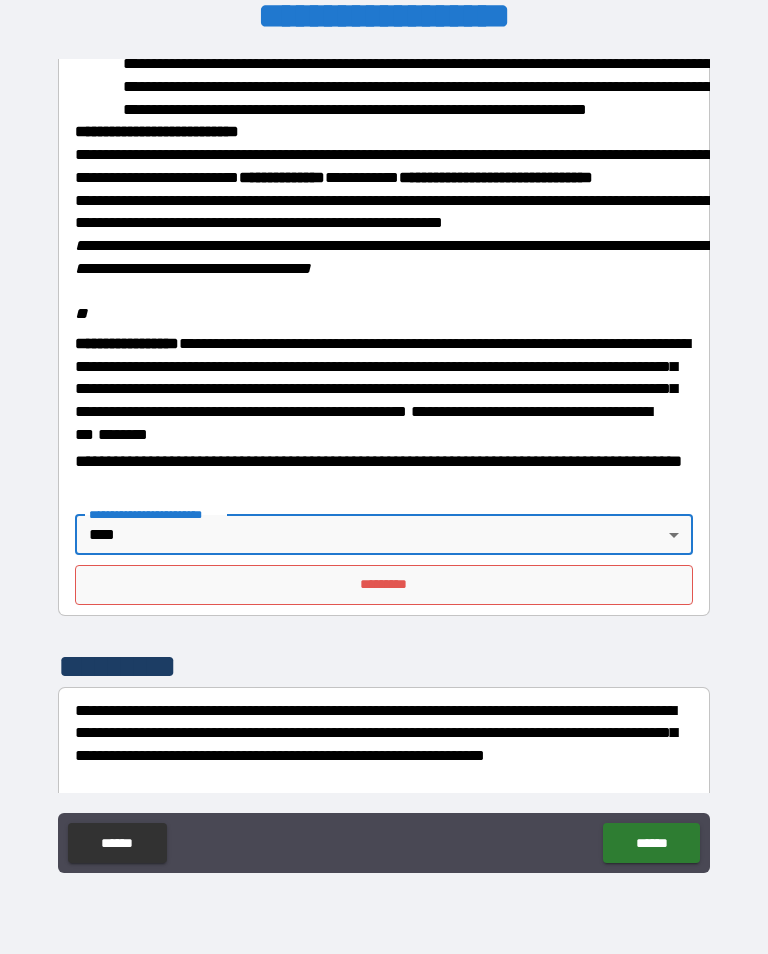 click on "*********" at bounding box center [384, 585] 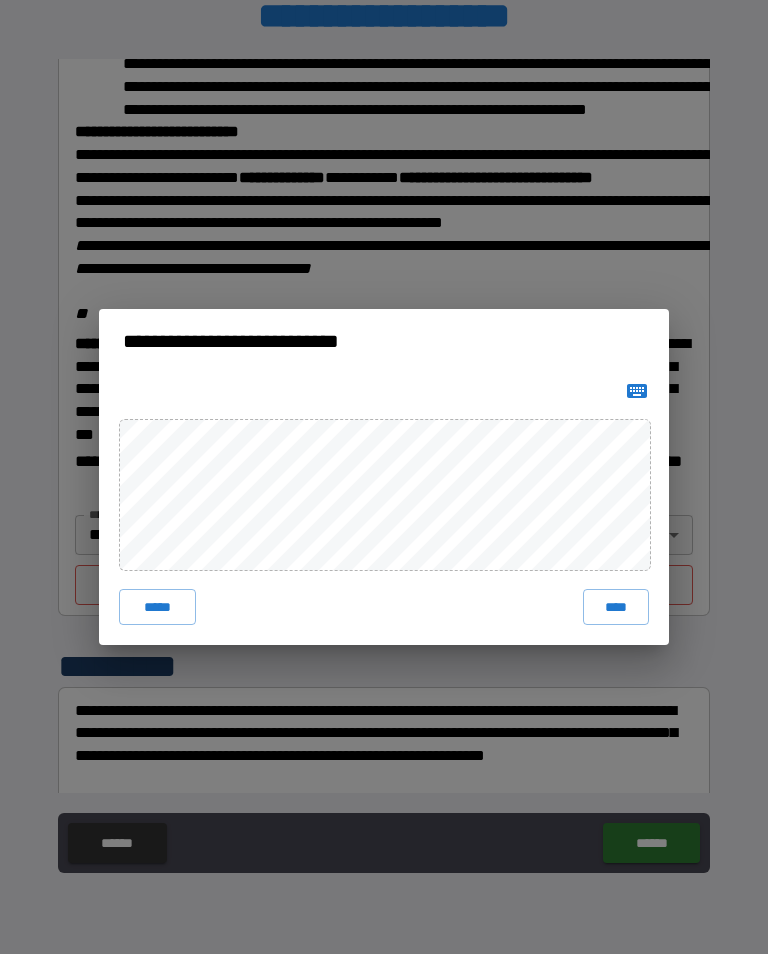 click on "****" at bounding box center [616, 607] 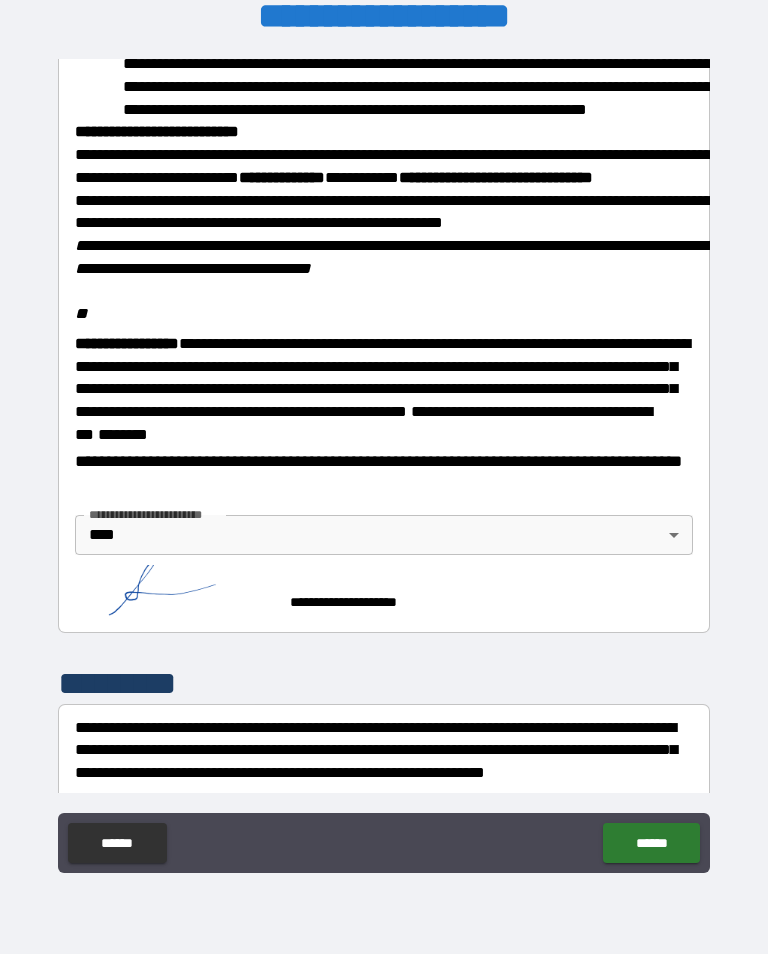 click on "******" at bounding box center (651, 843) 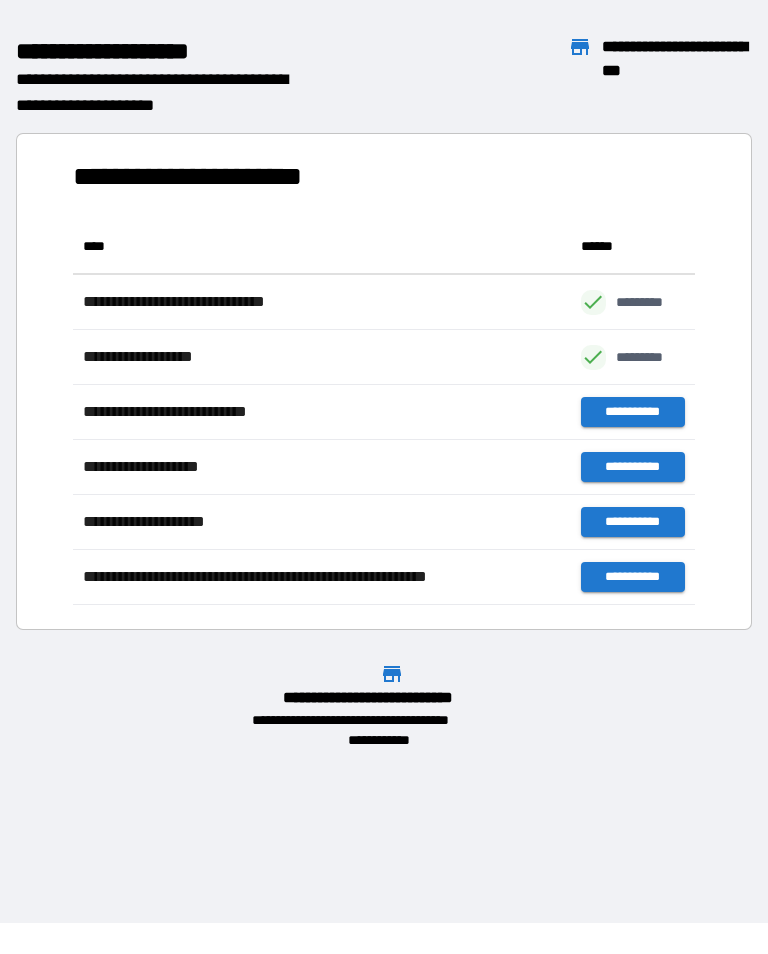 scroll, scrollTop: 1, scrollLeft: 1, axis: both 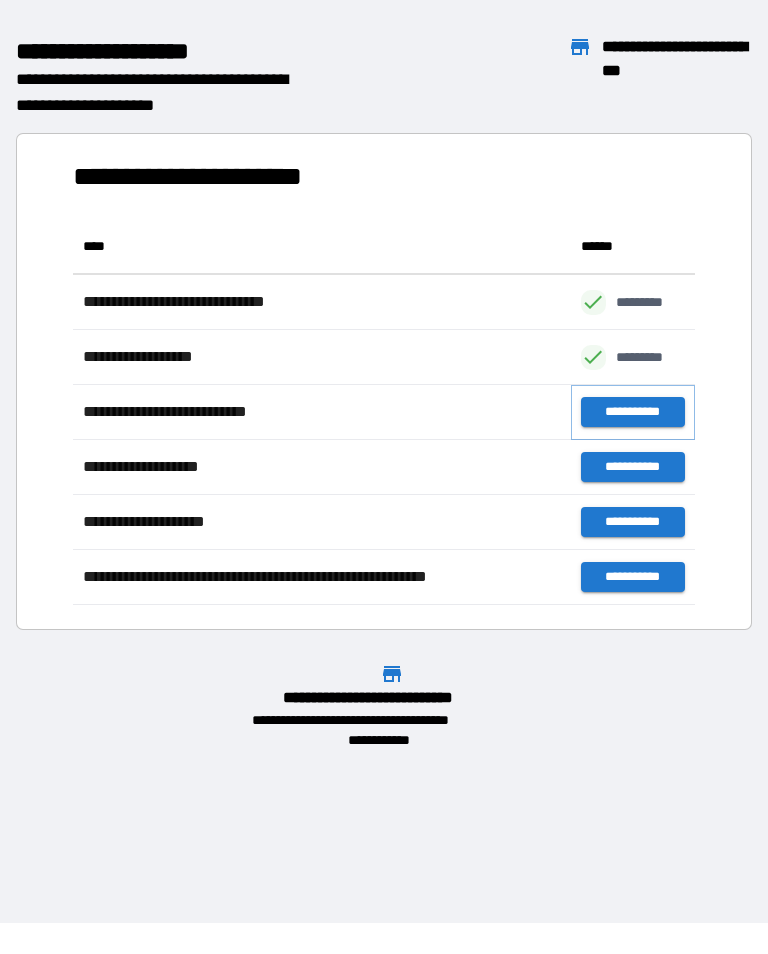 click on "**********" at bounding box center (633, 412) 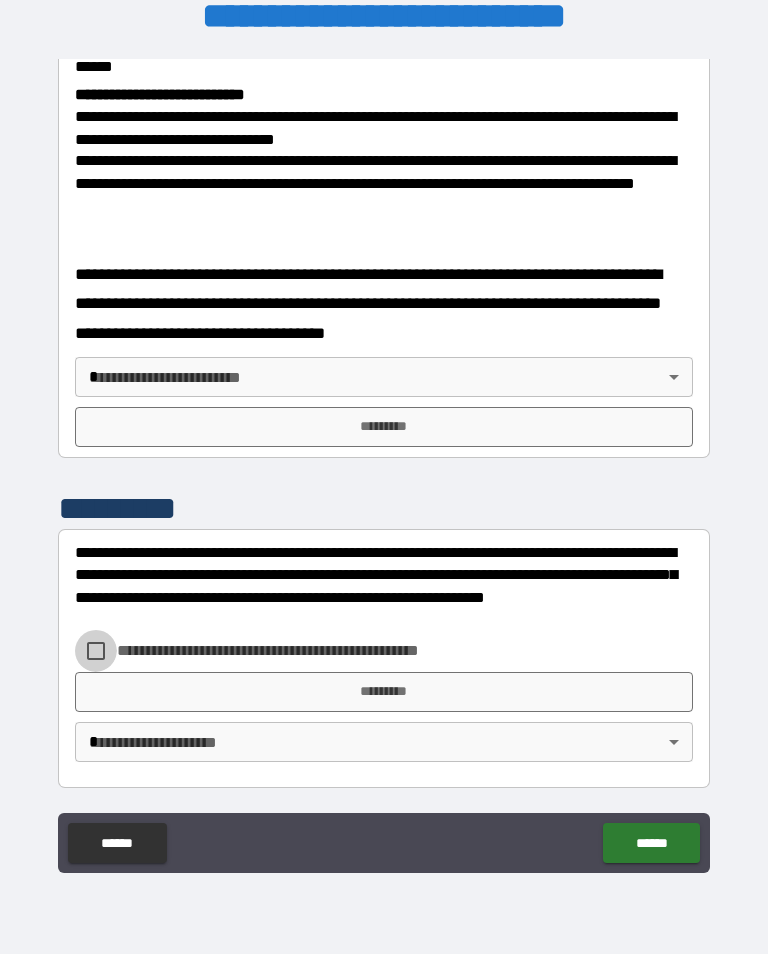scroll, scrollTop: 778, scrollLeft: 0, axis: vertical 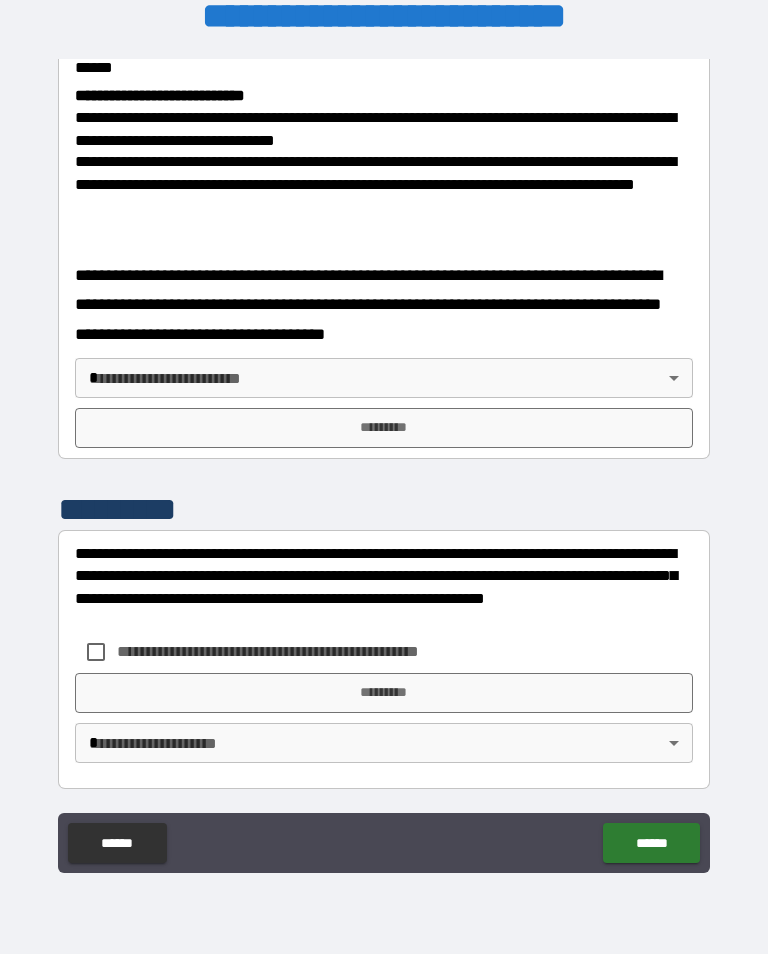 click on "**********" at bounding box center [384, 461] 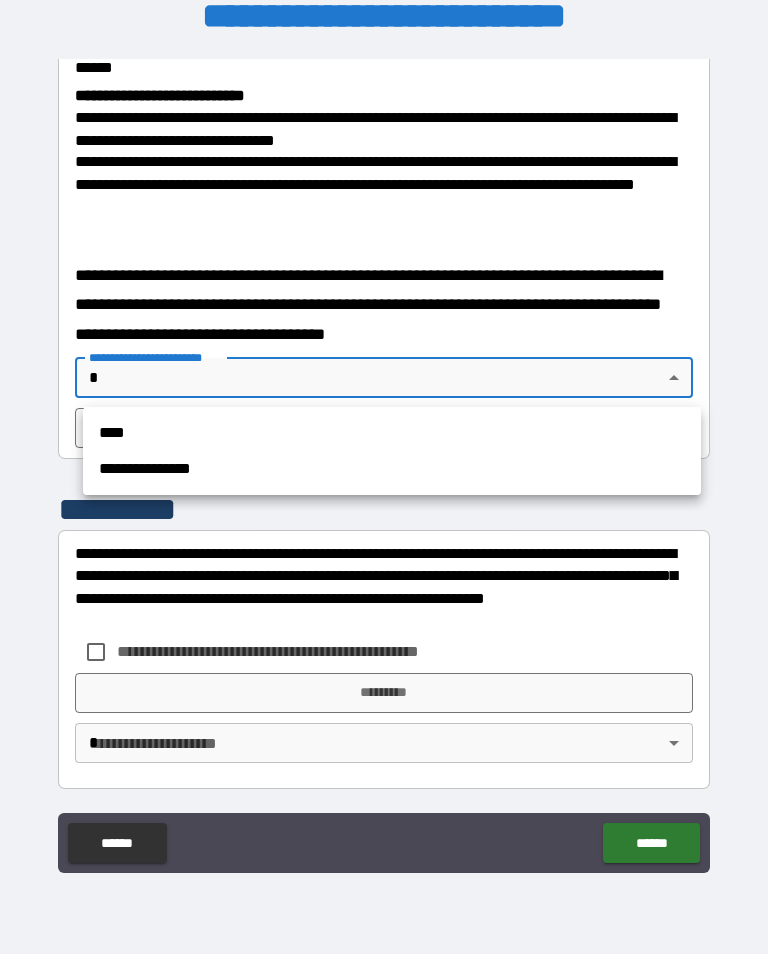 click on "****" at bounding box center [392, 433] 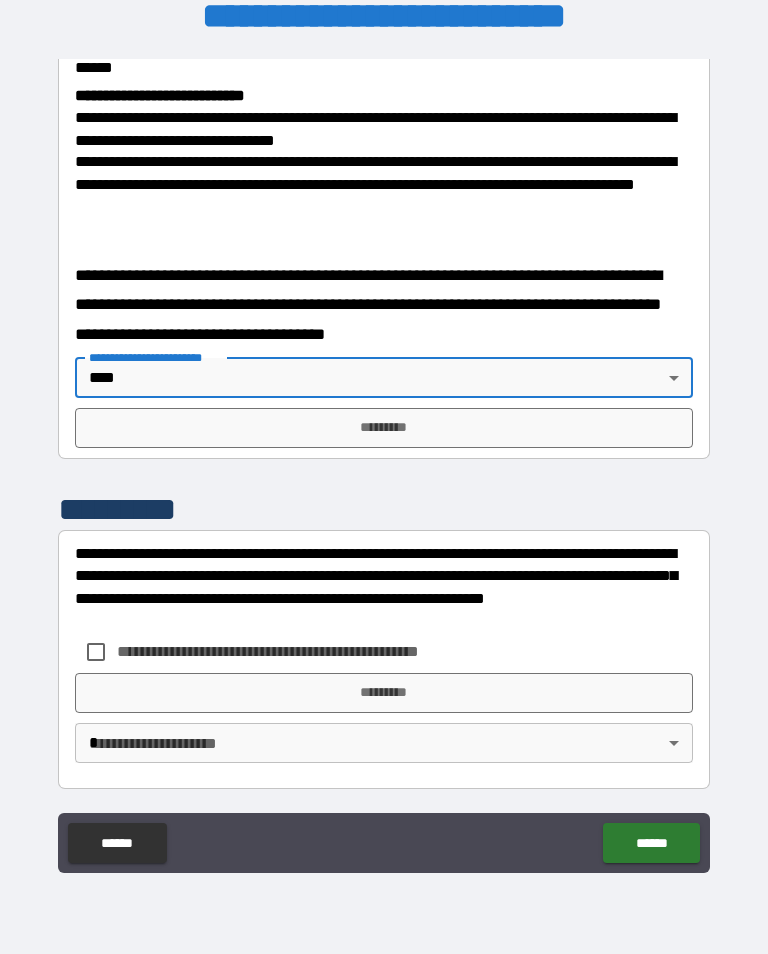 click on "*********" at bounding box center (384, 428) 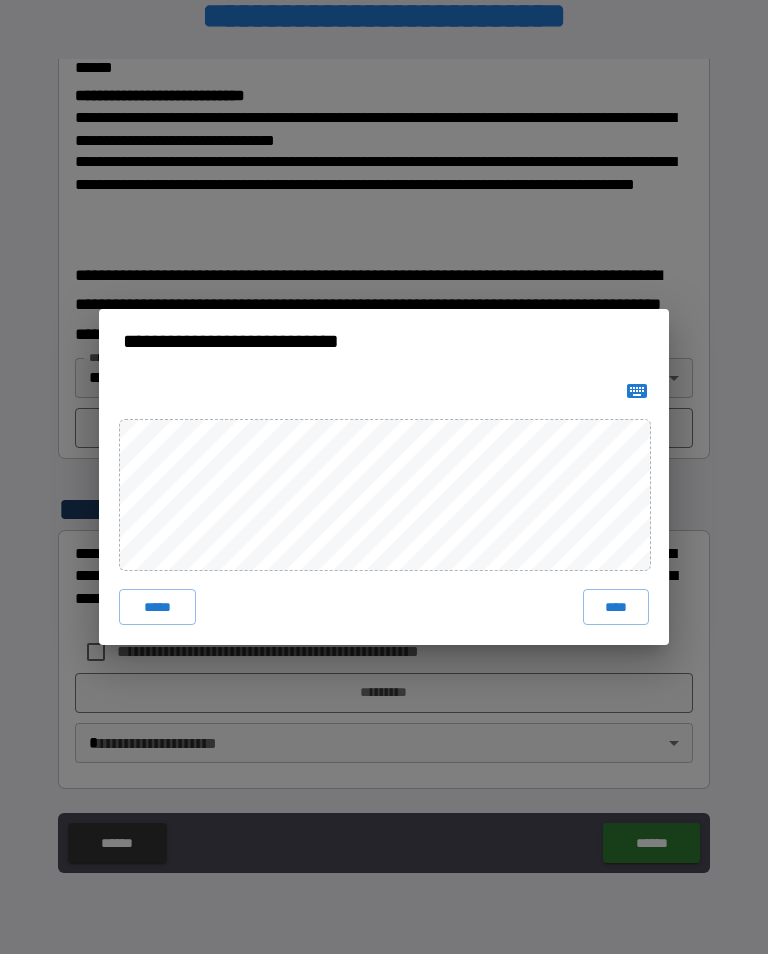 click on "****" at bounding box center (616, 607) 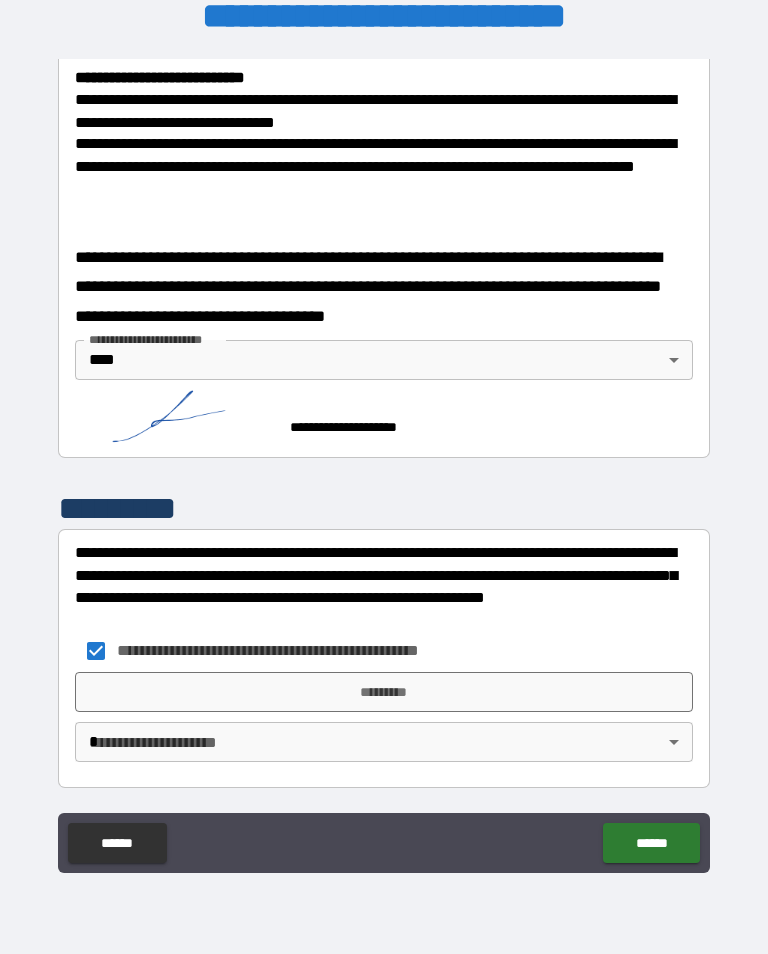 scroll, scrollTop: 795, scrollLeft: 0, axis: vertical 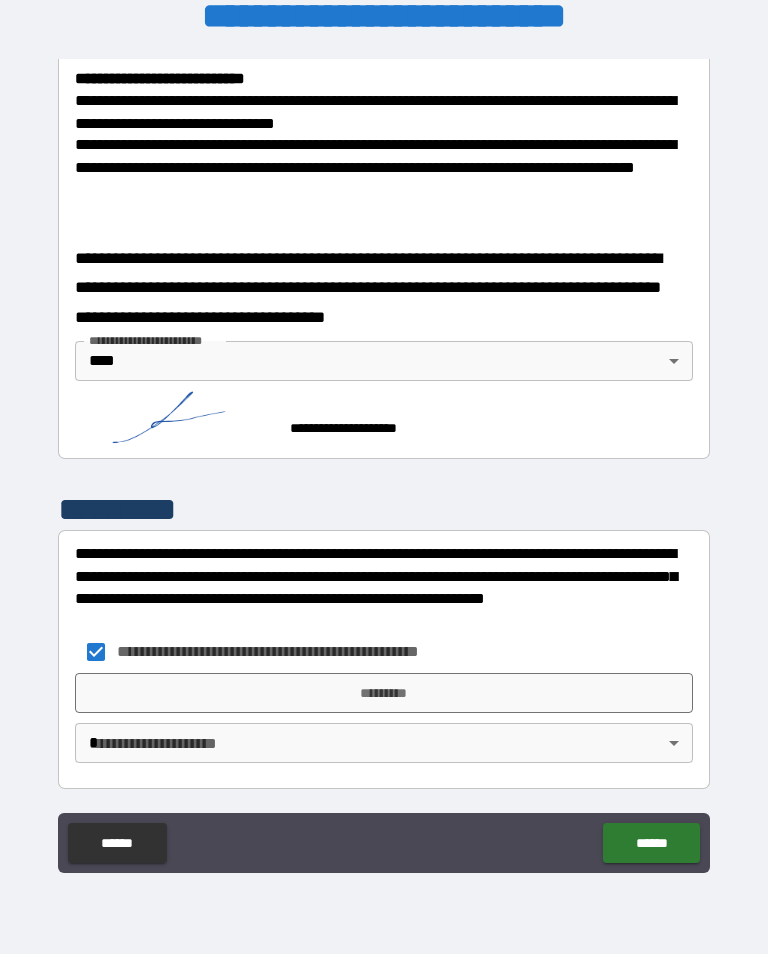 click on "**********" at bounding box center (384, 461) 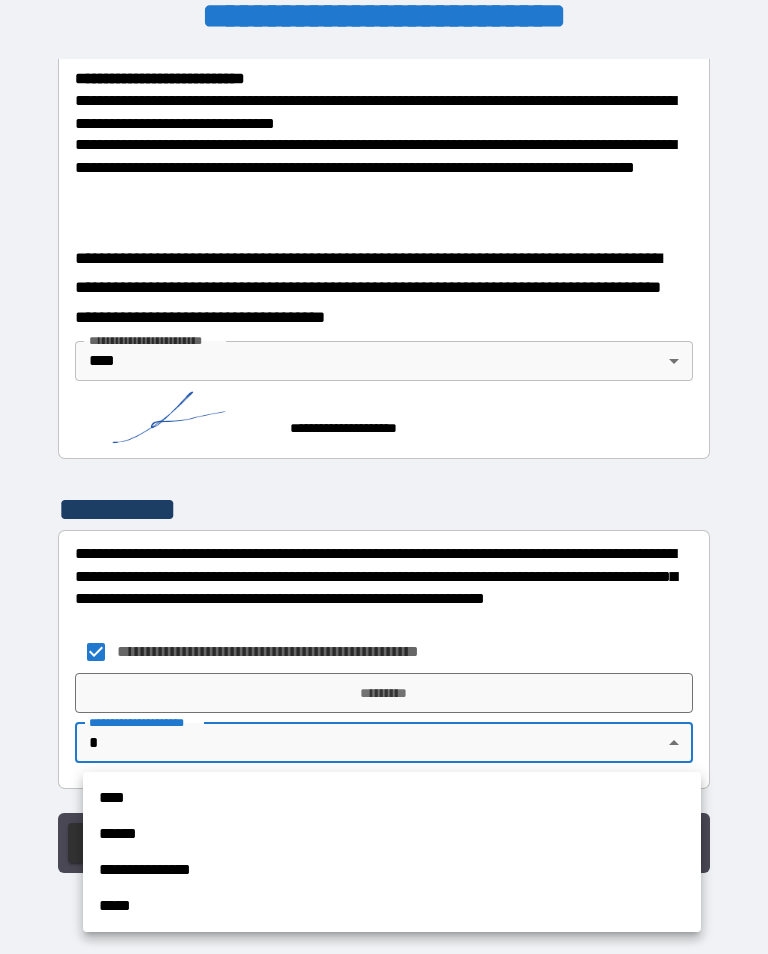 click on "****" at bounding box center (392, 798) 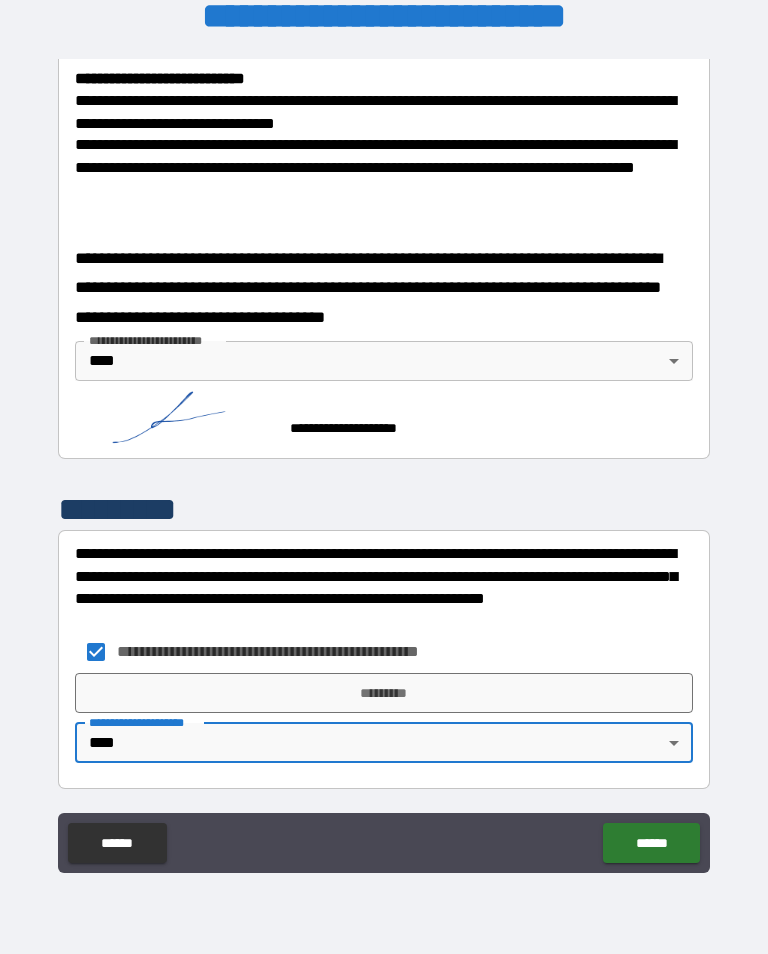 click on "*********" at bounding box center (384, 693) 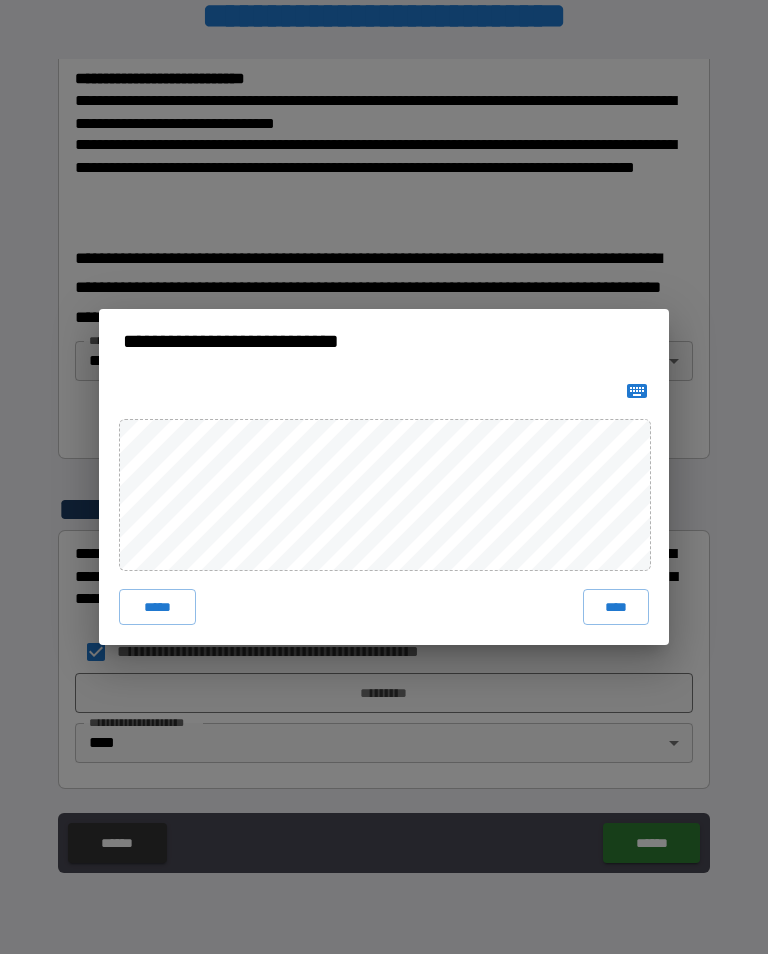 click on "****" at bounding box center (616, 607) 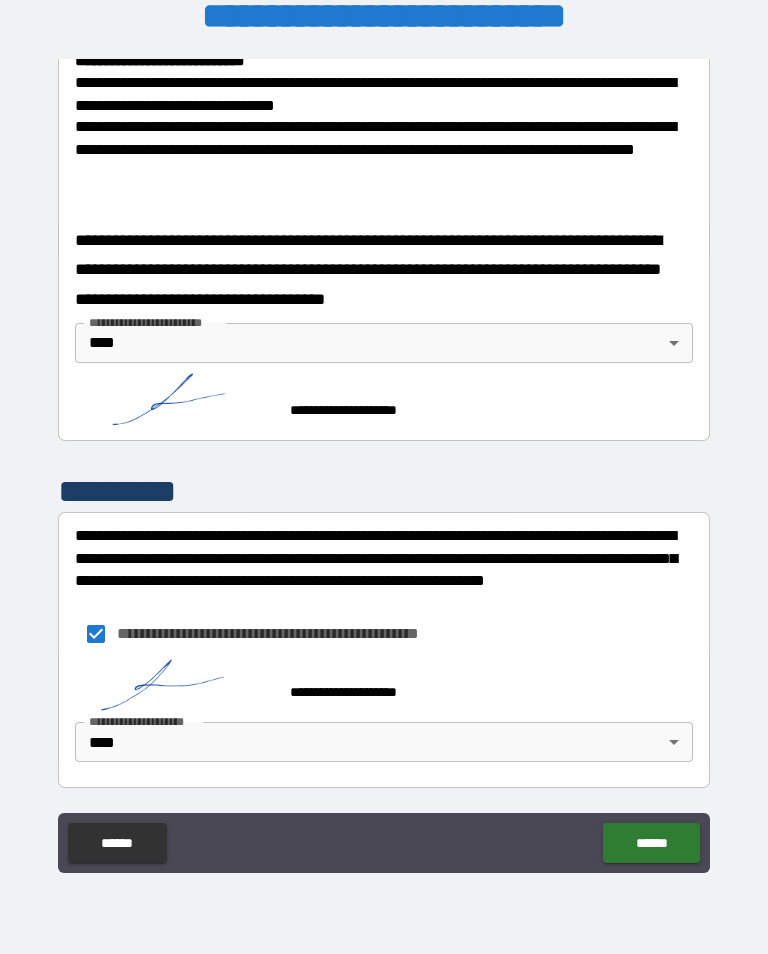 scroll, scrollTop: 815, scrollLeft: 0, axis: vertical 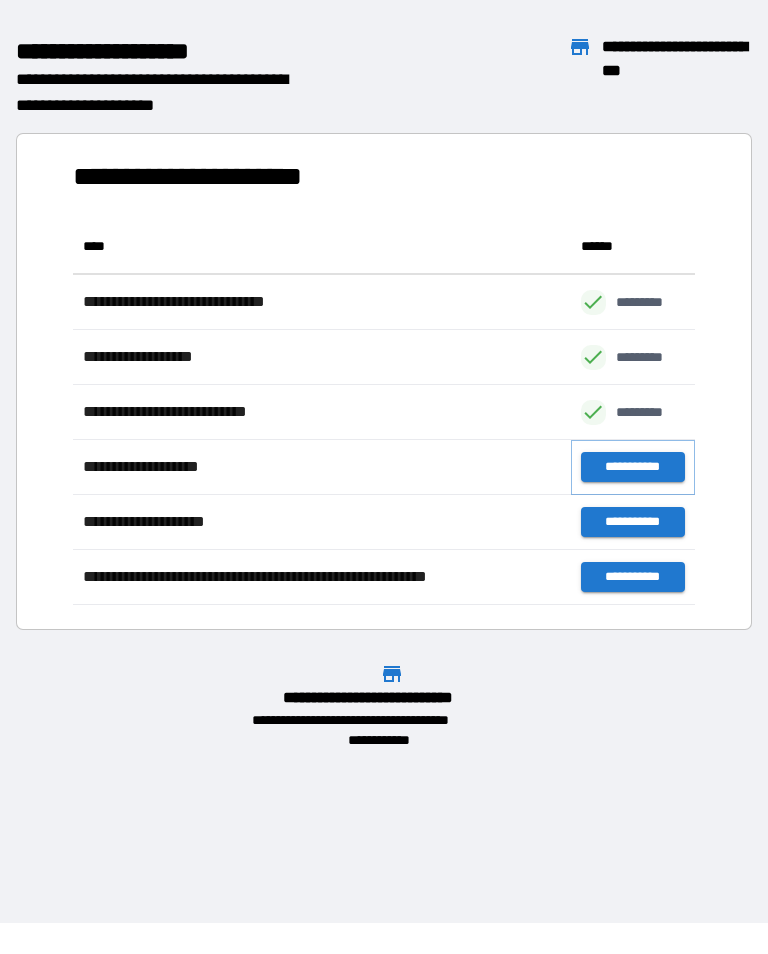 click on "**********" at bounding box center [633, 467] 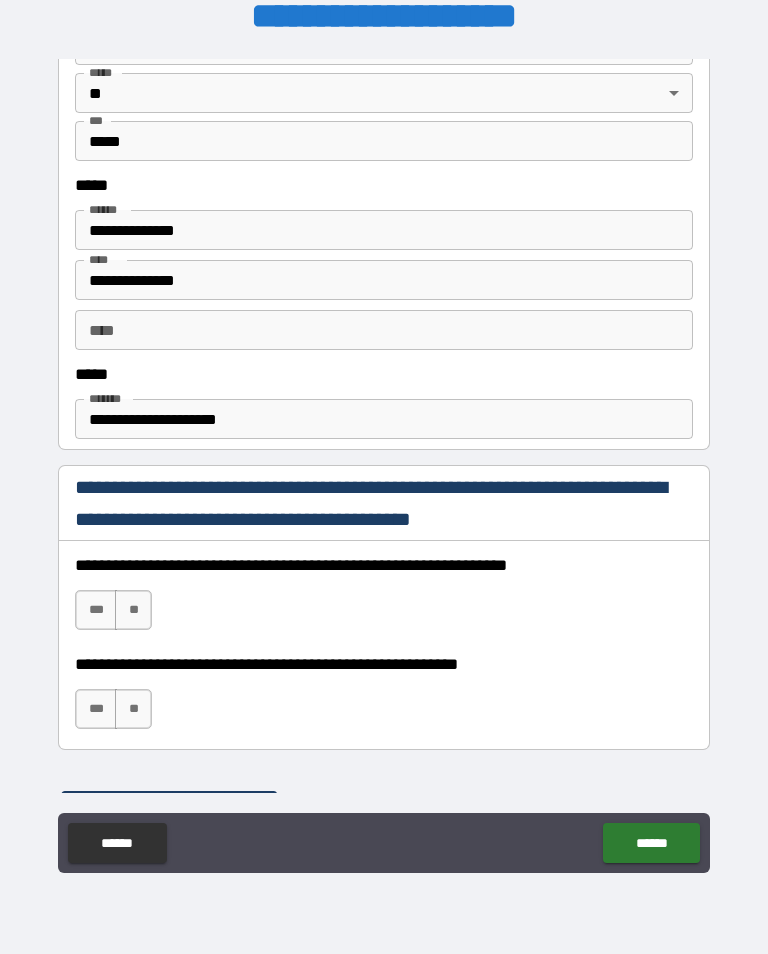 scroll, scrollTop: 951, scrollLeft: 0, axis: vertical 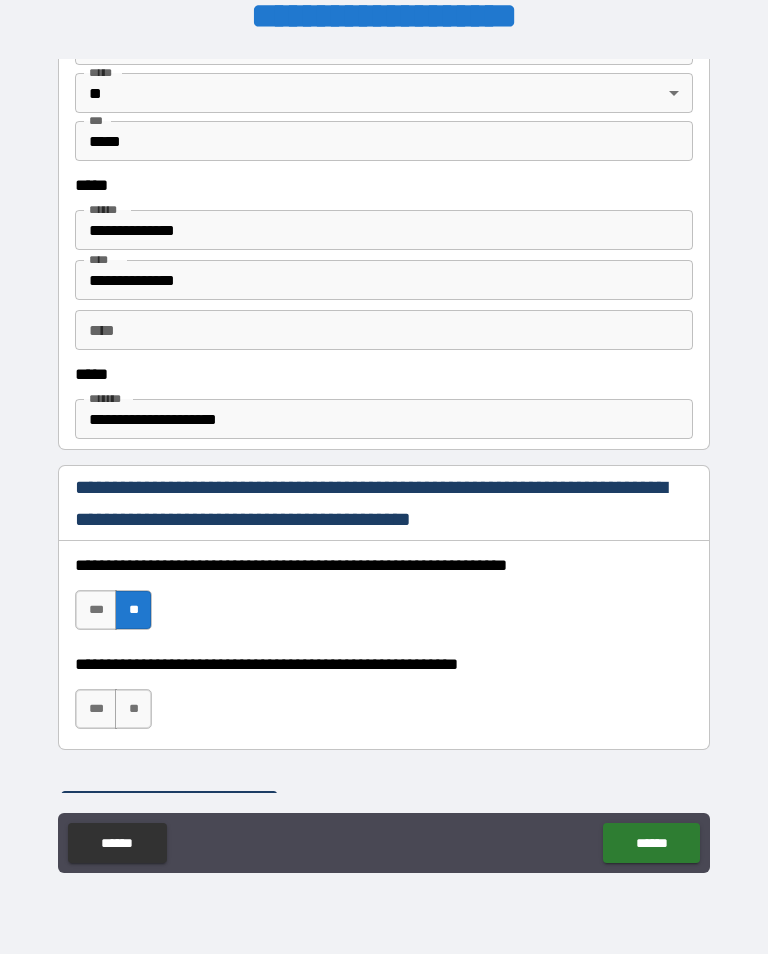 click on "***" at bounding box center [96, 610] 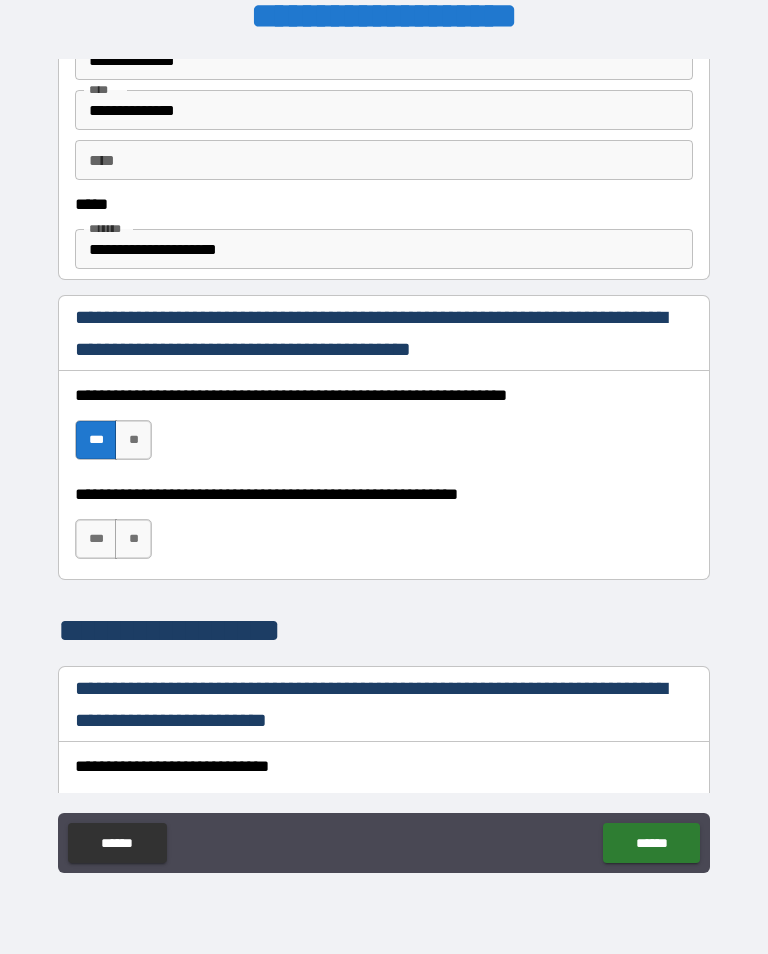 scroll, scrollTop: 1154, scrollLeft: 0, axis: vertical 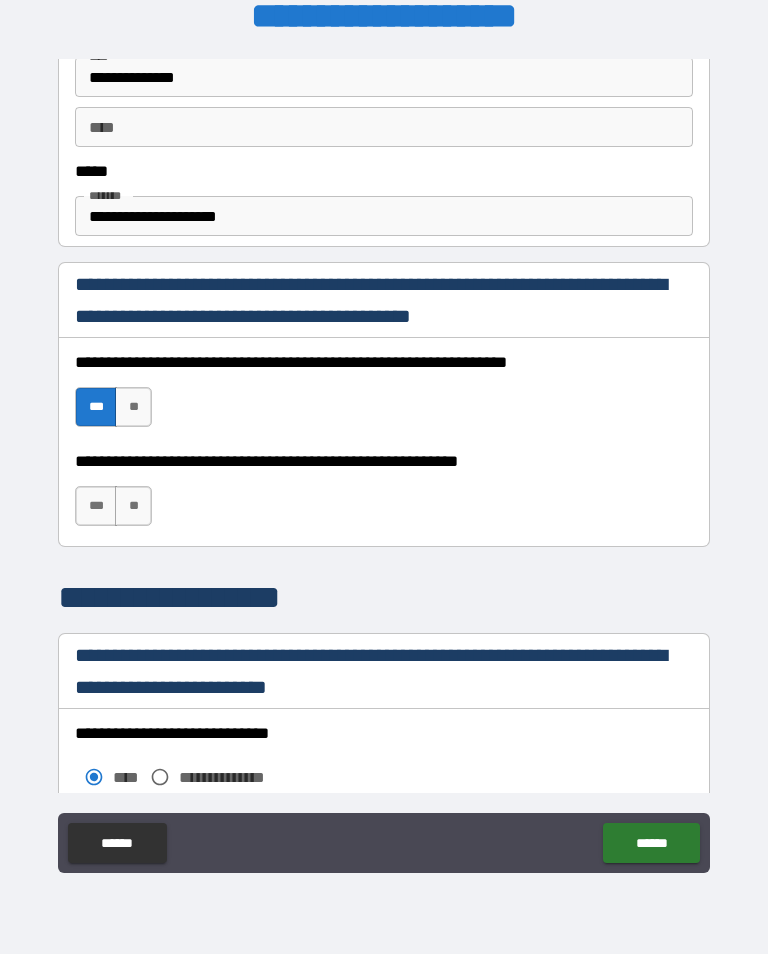 click on "***" at bounding box center [96, 506] 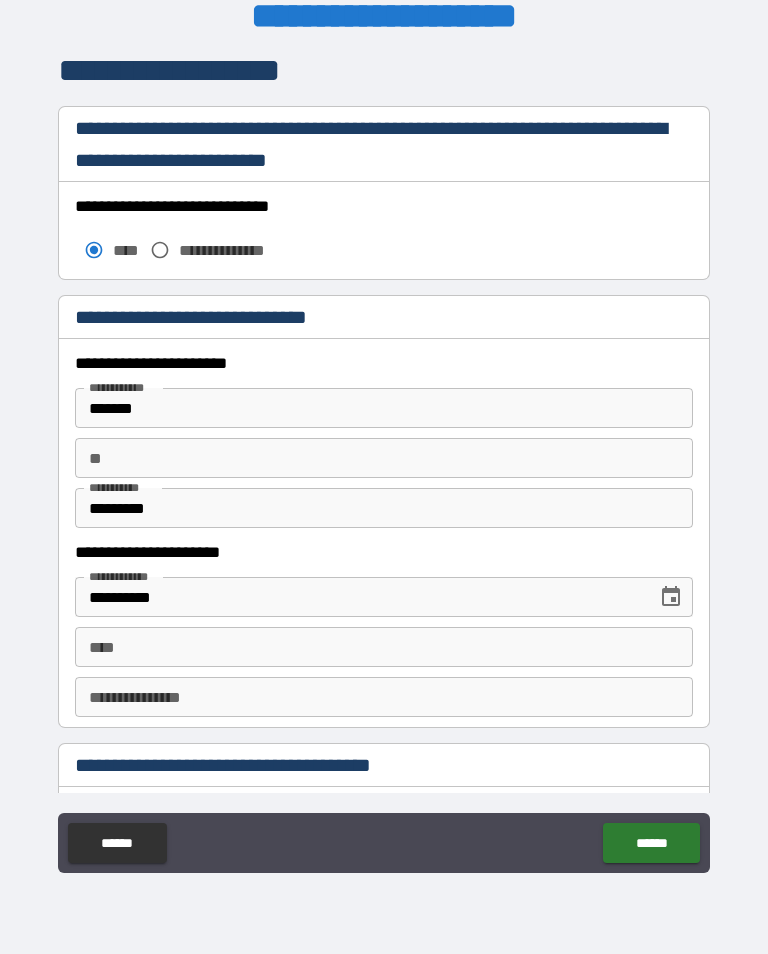 scroll, scrollTop: 1845, scrollLeft: 0, axis: vertical 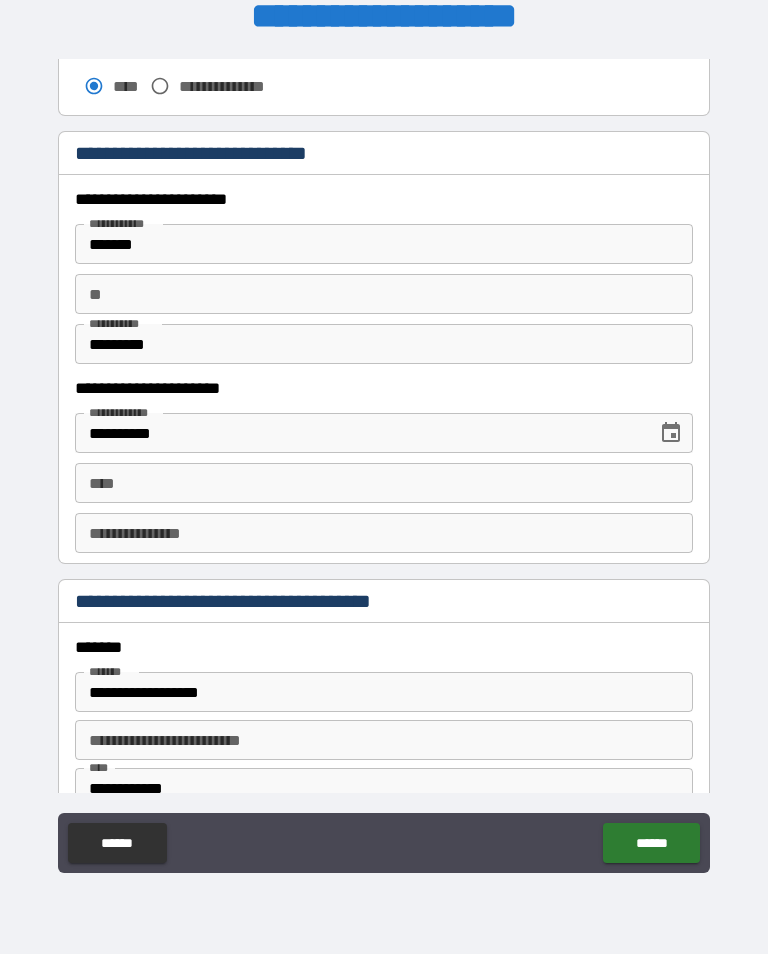 click on "**********" at bounding box center (384, 464) 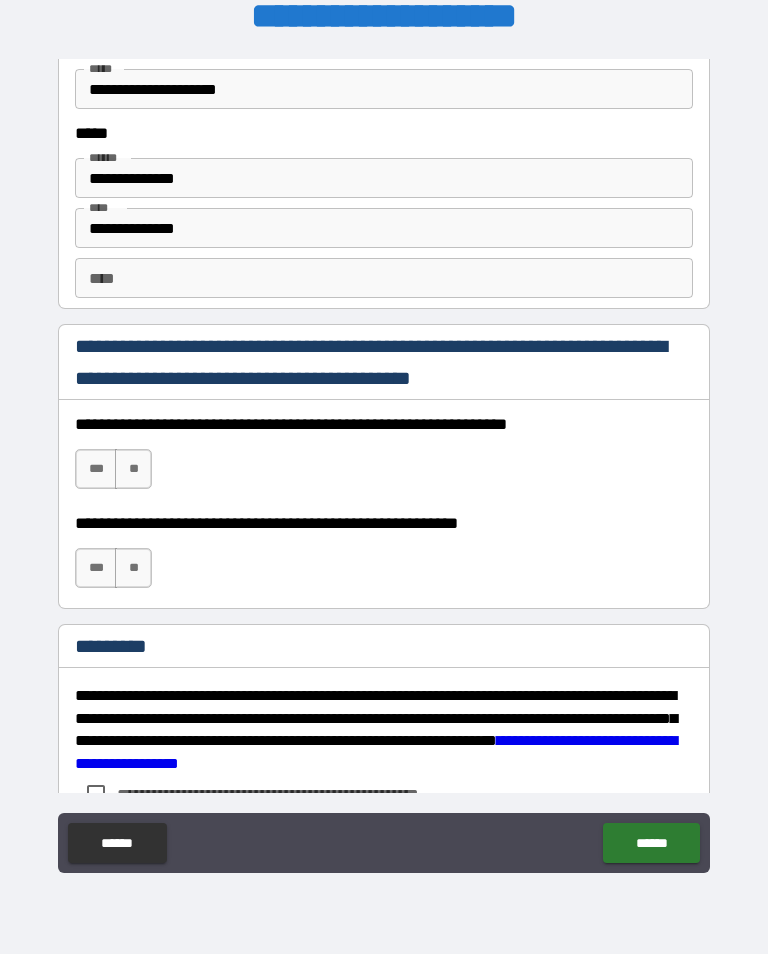 scroll, scrollTop: 2780, scrollLeft: 0, axis: vertical 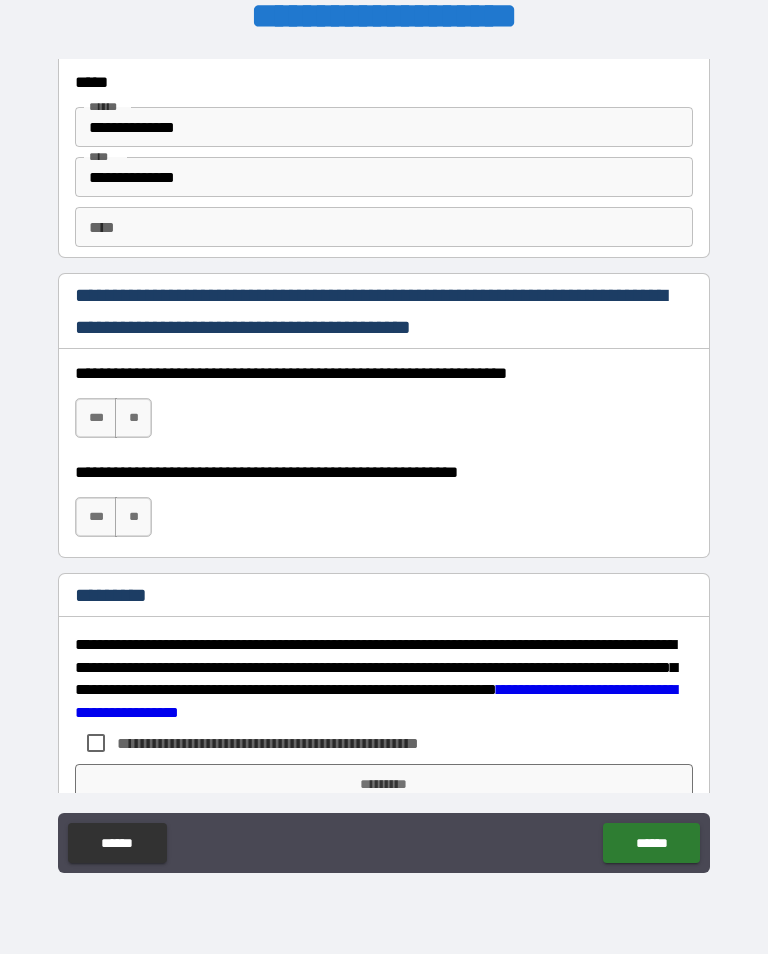 click on "***" at bounding box center [96, 418] 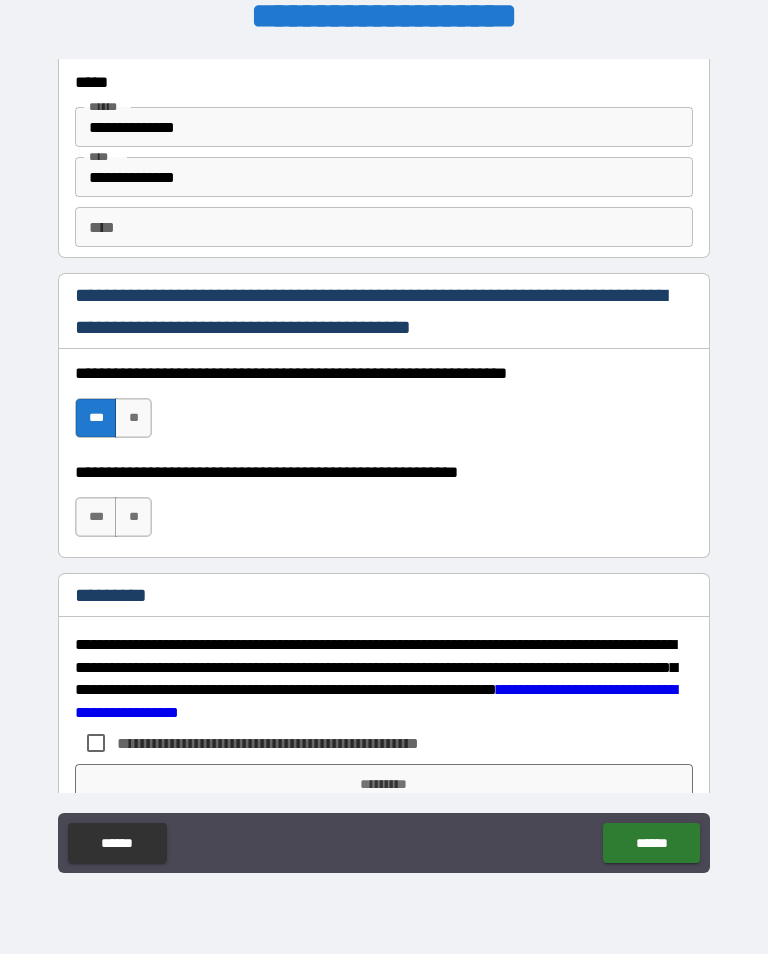 click on "***" at bounding box center (96, 517) 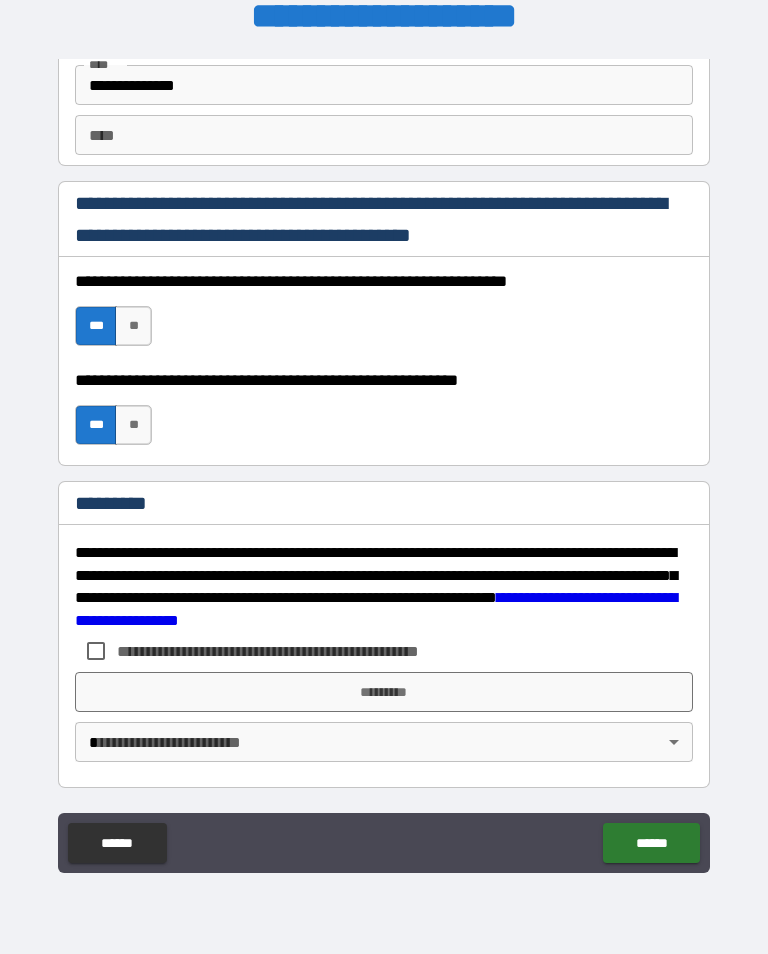 scroll, scrollTop: 2872, scrollLeft: 0, axis: vertical 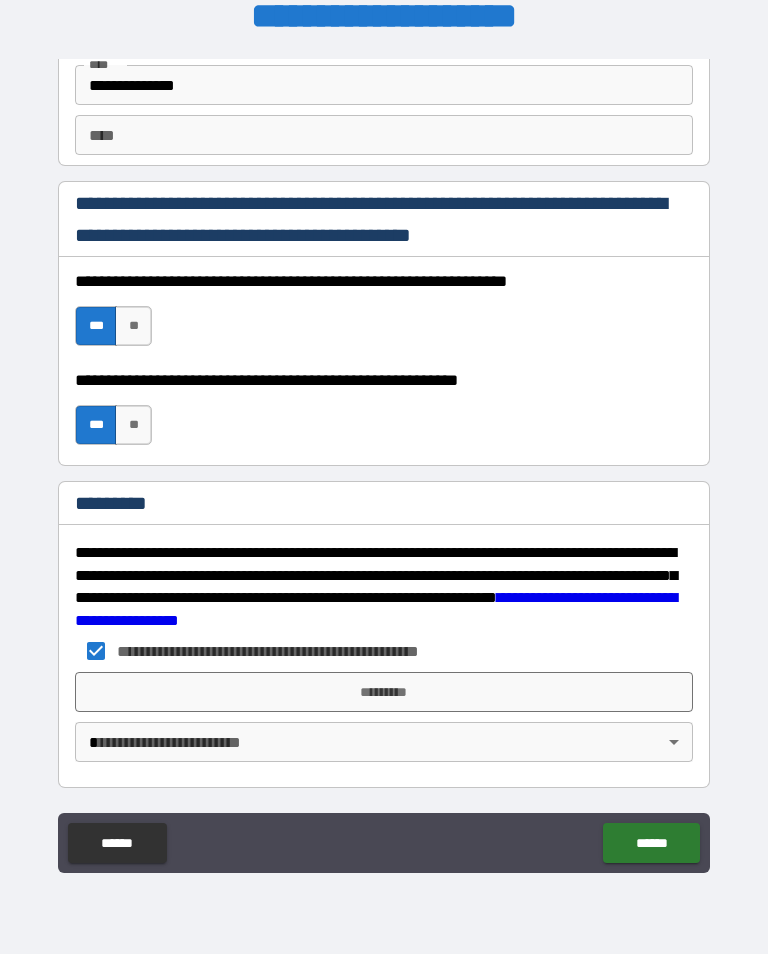 click on "**********" at bounding box center [384, 461] 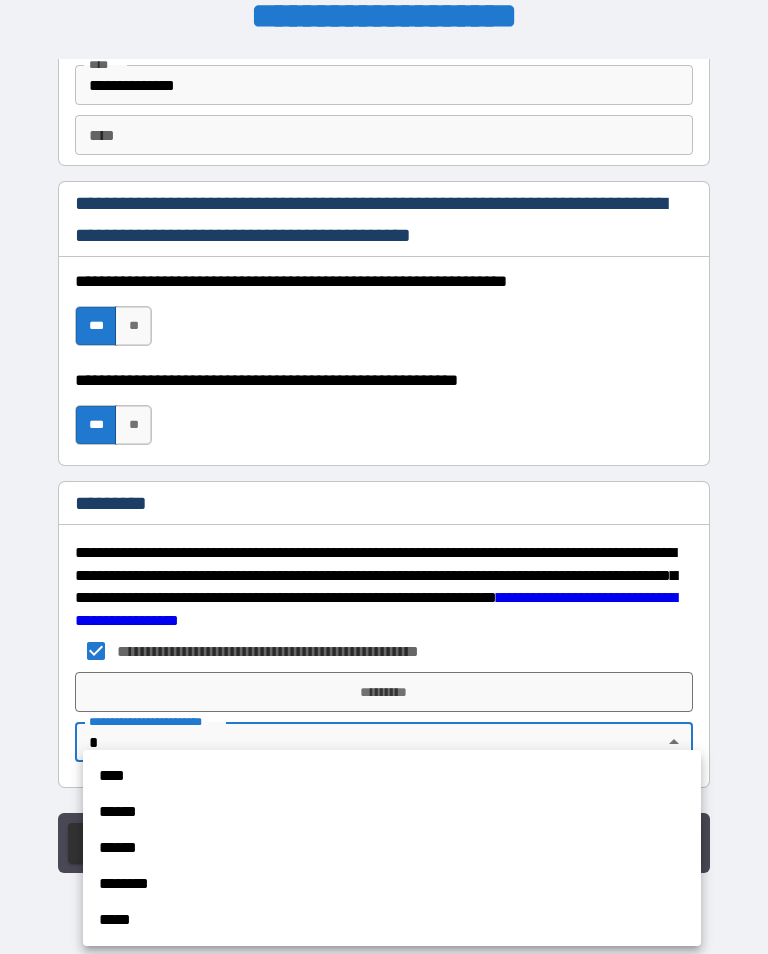 click on "****" at bounding box center [392, 776] 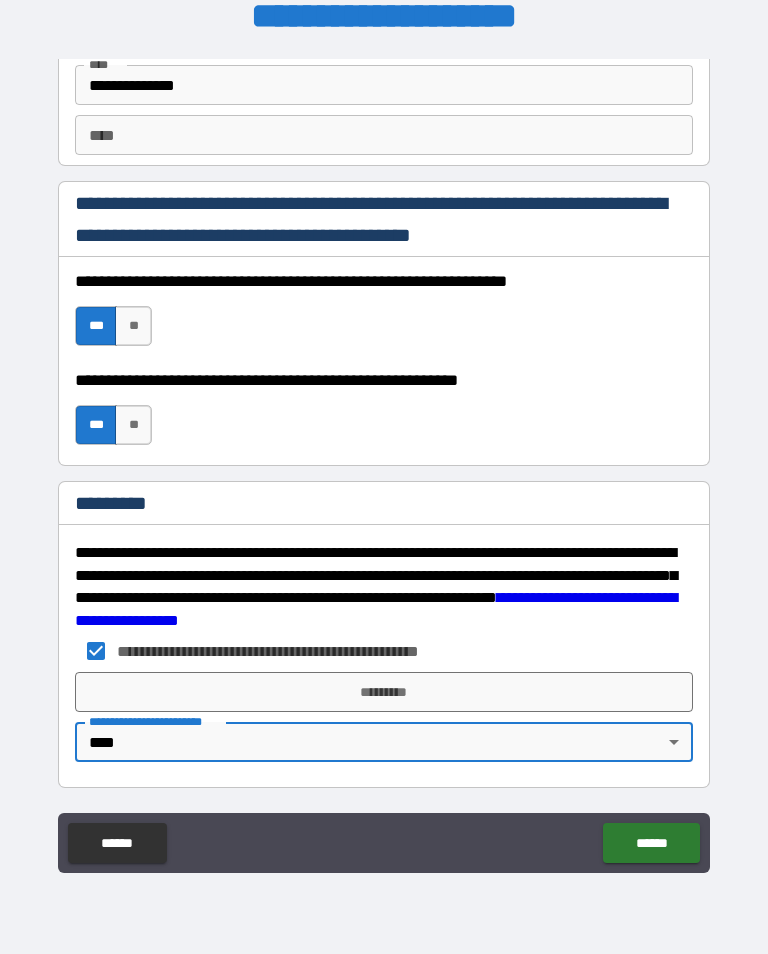 click on "*********" at bounding box center (384, 692) 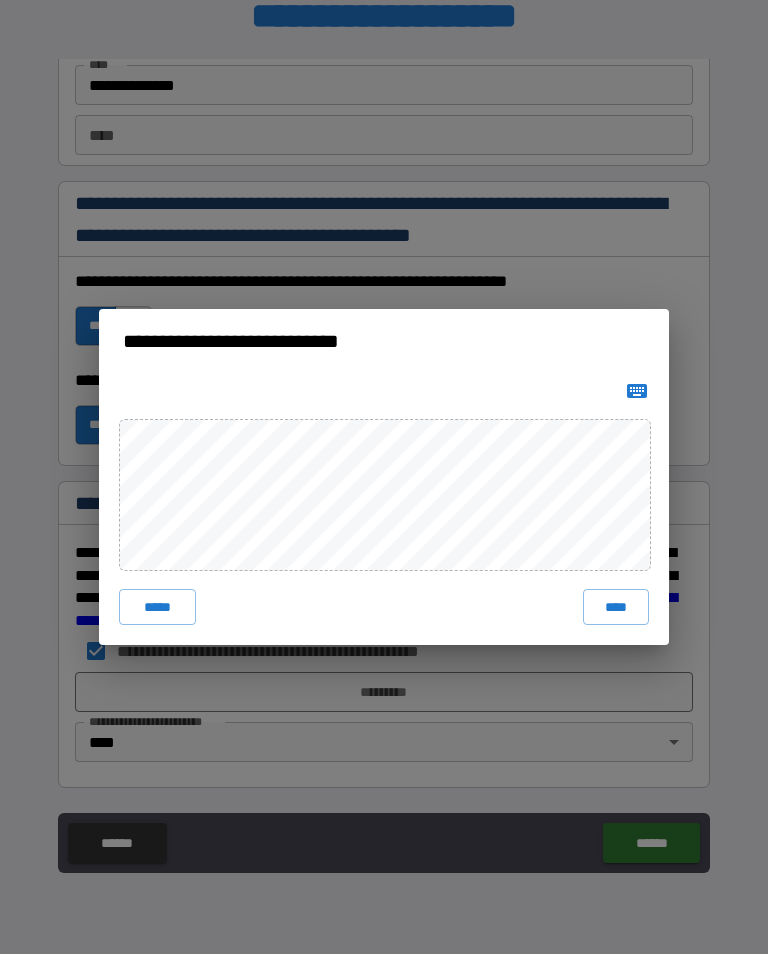 click on "****" at bounding box center [616, 607] 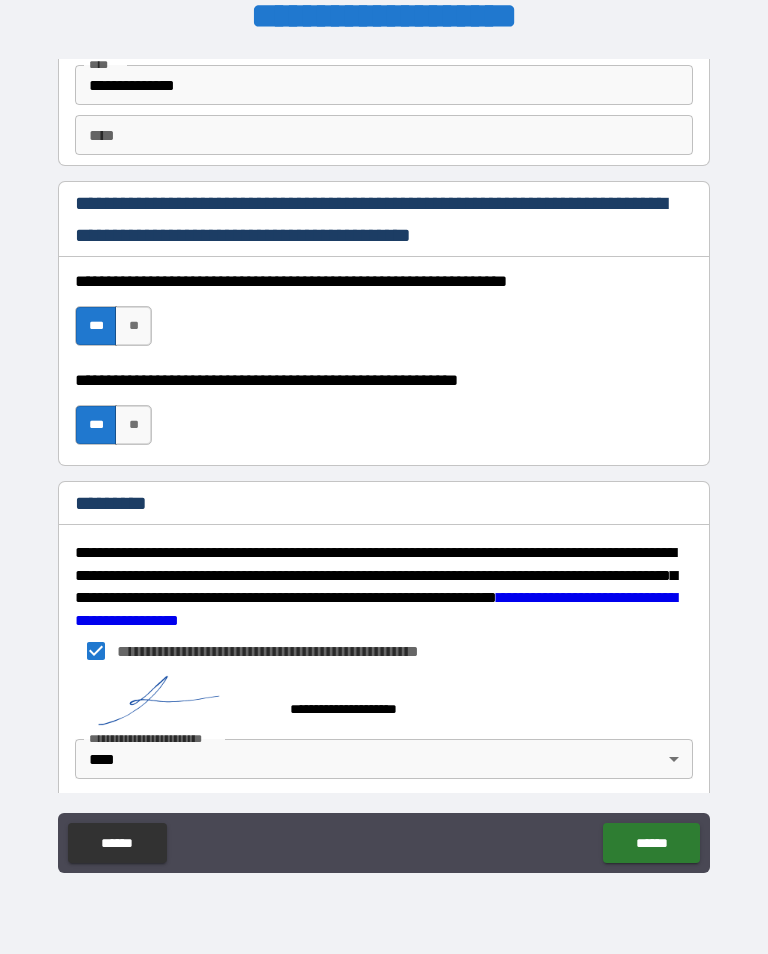 click on "******" at bounding box center (651, 843) 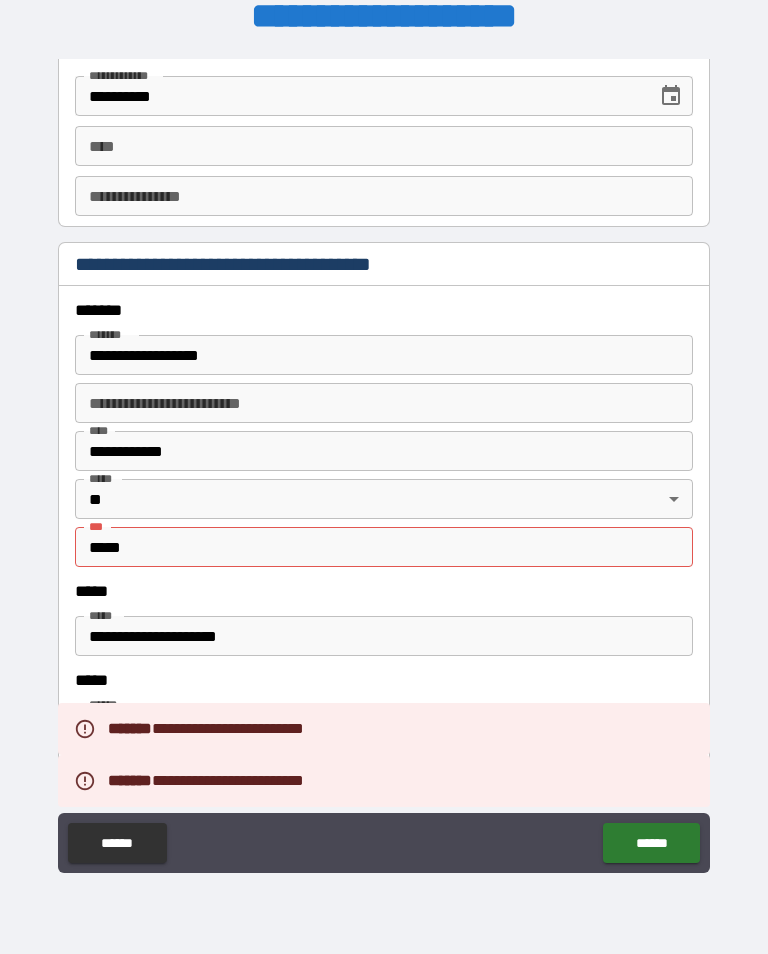 click on "**********" at bounding box center [384, 464] 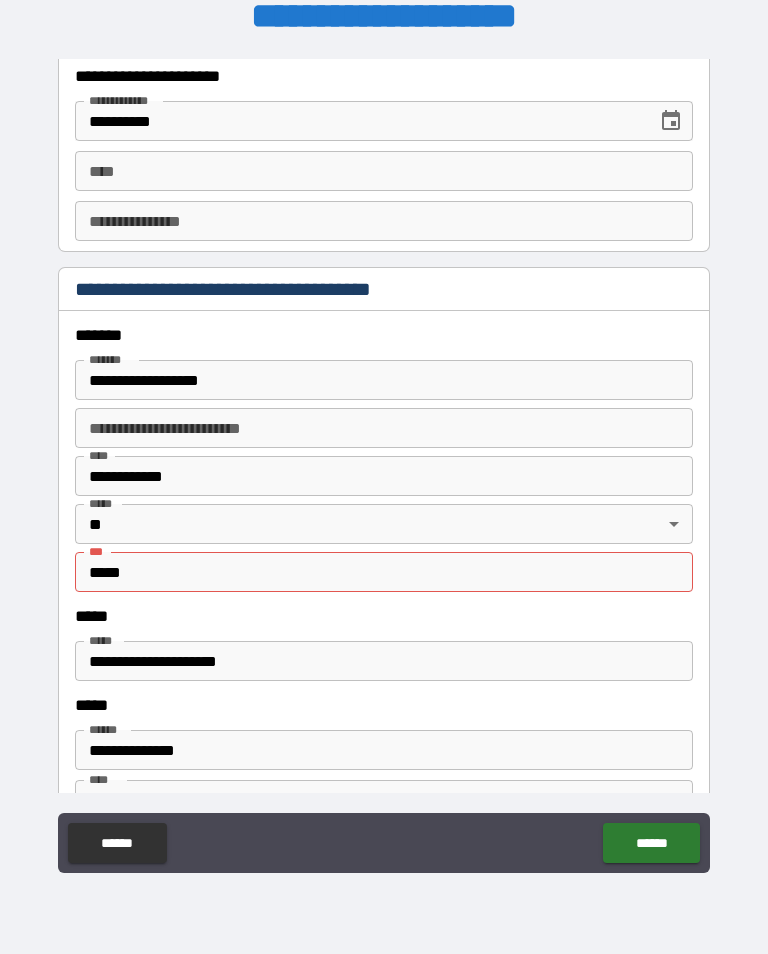 scroll, scrollTop: 2208, scrollLeft: 0, axis: vertical 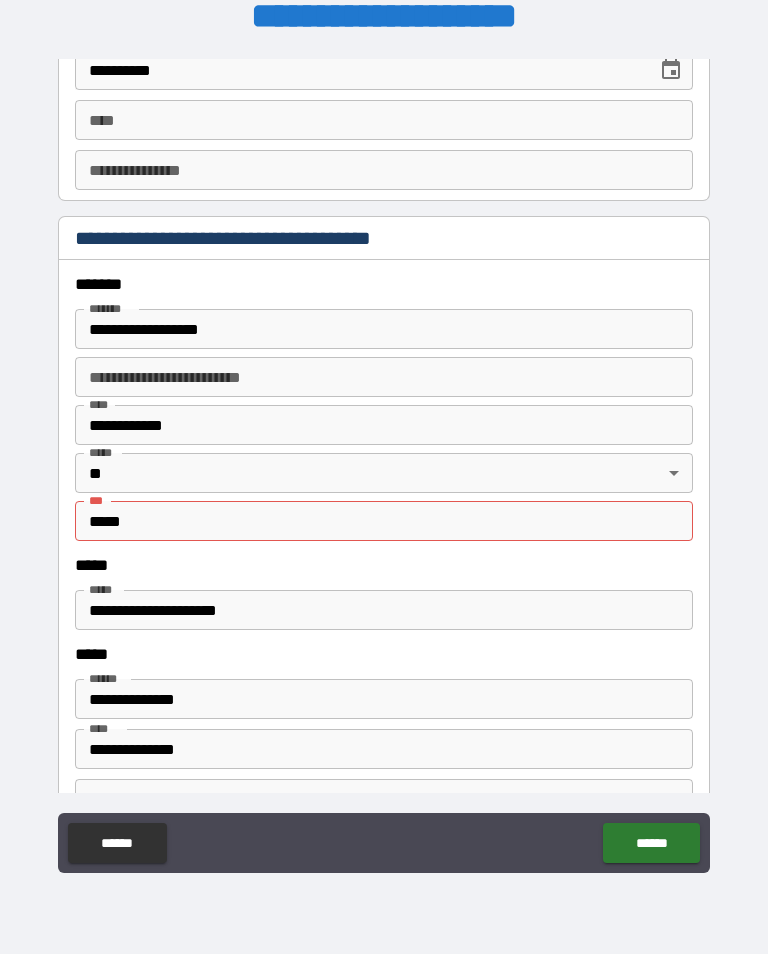 click on "*****" at bounding box center (384, 521) 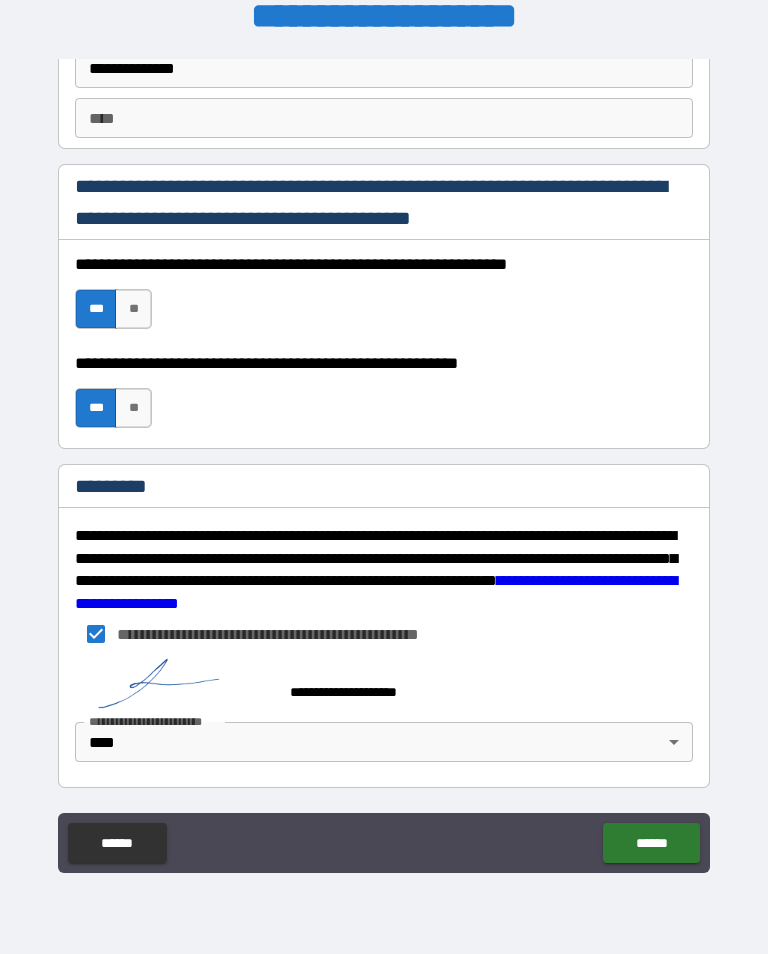 scroll, scrollTop: 2889, scrollLeft: 0, axis: vertical 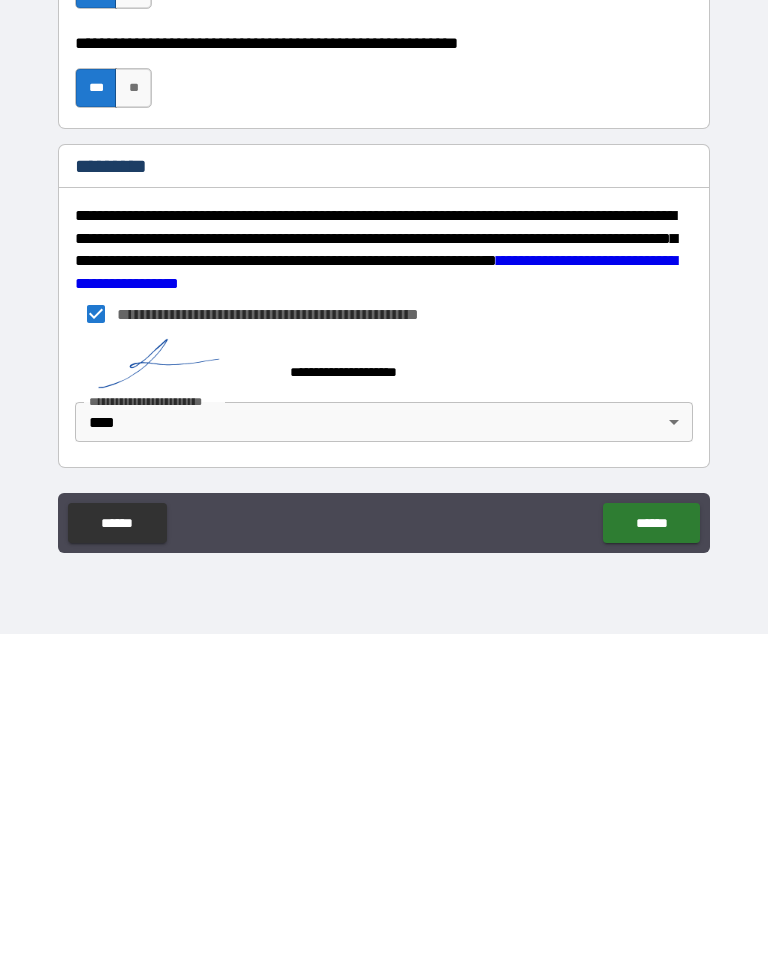 click on "******" at bounding box center [651, 843] 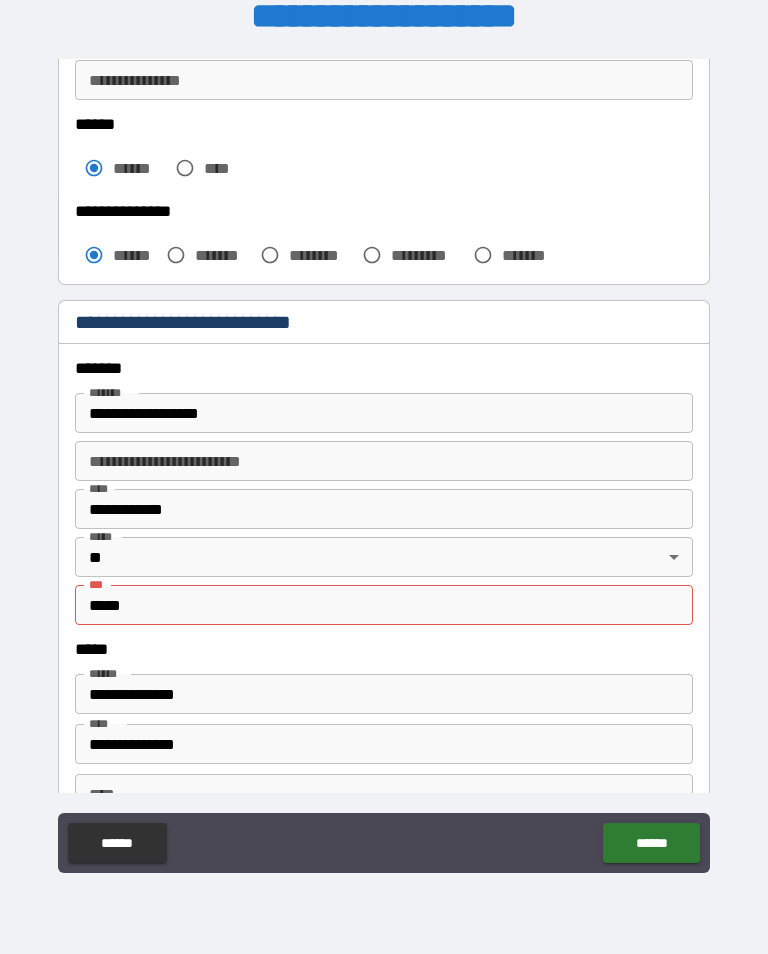 scroll, scrollTop: 489, scrollLeft: 0, axis: vertical 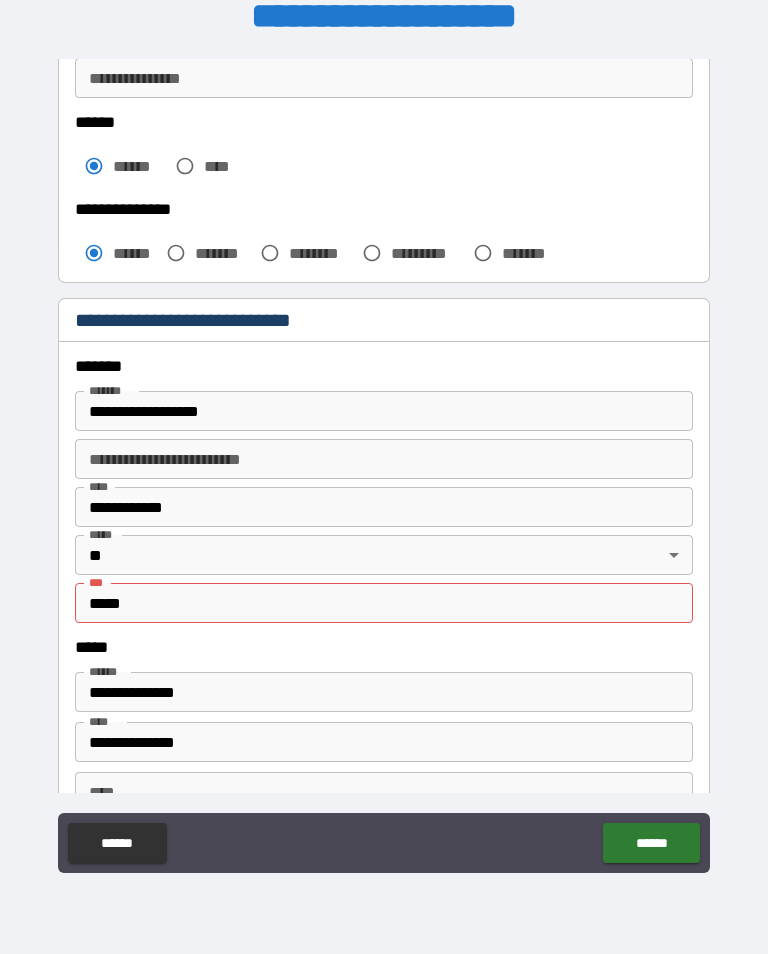 click on "*****" at bounding box center [384, 603] 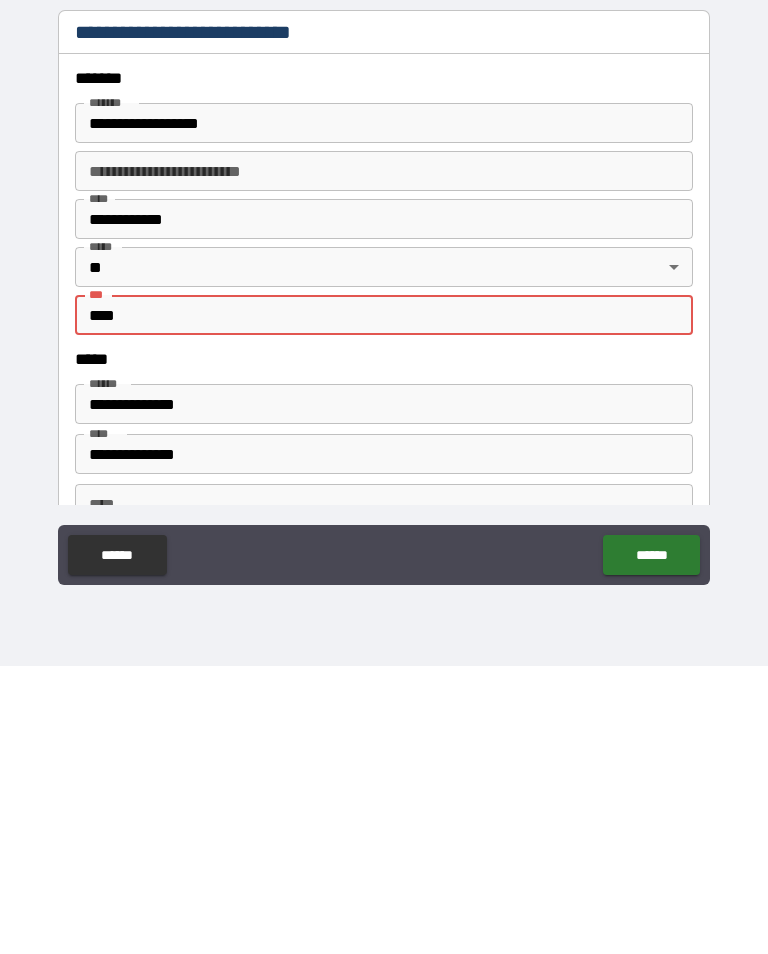 type on "*****" 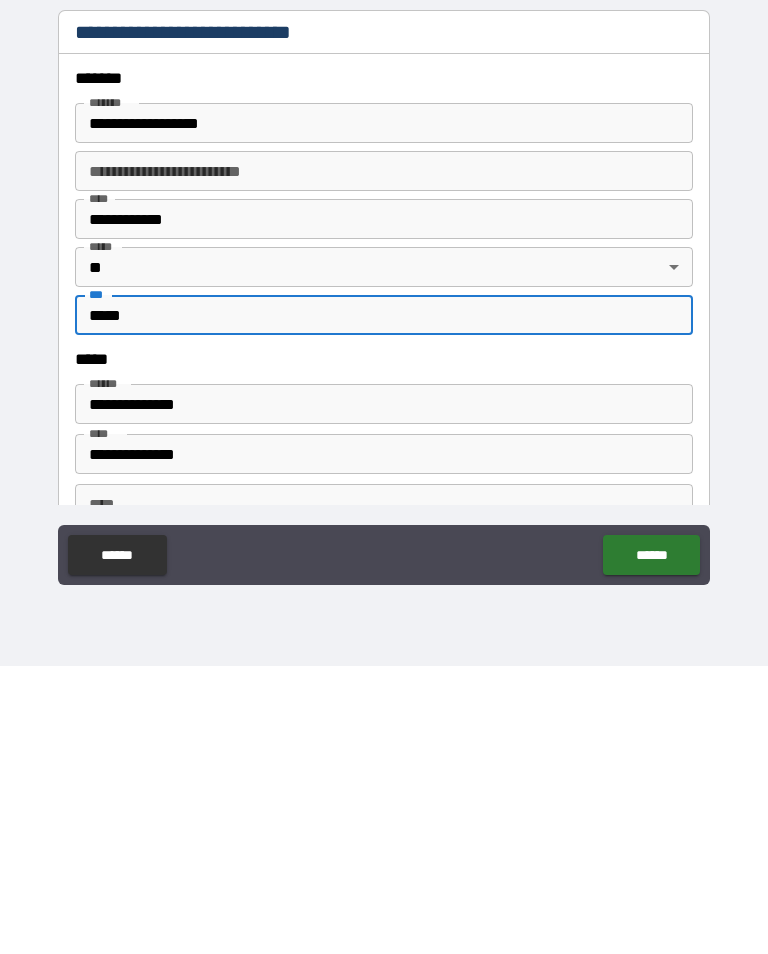 click on "******" at bounding box center [651, 843] 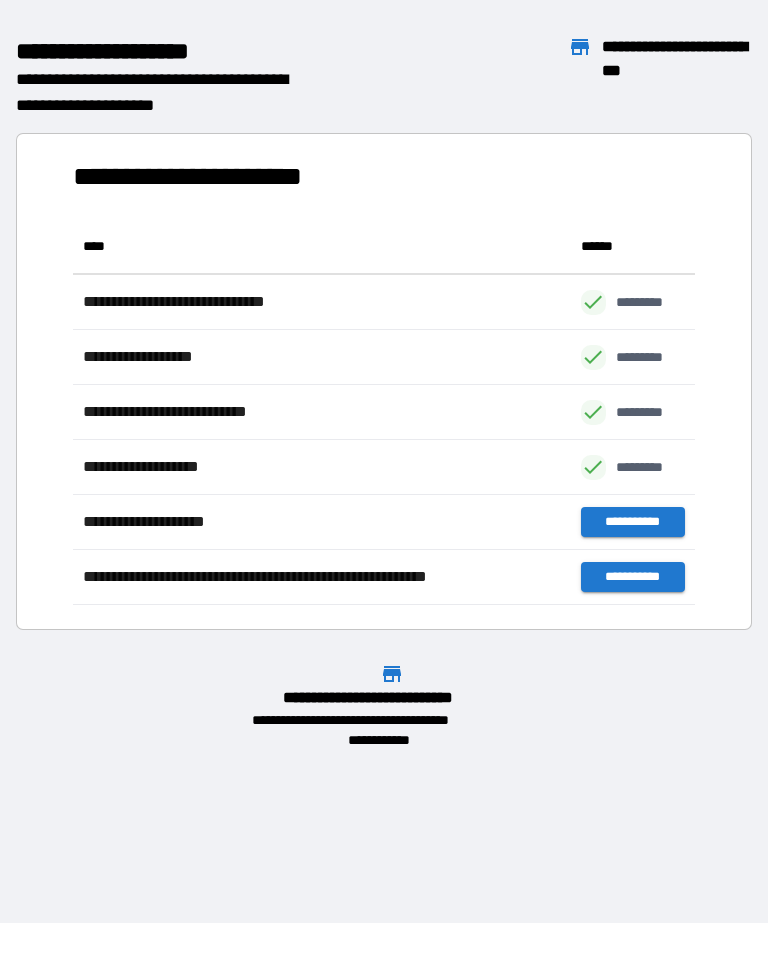 scroll, scrollTop: 1, scrollLeft: 1, axis: both 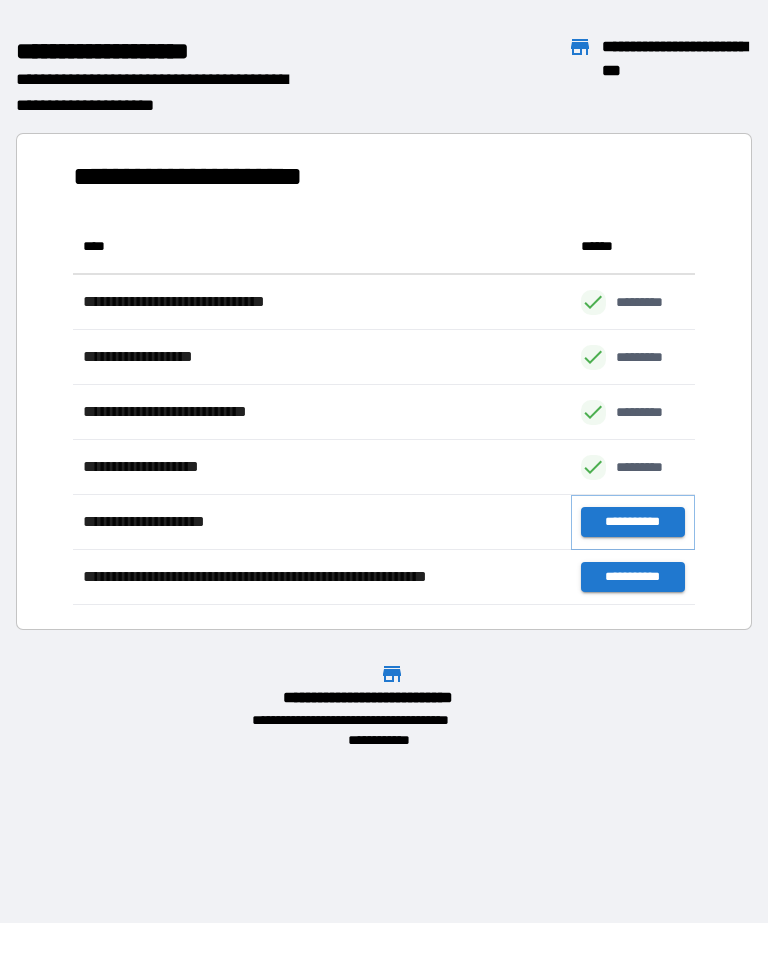 click on "**********" at bounding box center (633, 522) 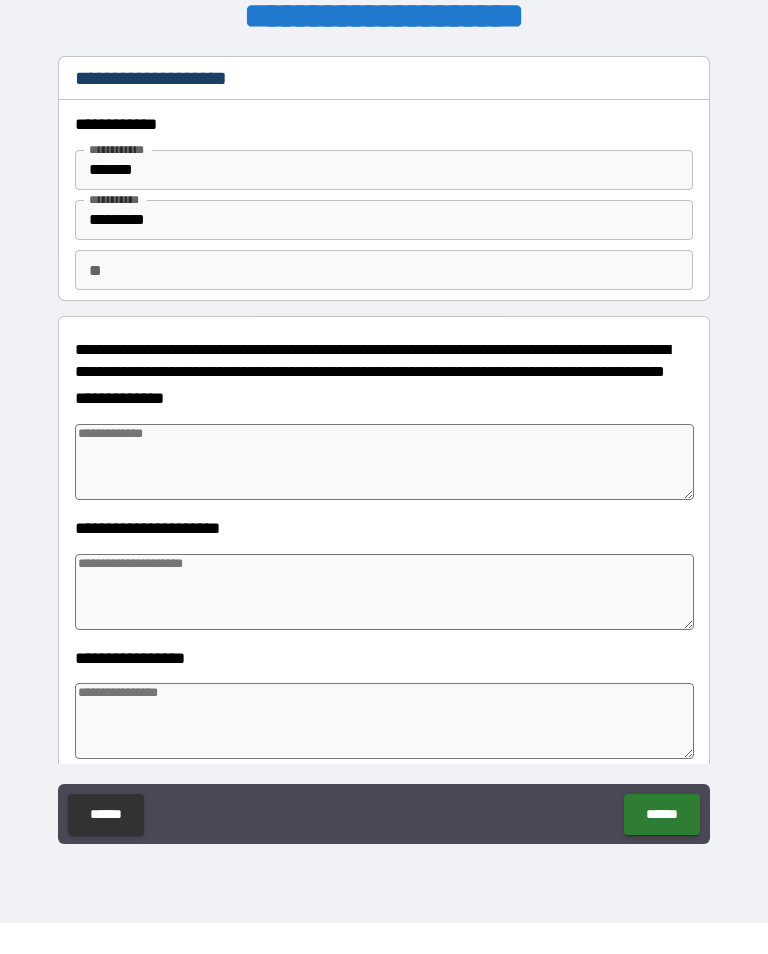 type on "*" 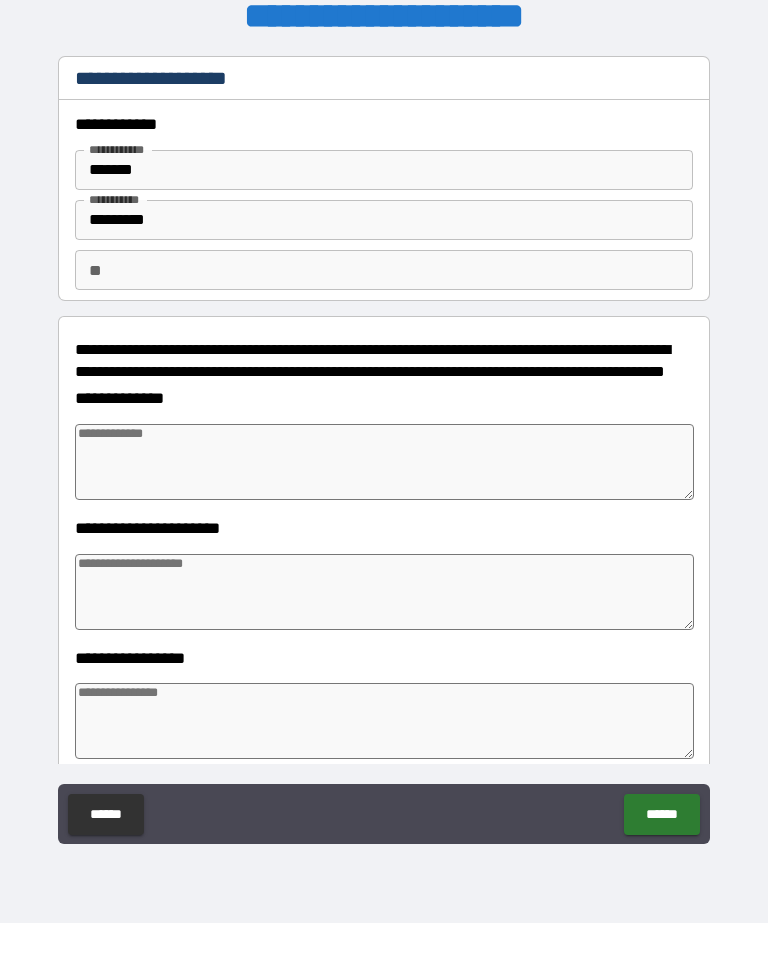 type on "*" 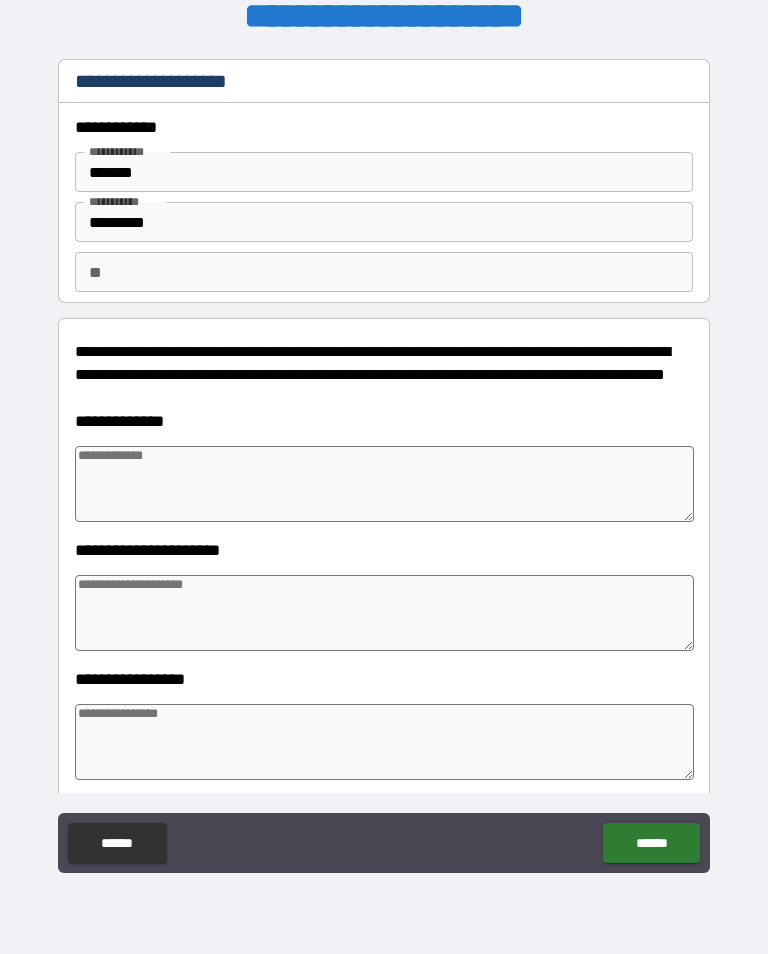 click at bounding box center (384, 484) 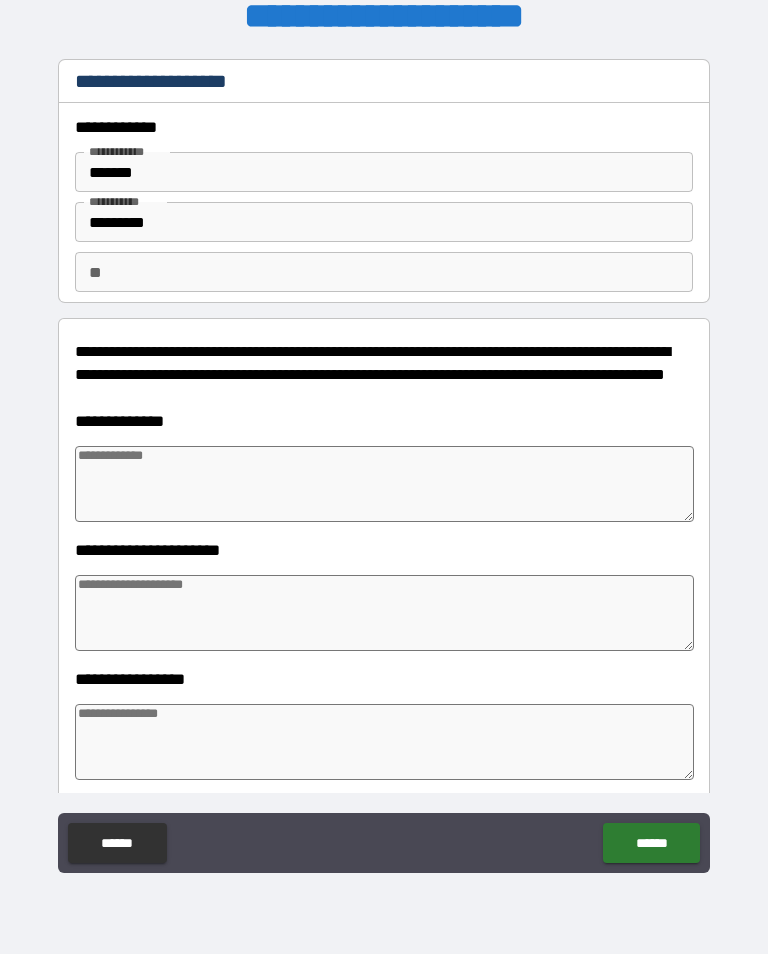 type on "*" 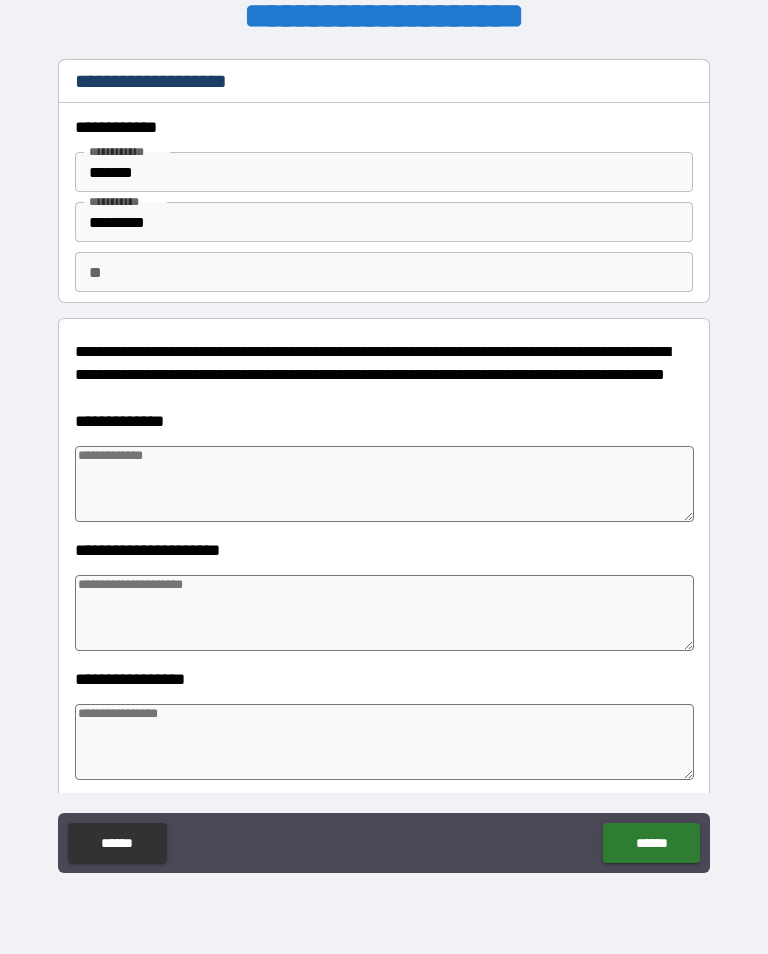 type on "*" 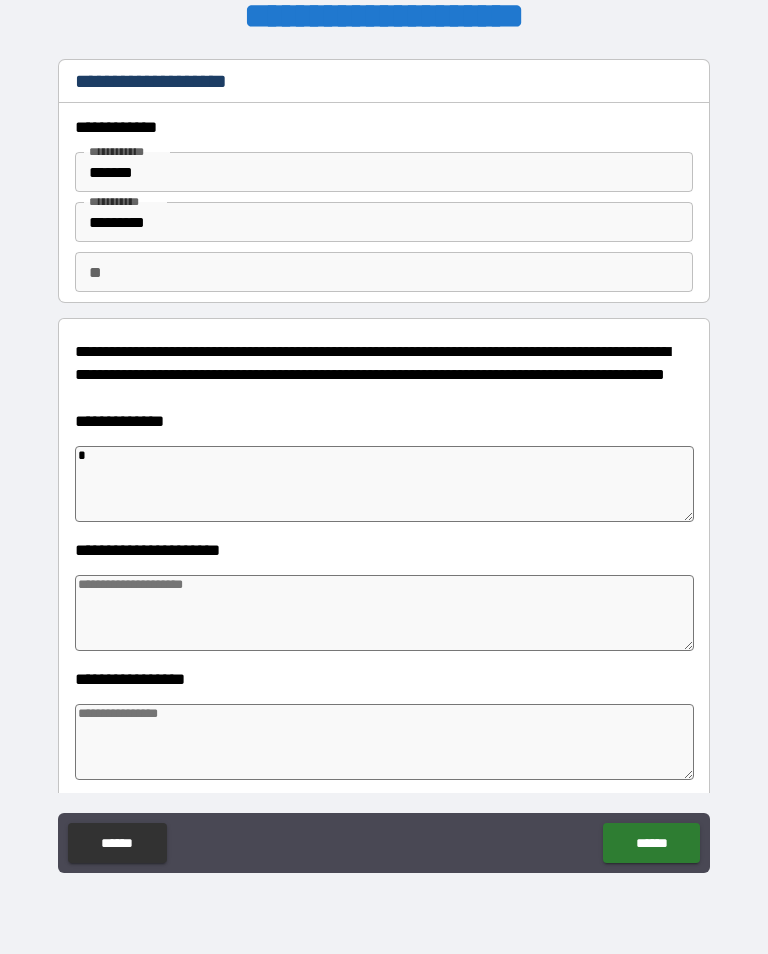type on "**" 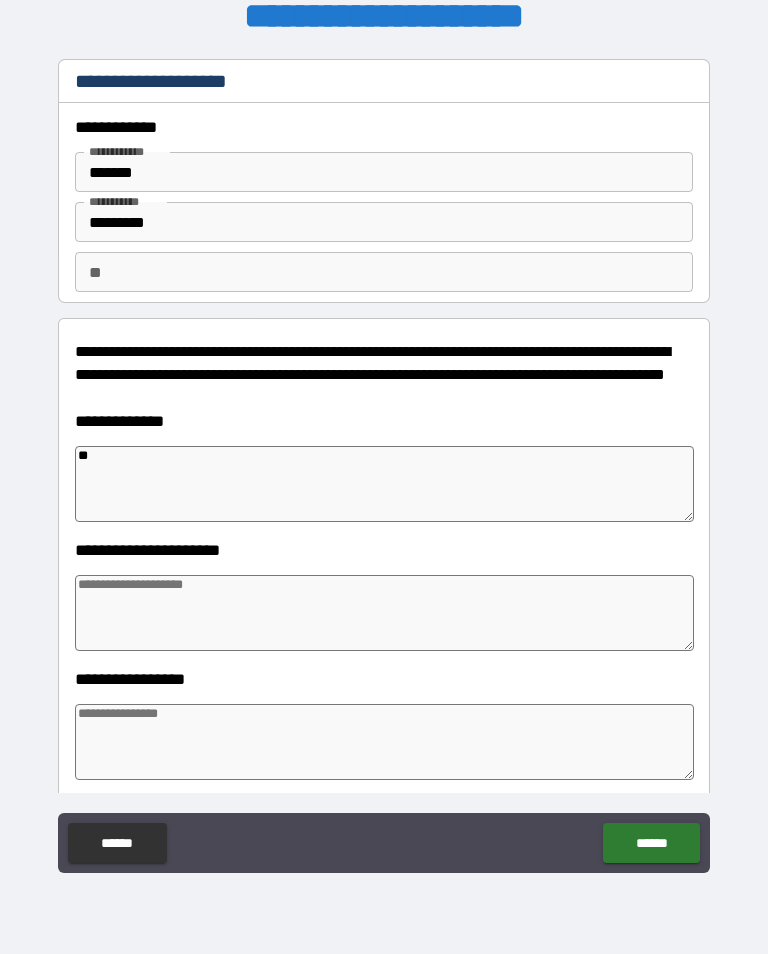 type on "*" 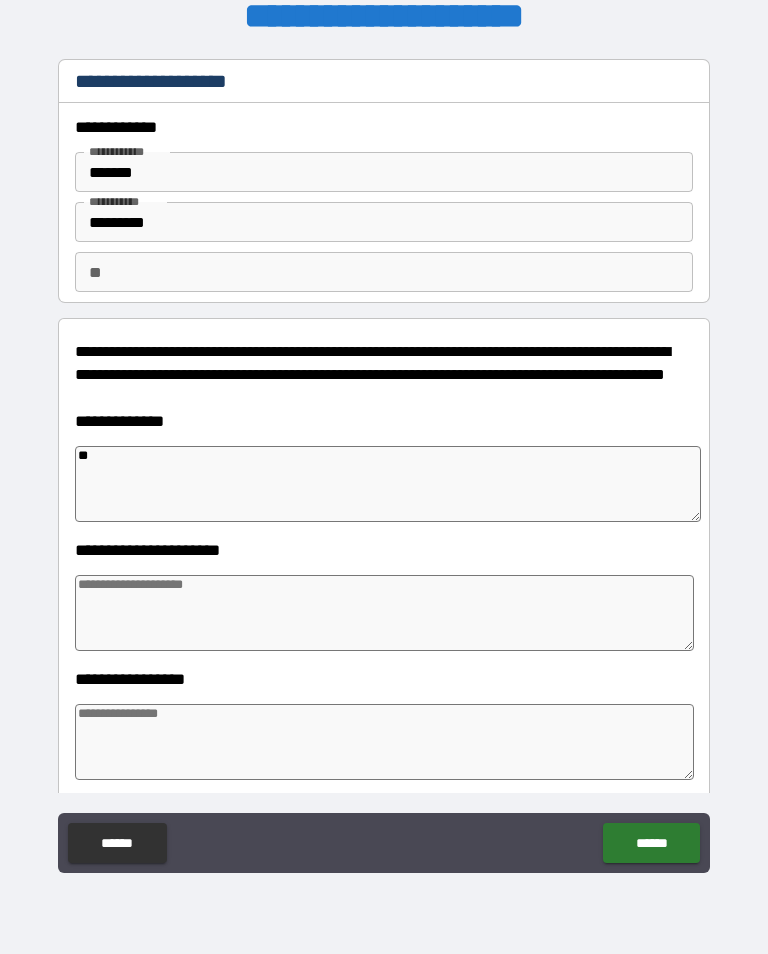 type on "*" 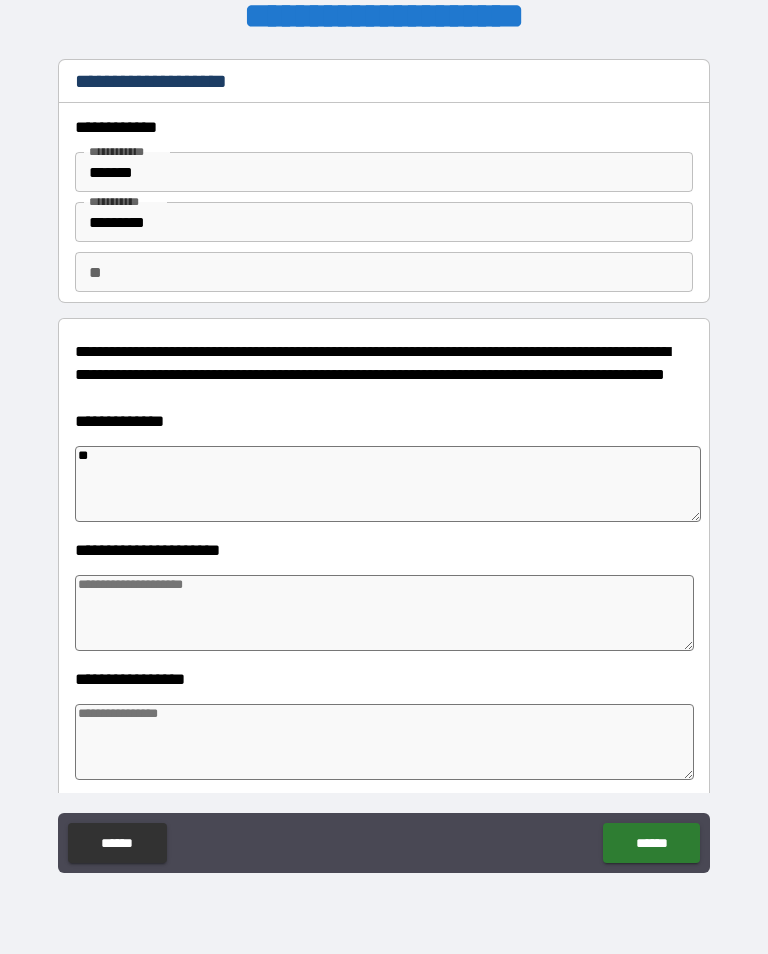 type on "*" 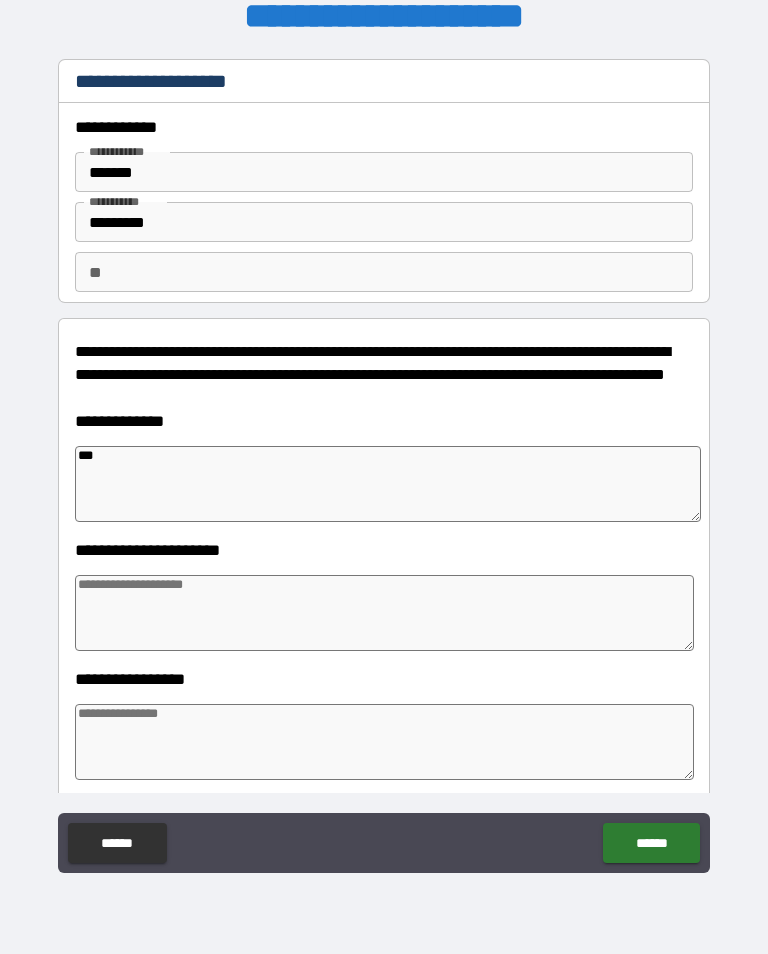 type on "*" 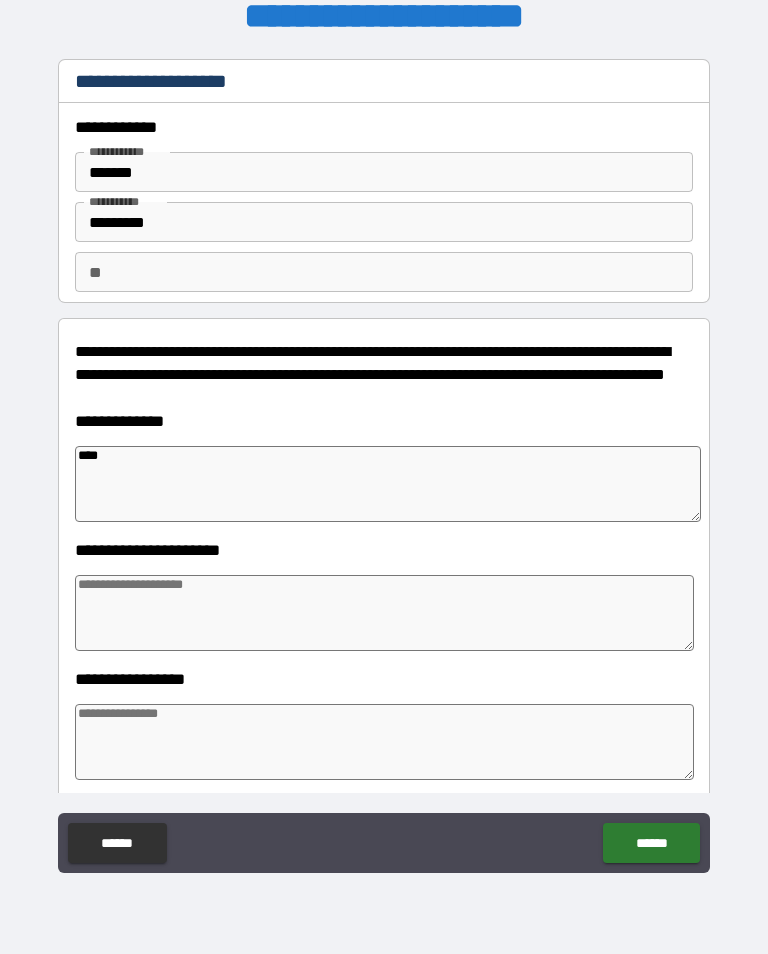 type on "*" 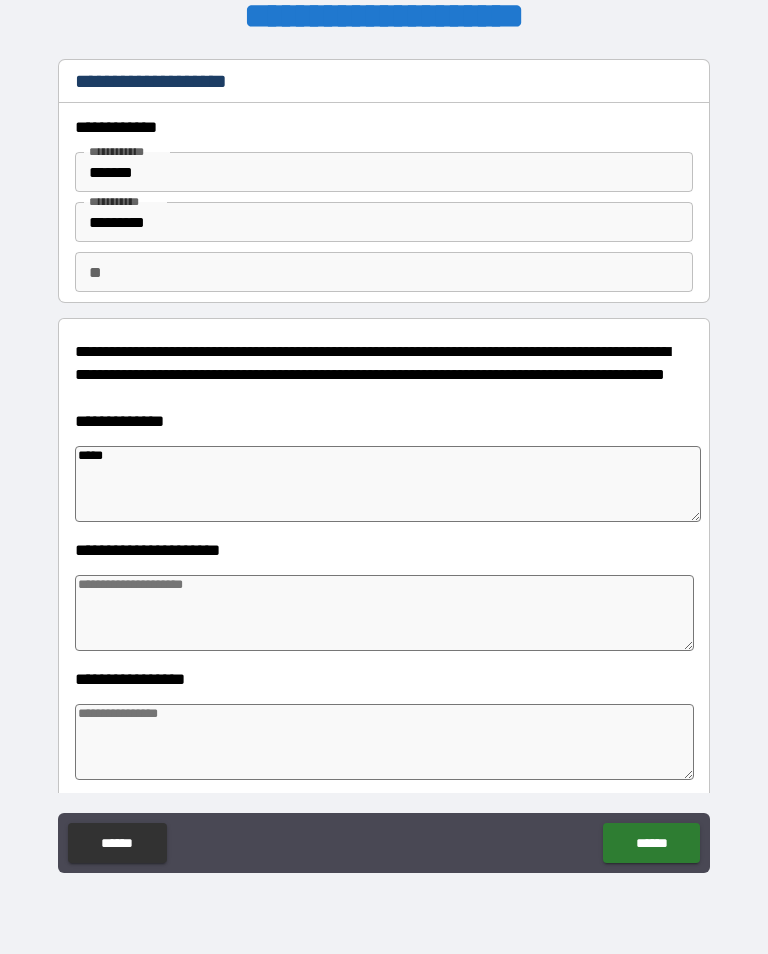 type on "*" 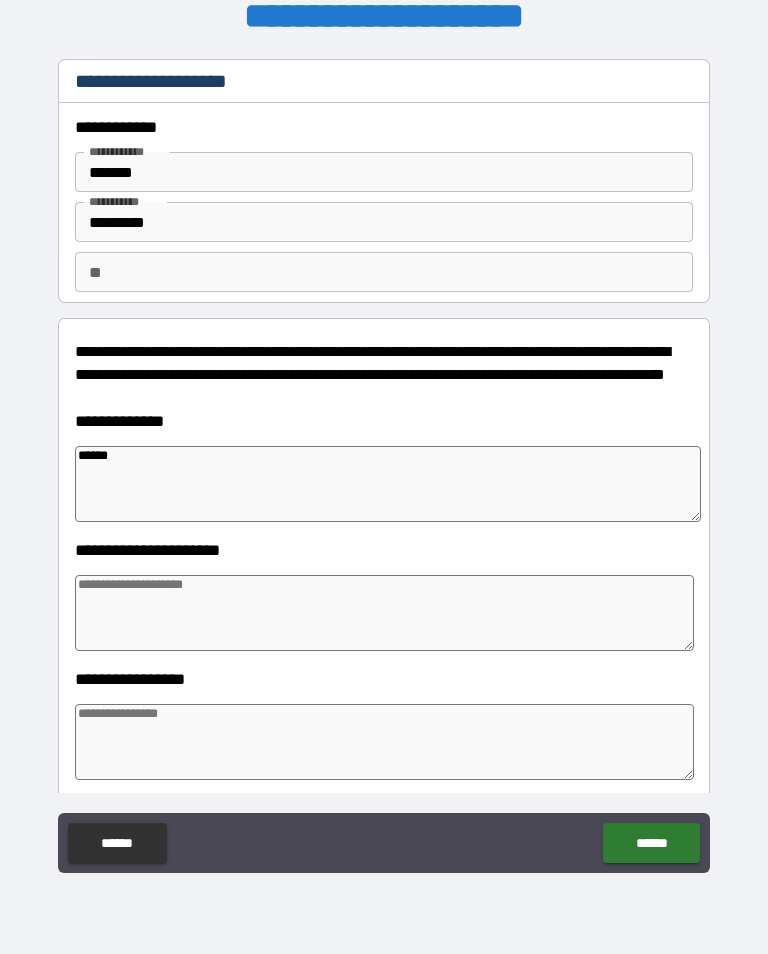 type on "*" 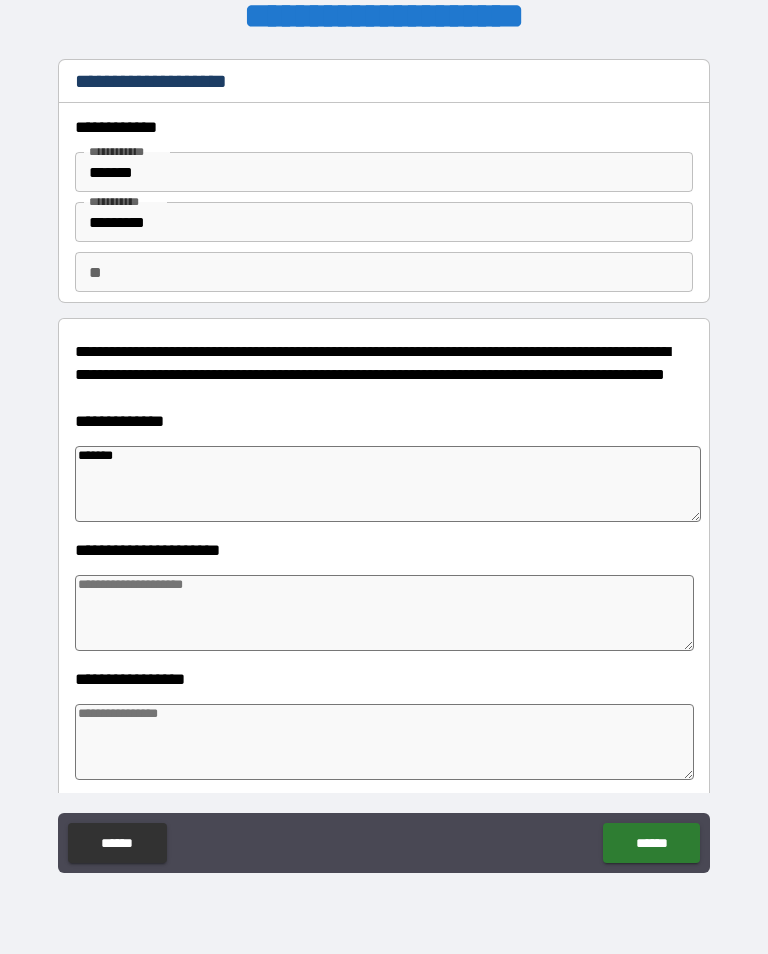type on "*" 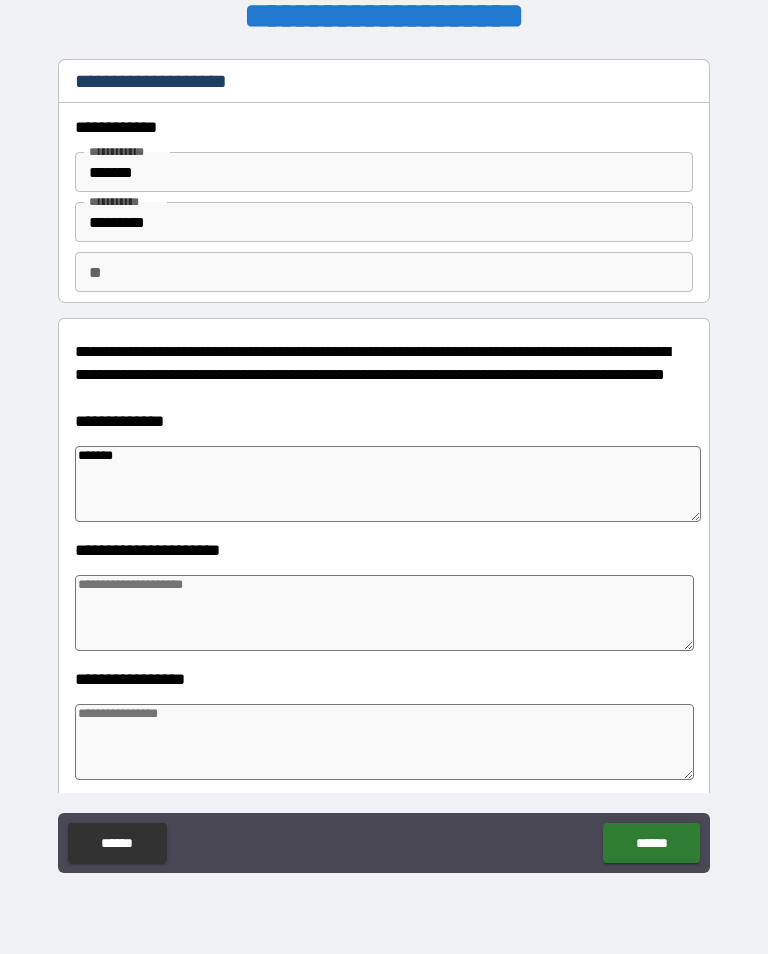 type on "*******" 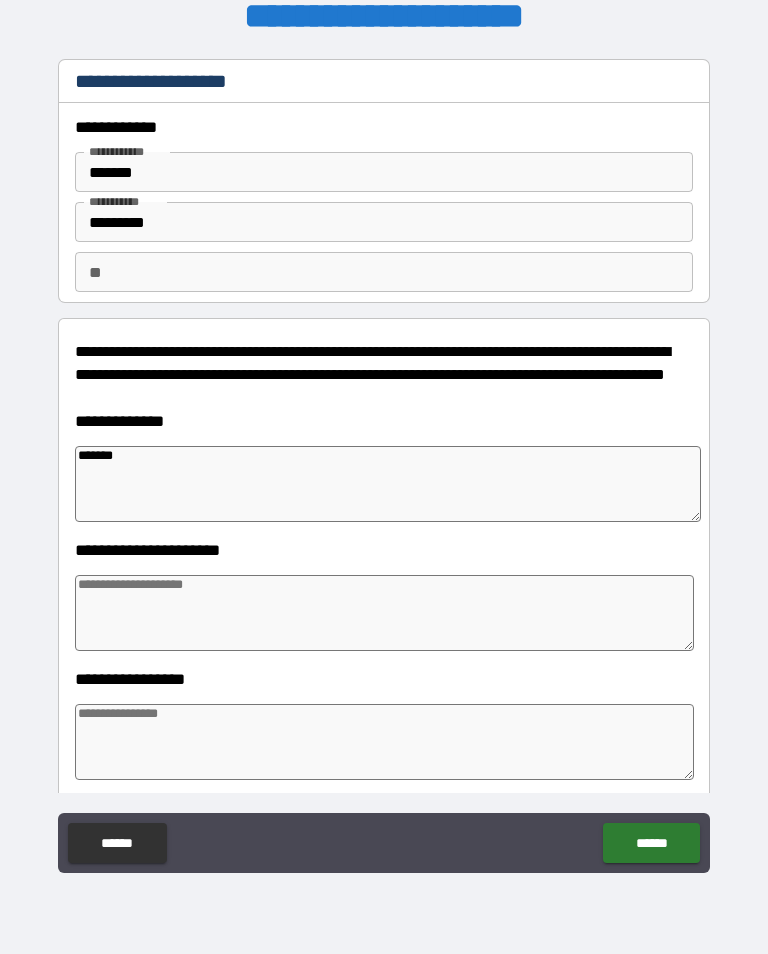 type on "*" 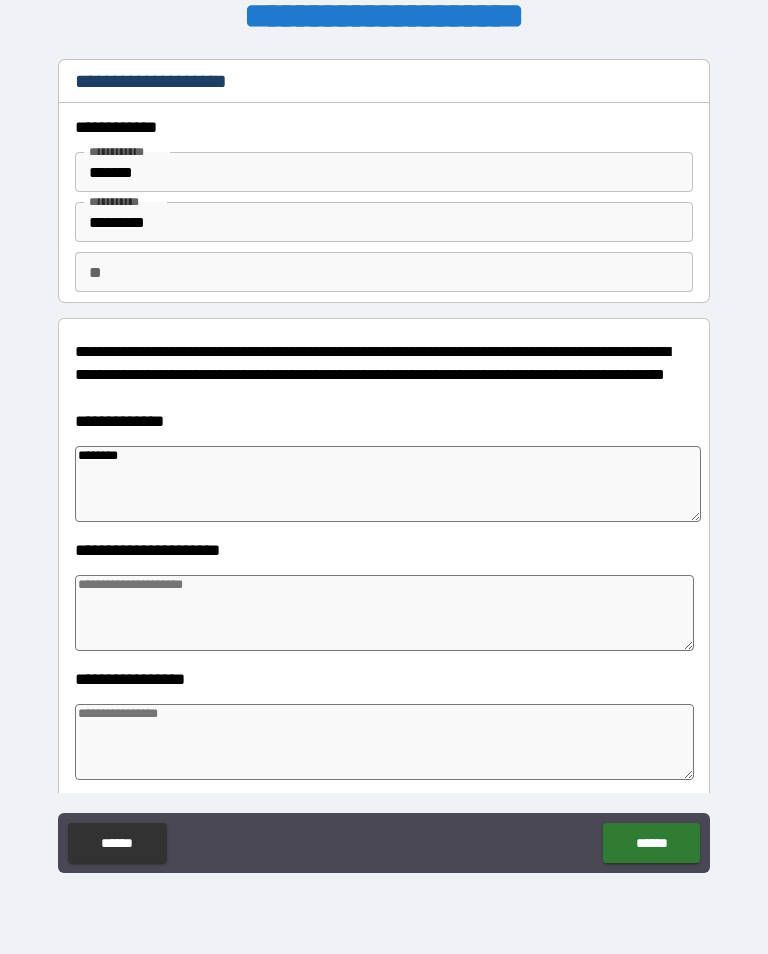 type on "*" 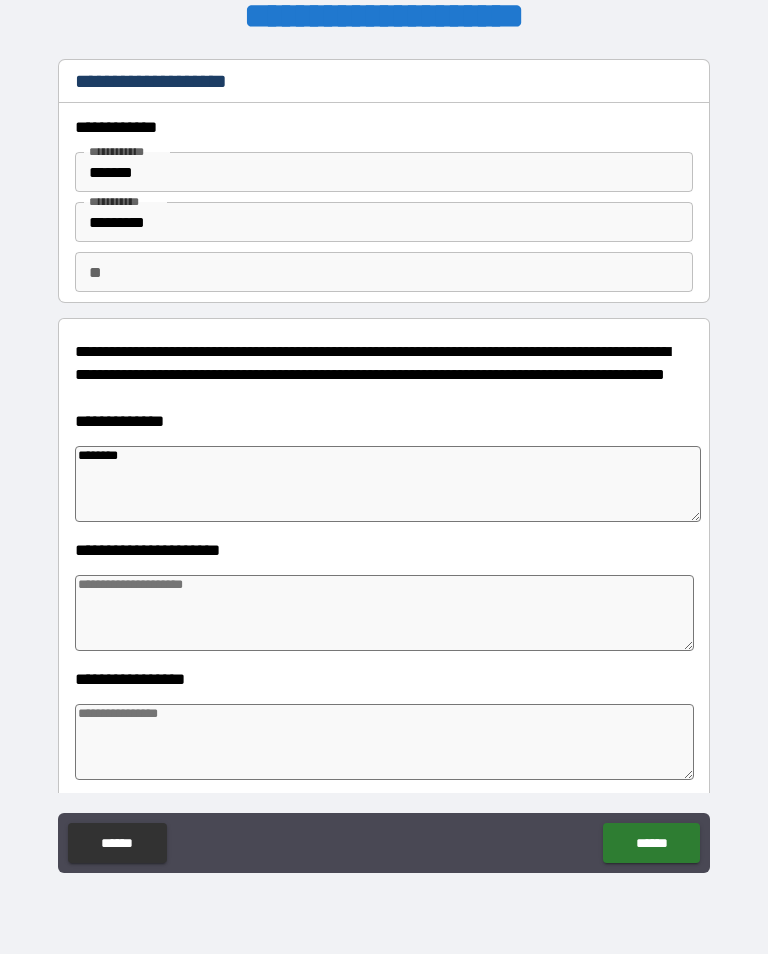type on "*********" 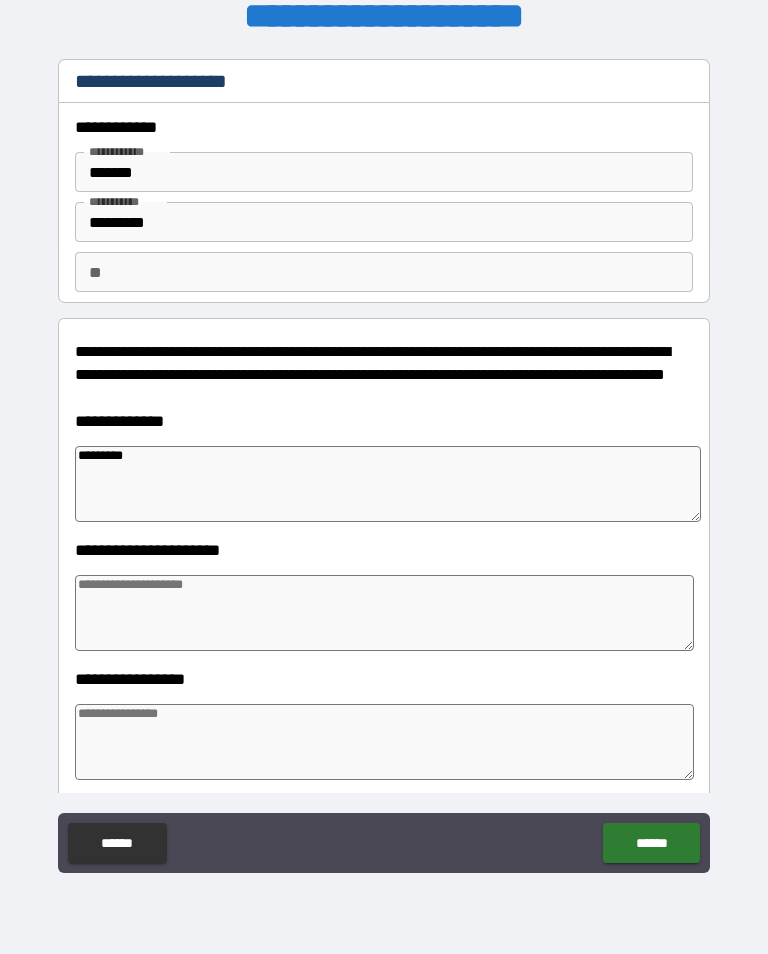 type on "*" 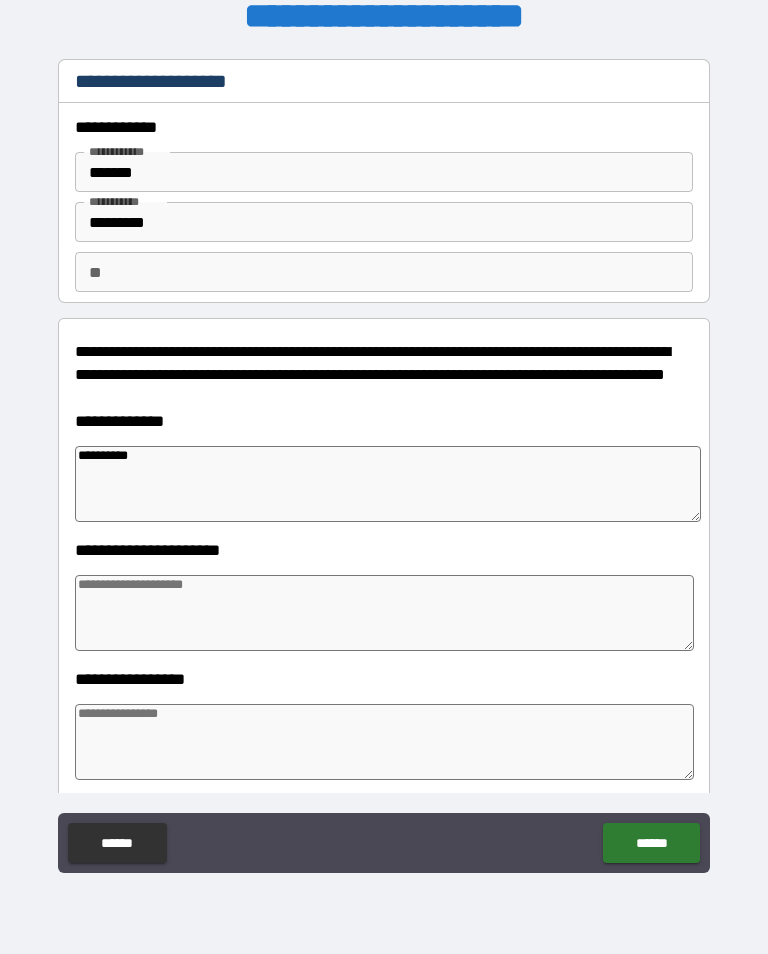 type on "*" 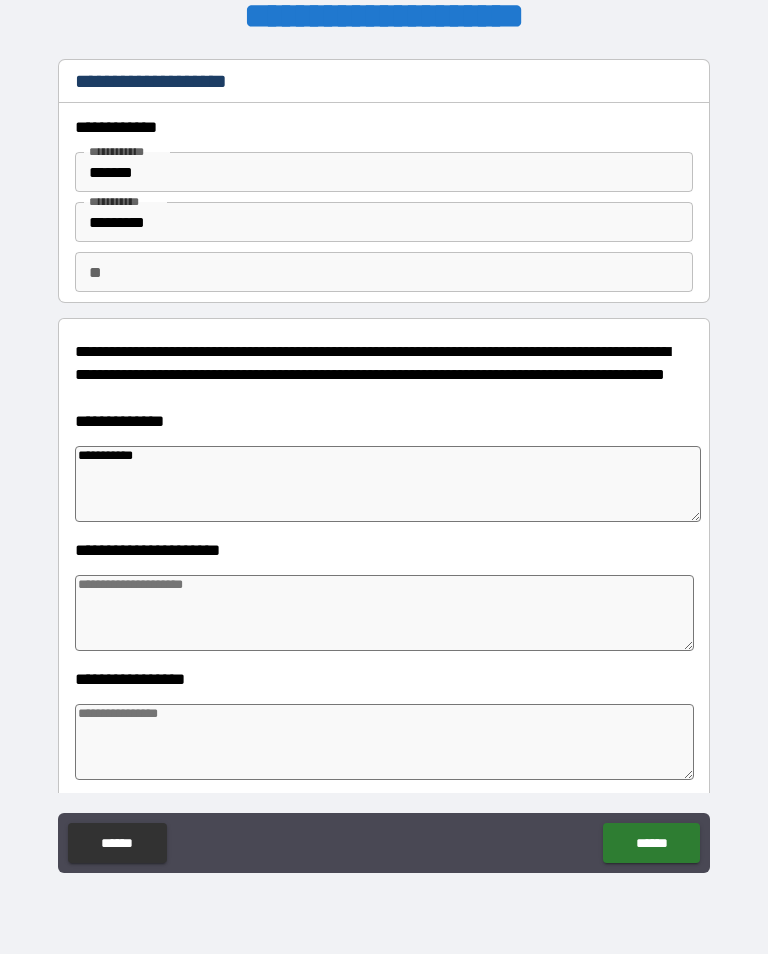 type on "*" 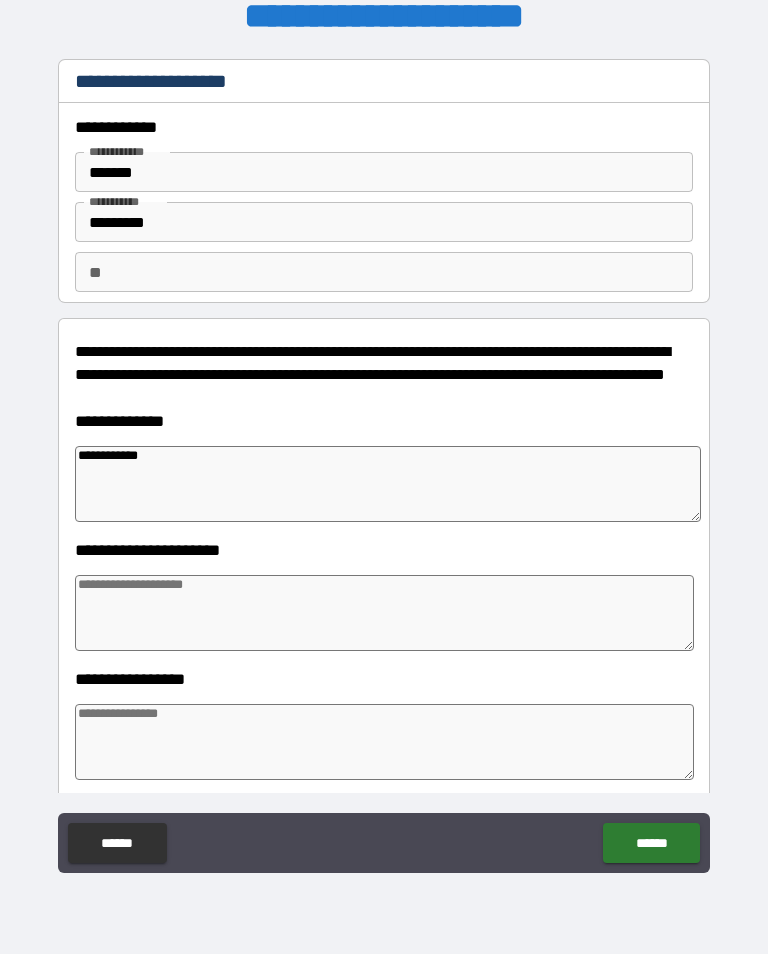 type on "*" 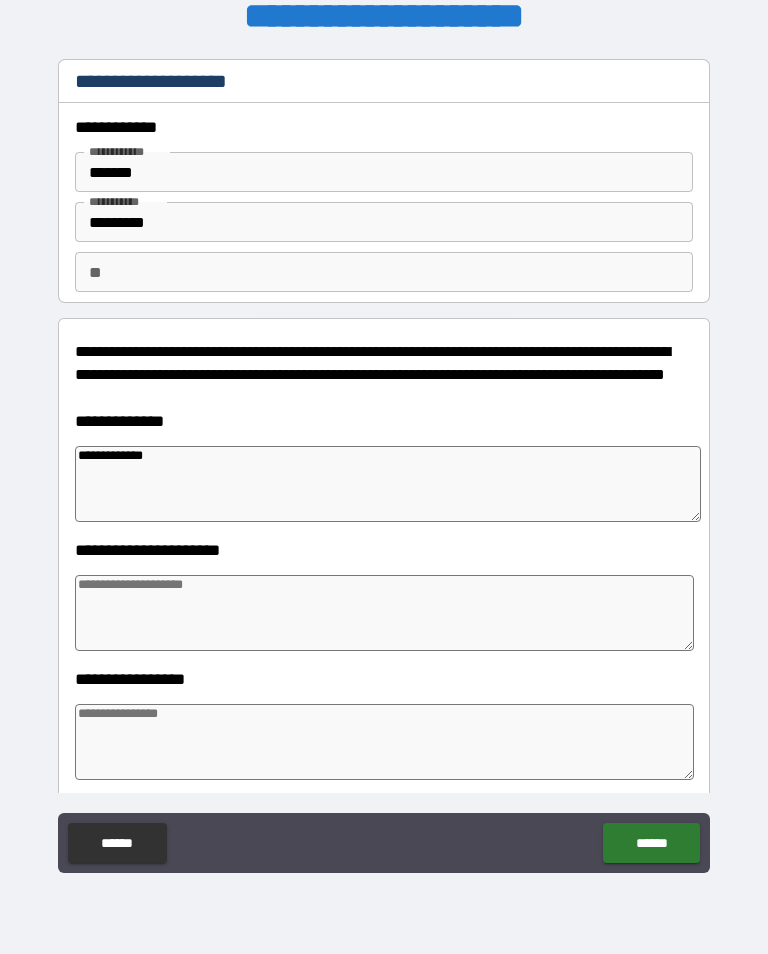 type on "*" 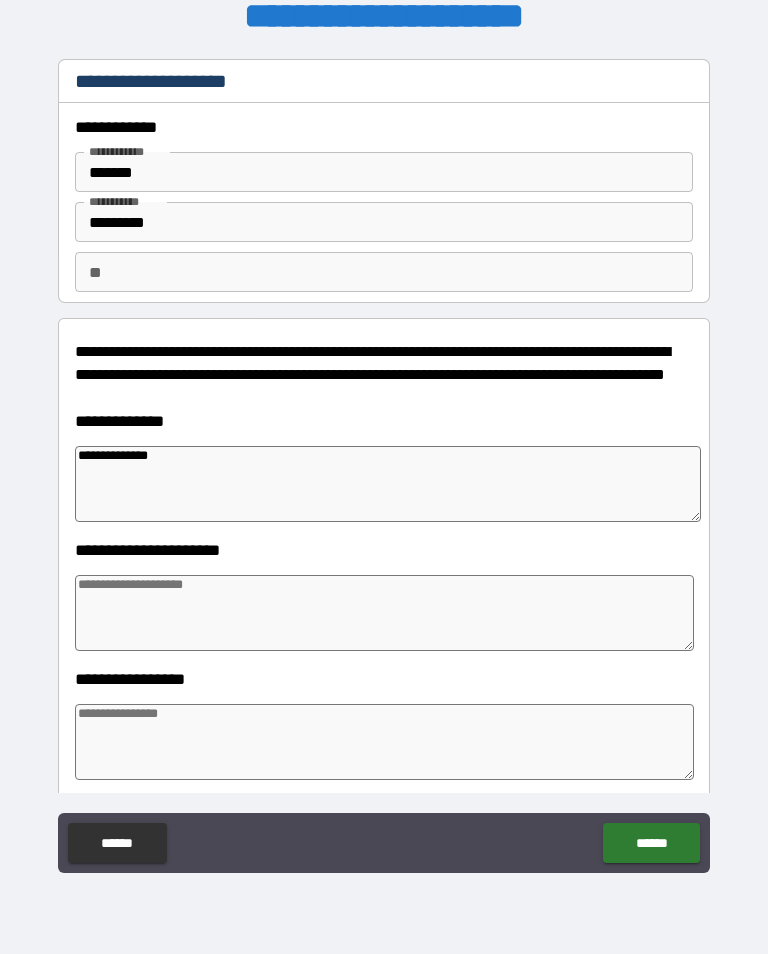 type on "*" 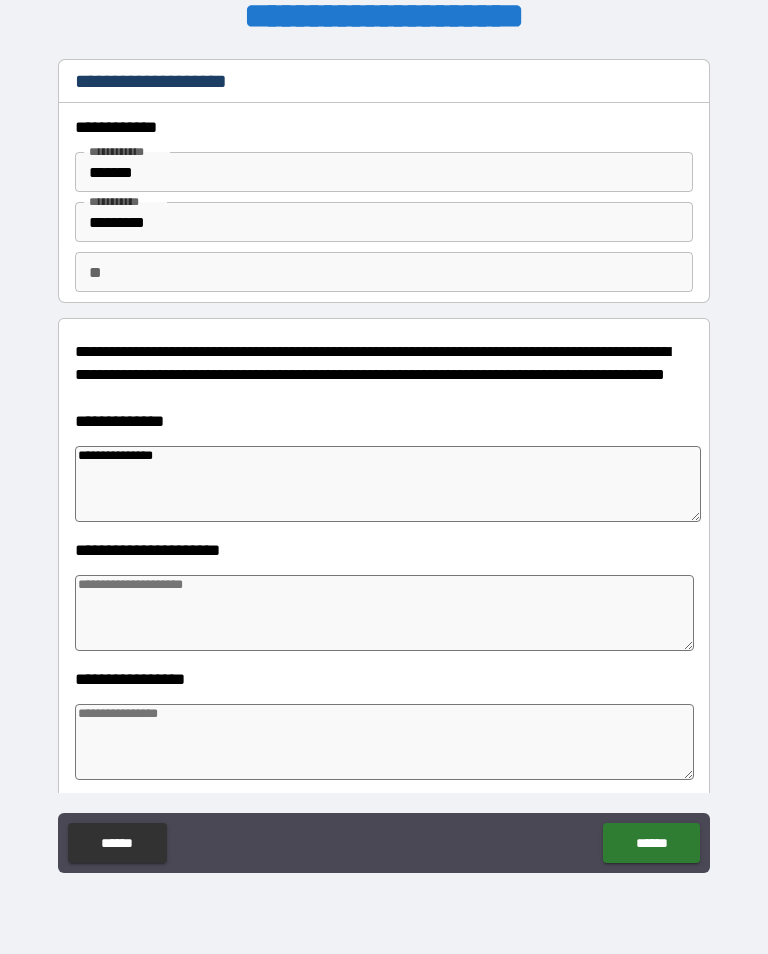 type on "*" 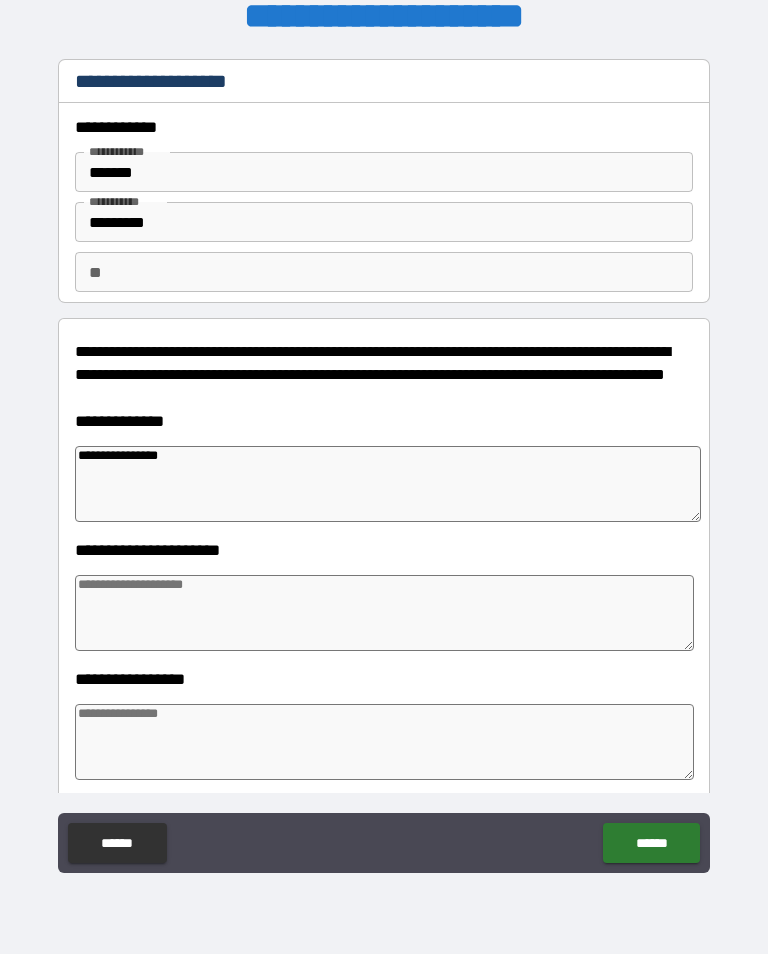 type on "*" 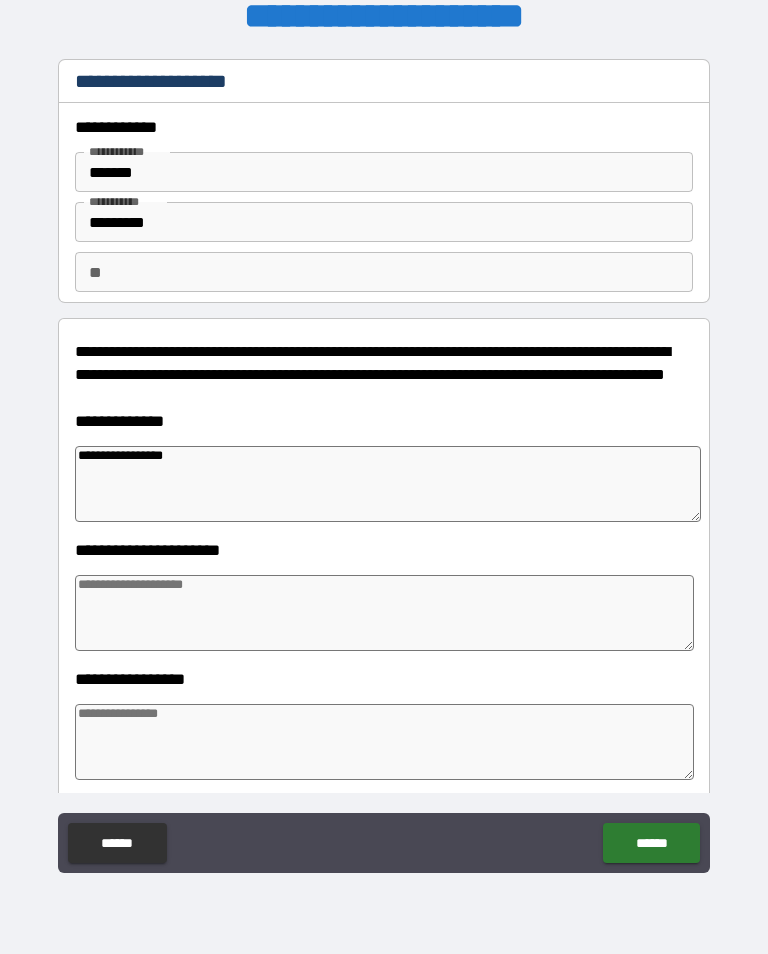 type on "*" 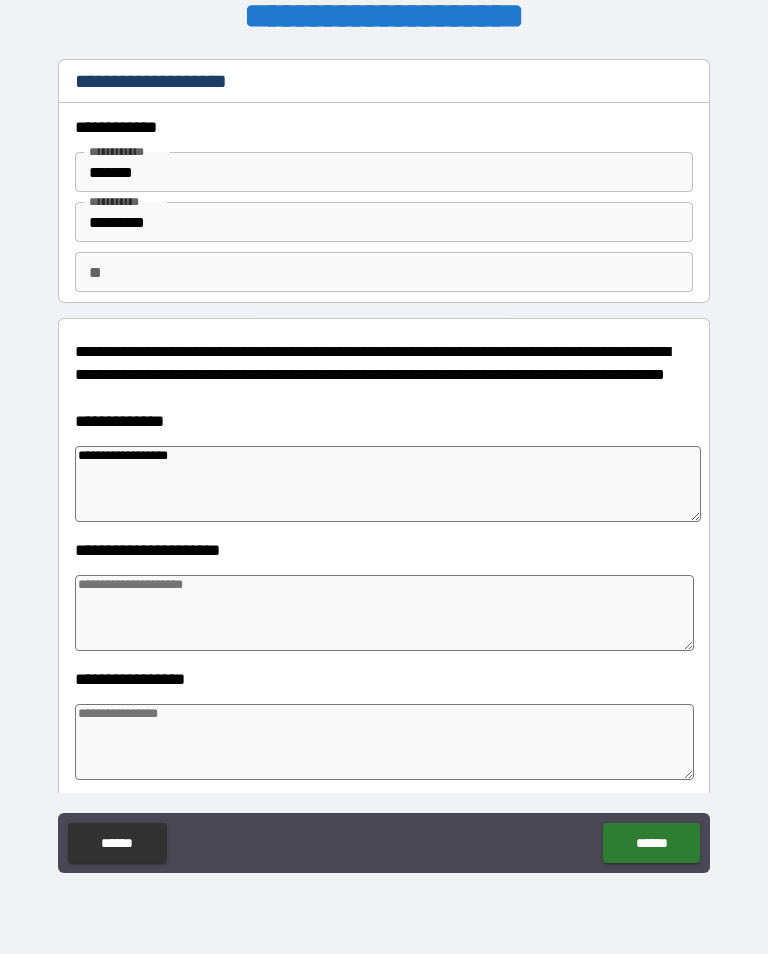 type on "*" 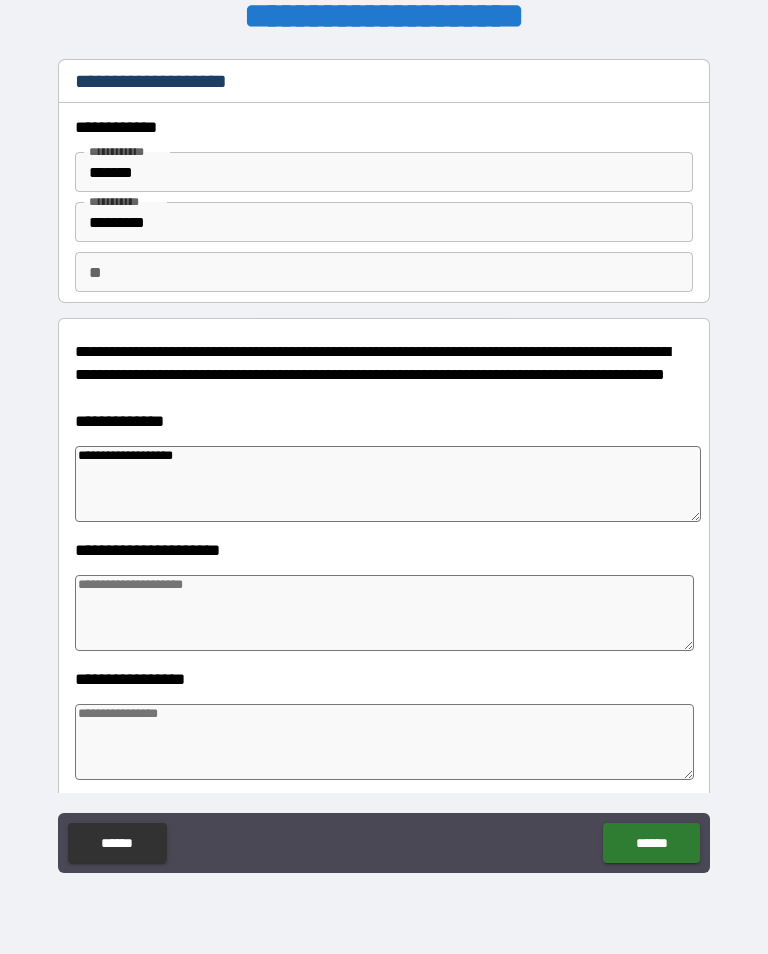 type on "*" 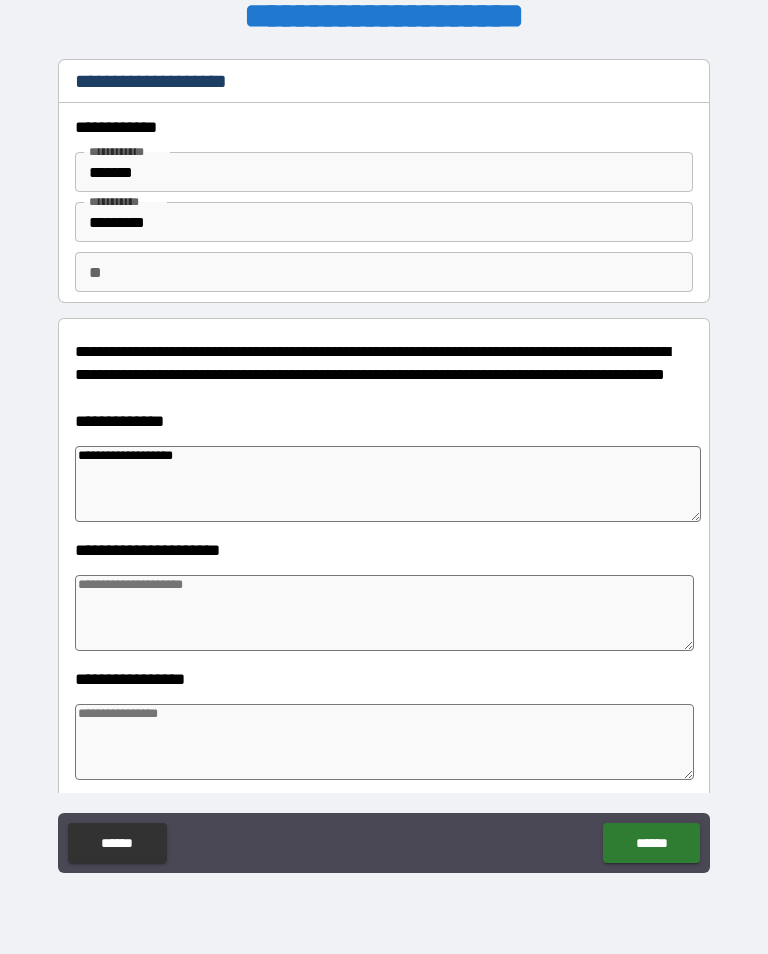 type on "*" 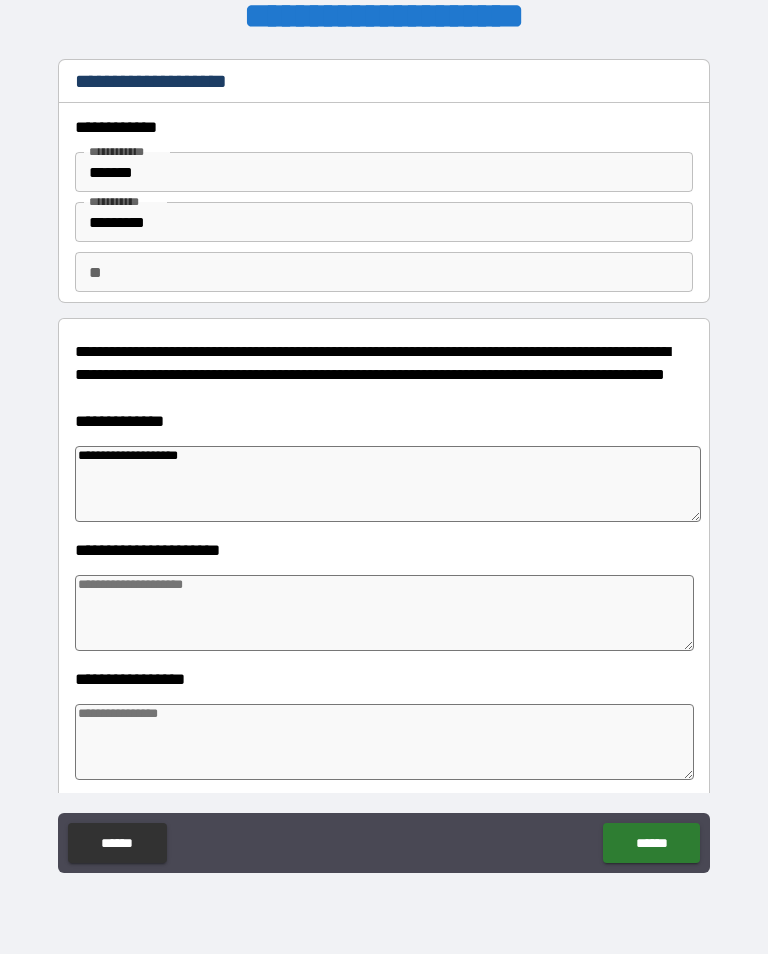 type on "*" 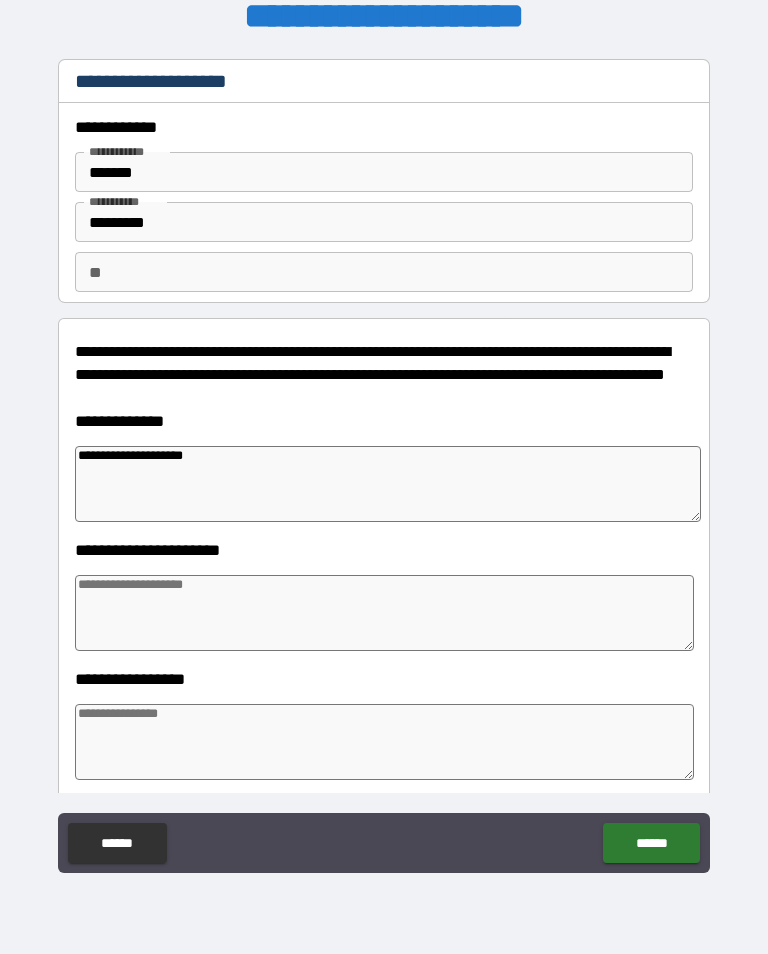 type on "*" 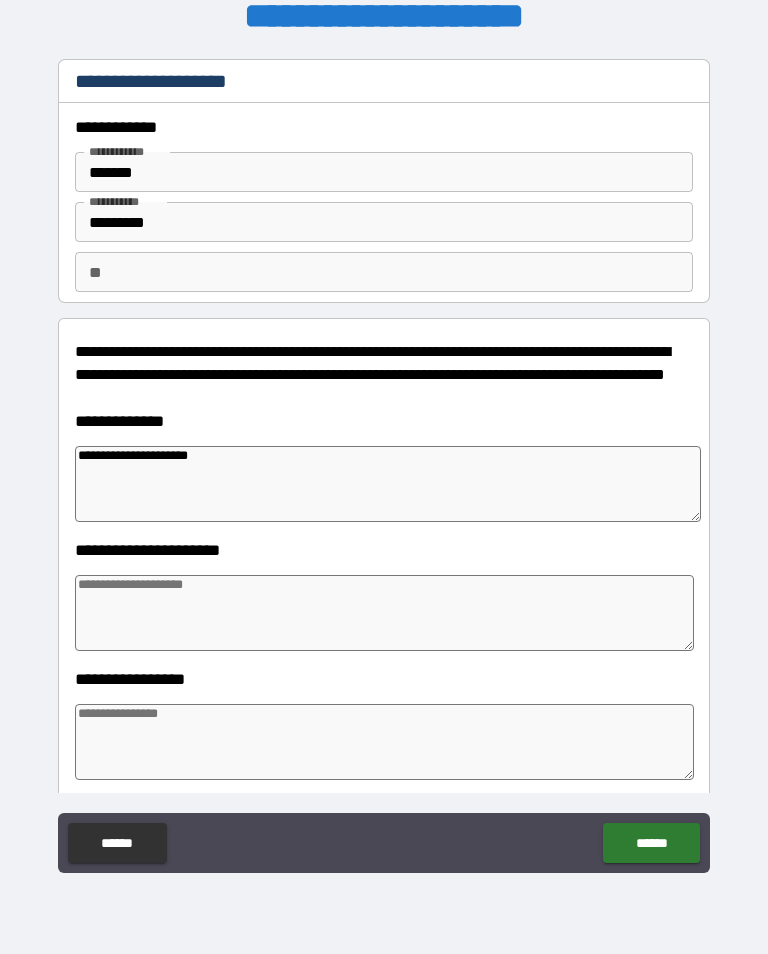 type on "*" 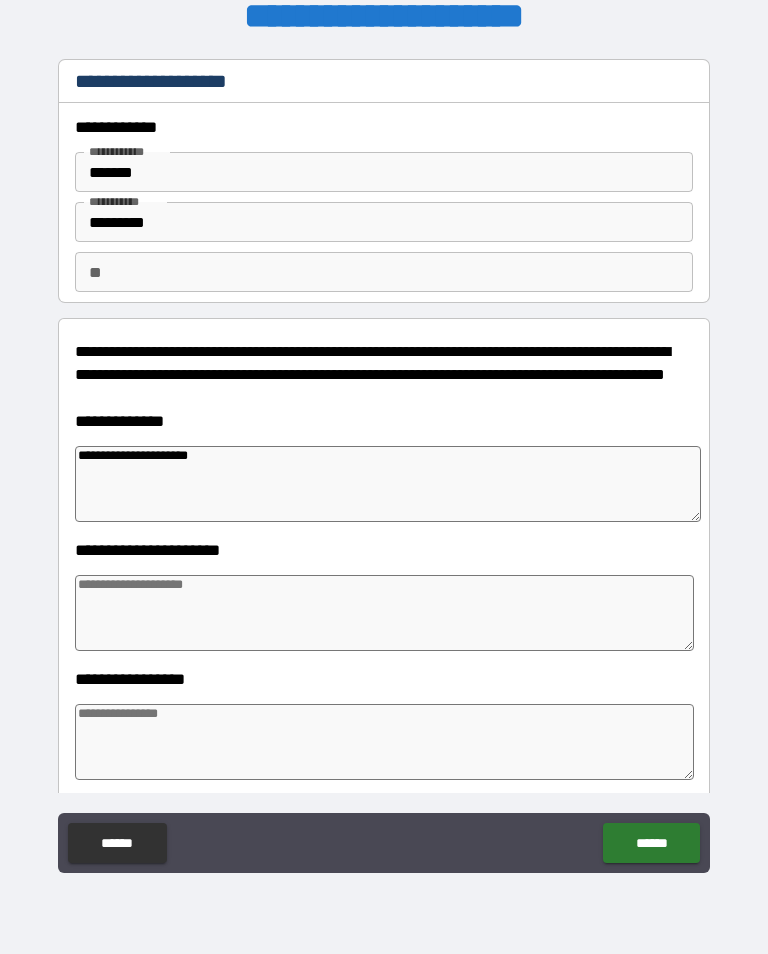 type on "*" 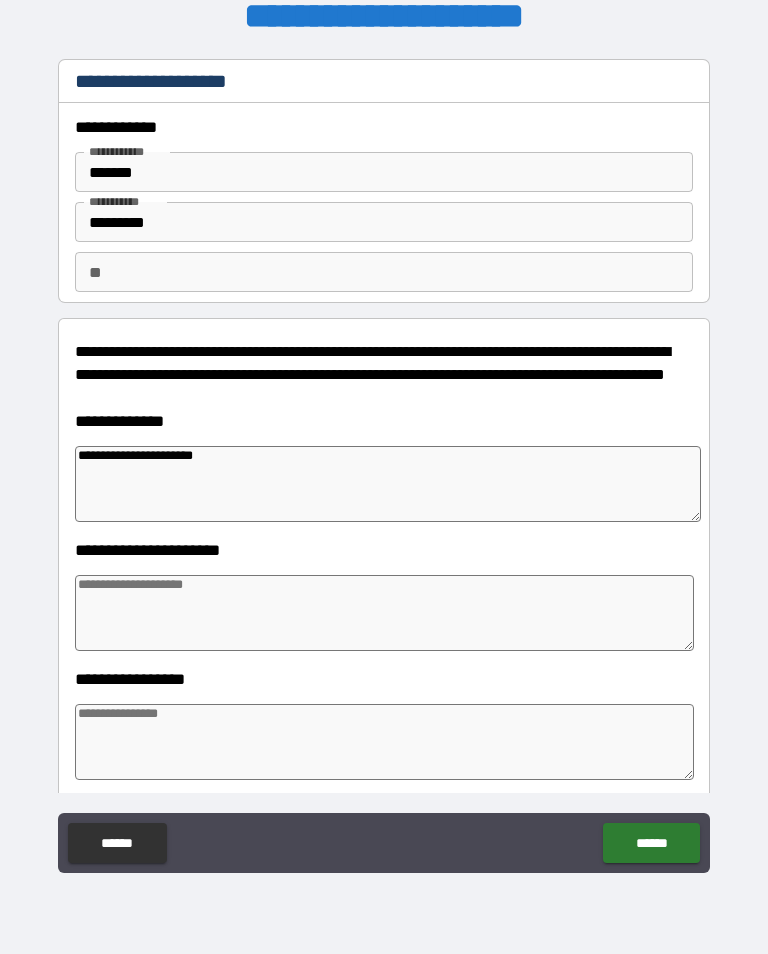 type on "*" 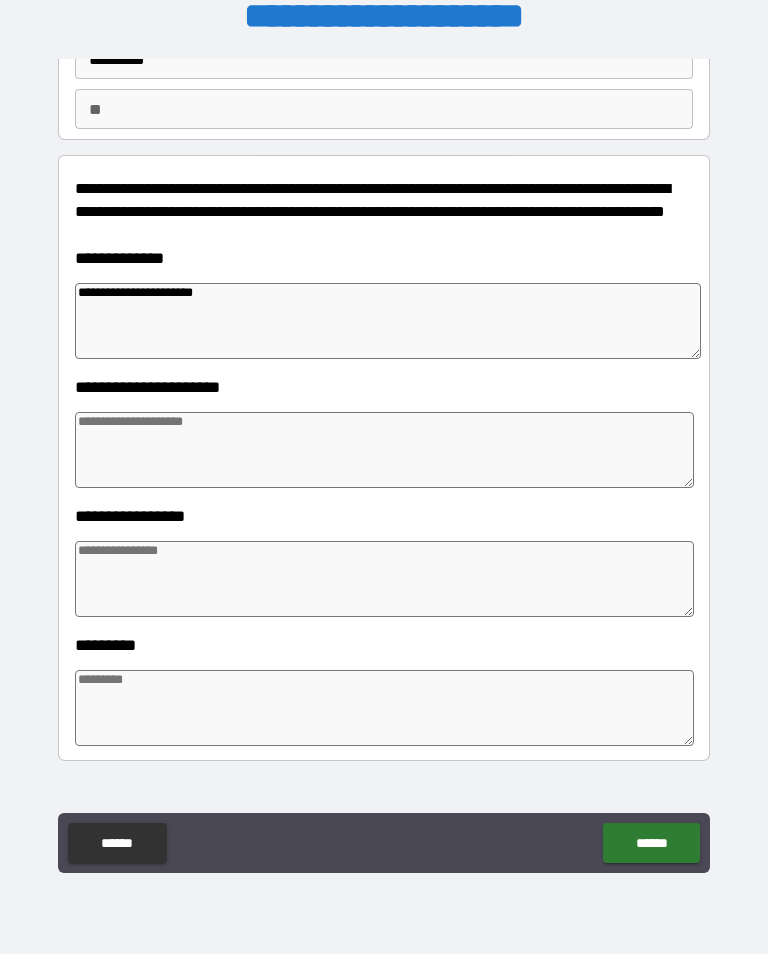 scroll, scrollTop: 162, scrollLeft: 0, axis: vertical 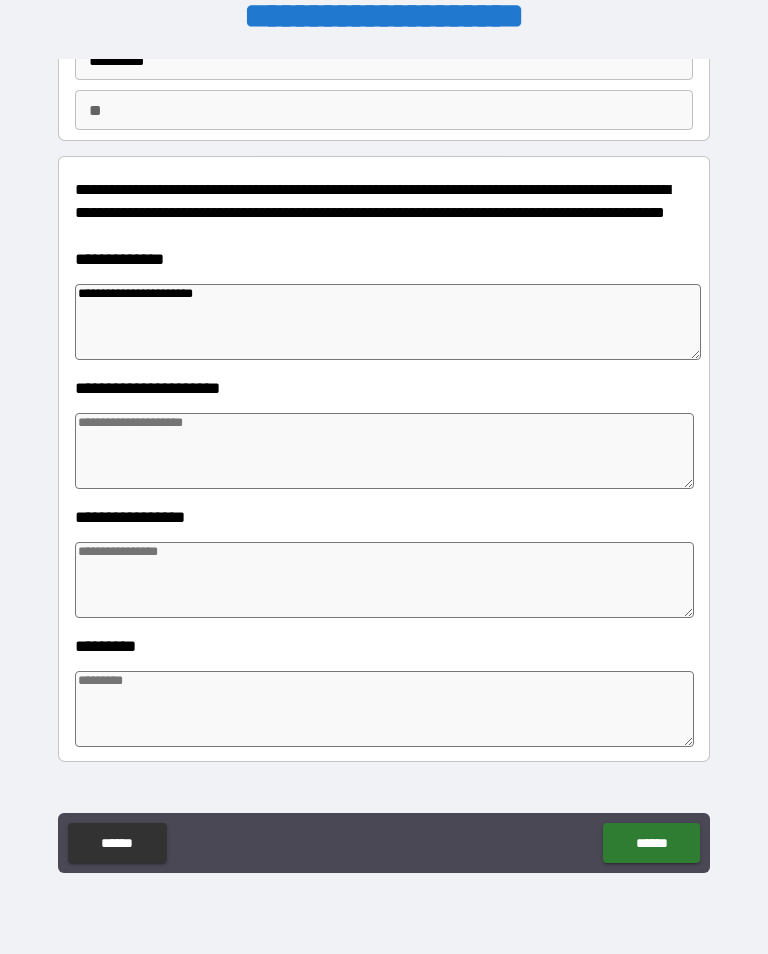 type on "**********" 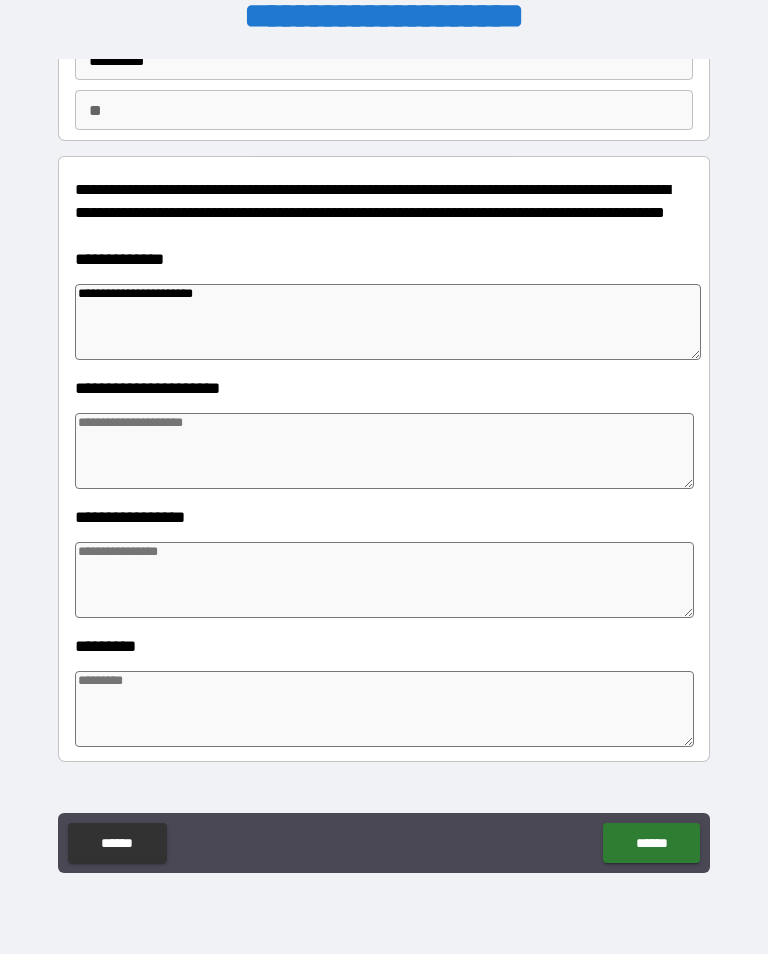 type on "*" 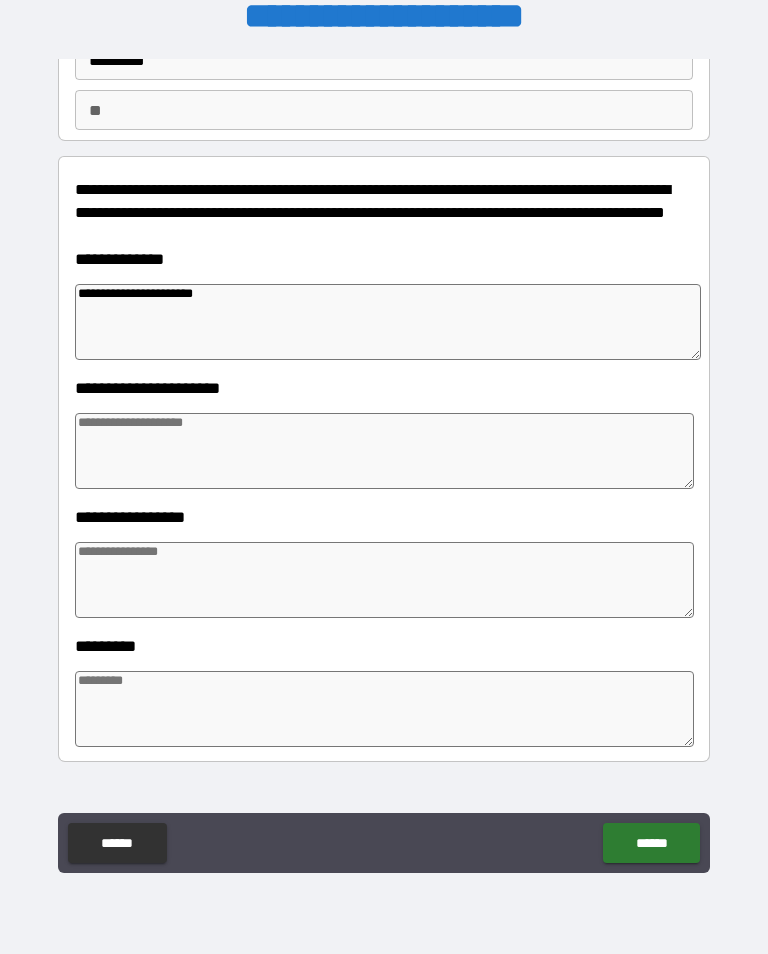 type on "*" 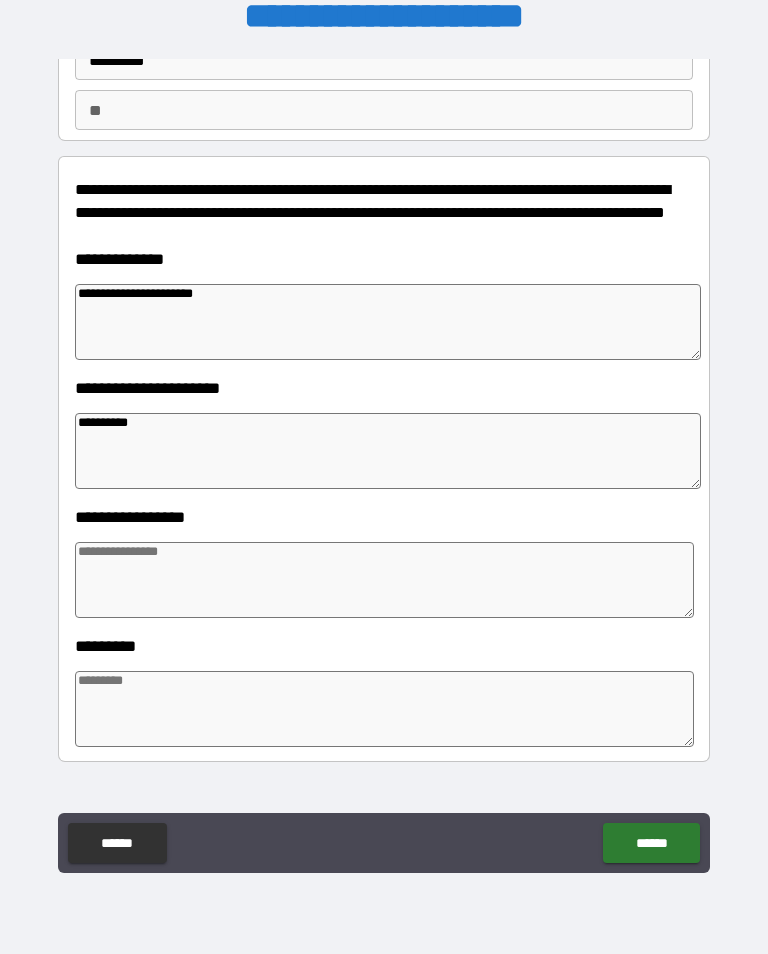 click at bounding box center (384, 580) 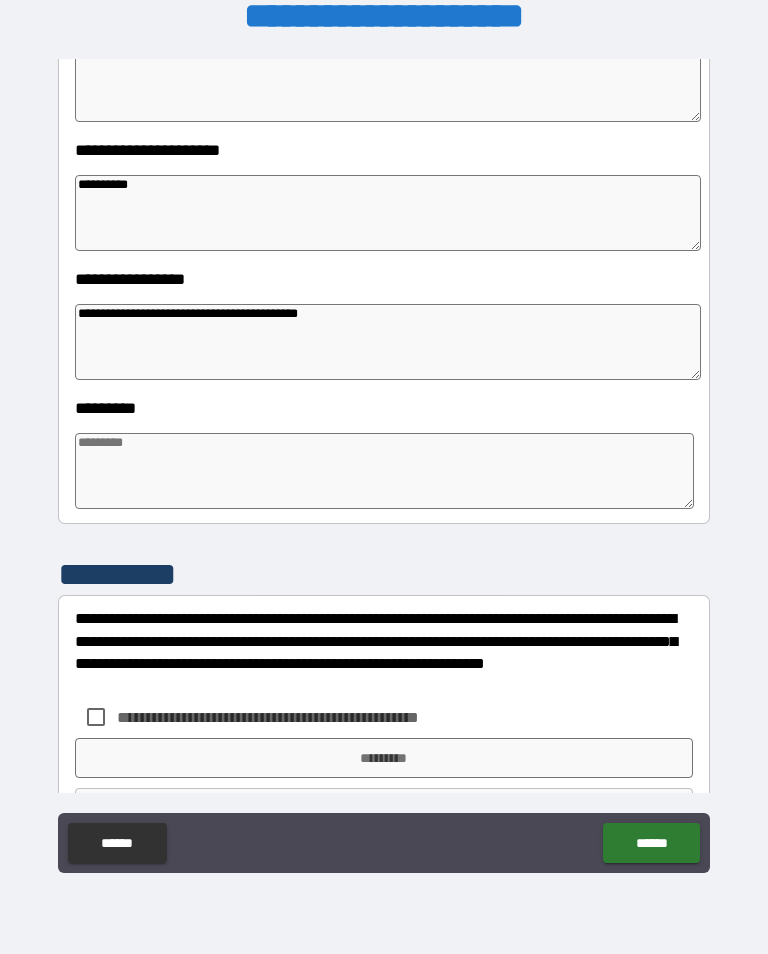 scroll, scrollTop: 400, scrollLeft: 0, axis: vertical 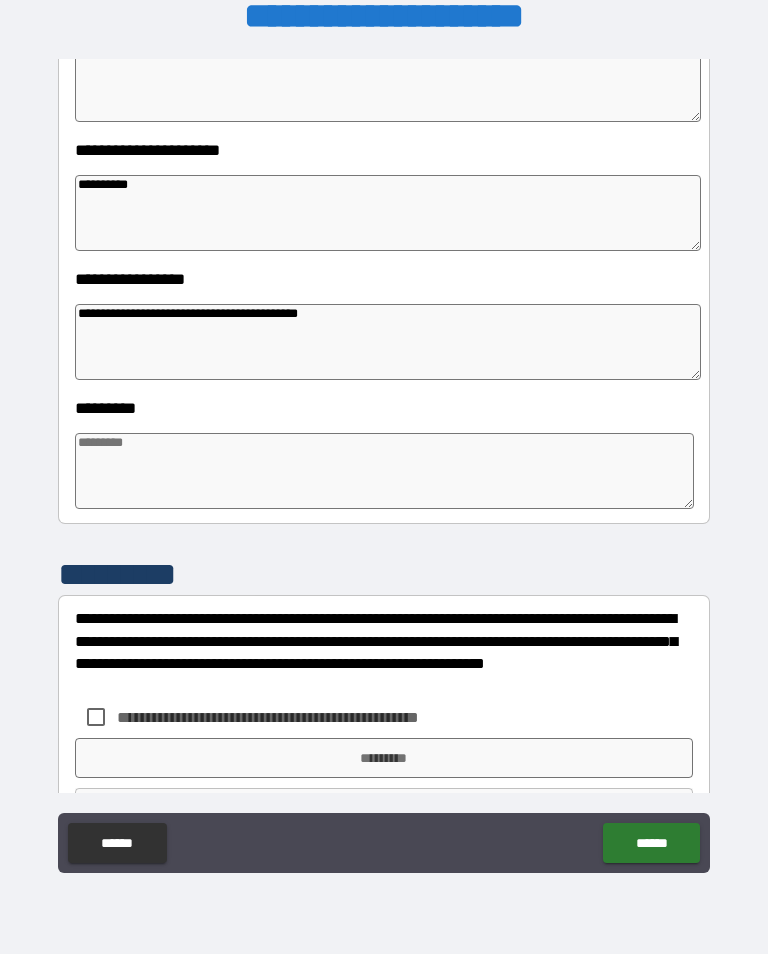 click at bounding box center (384, 471) 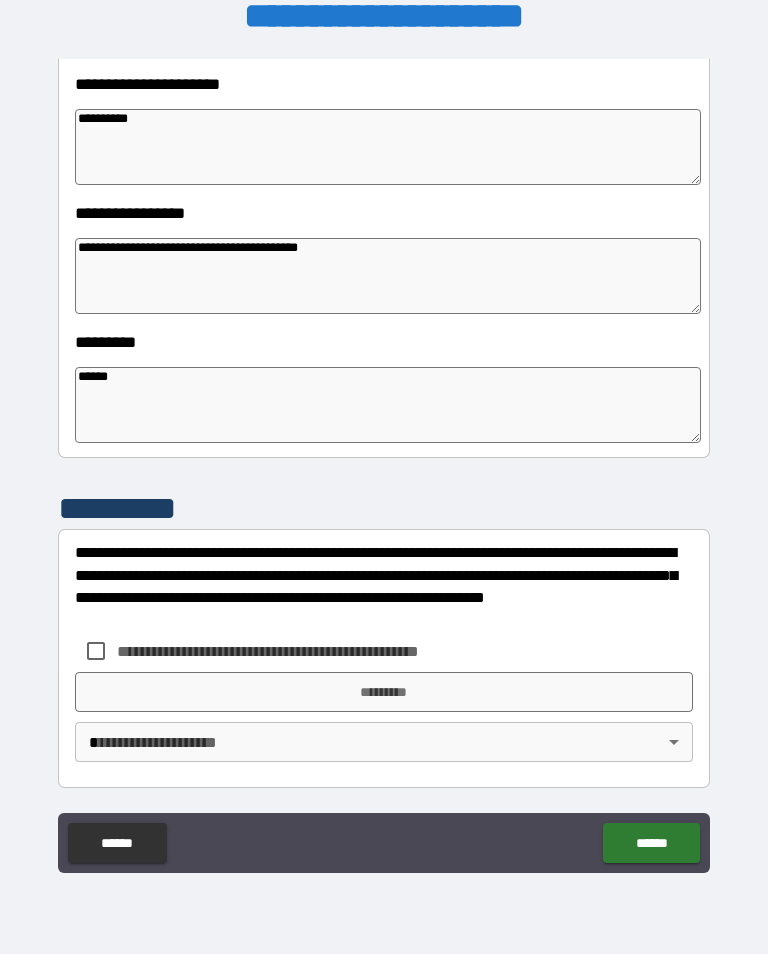 scroll, scrollTop: 466, scrollLeft: 0, axis: vertical 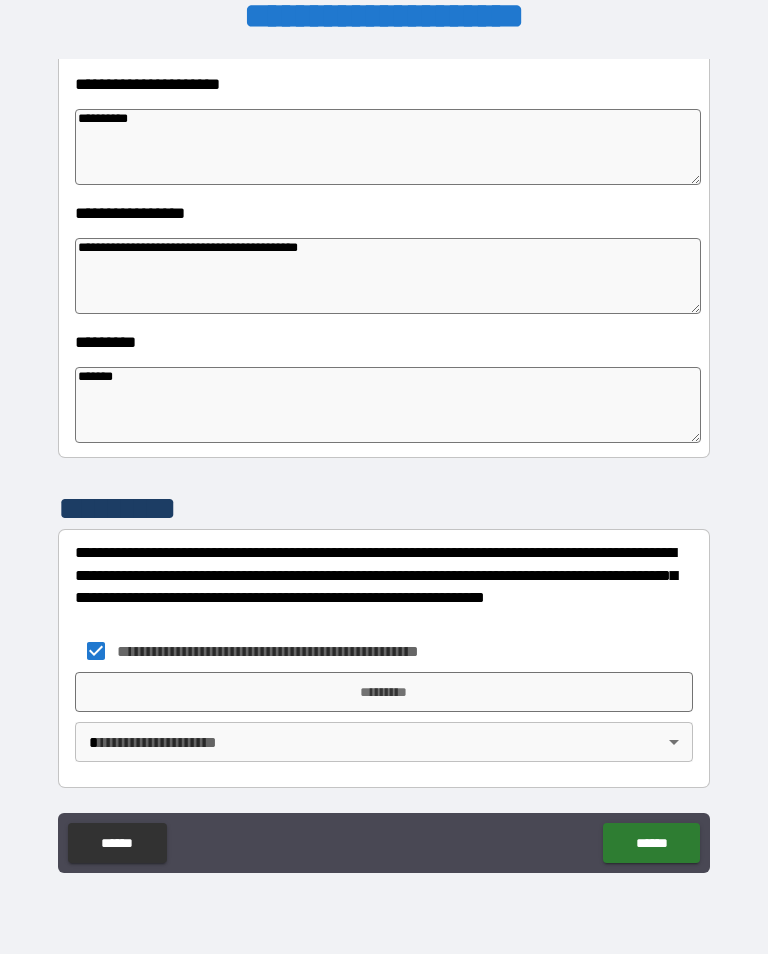 click on "*********" at bounding box center [384, 692] 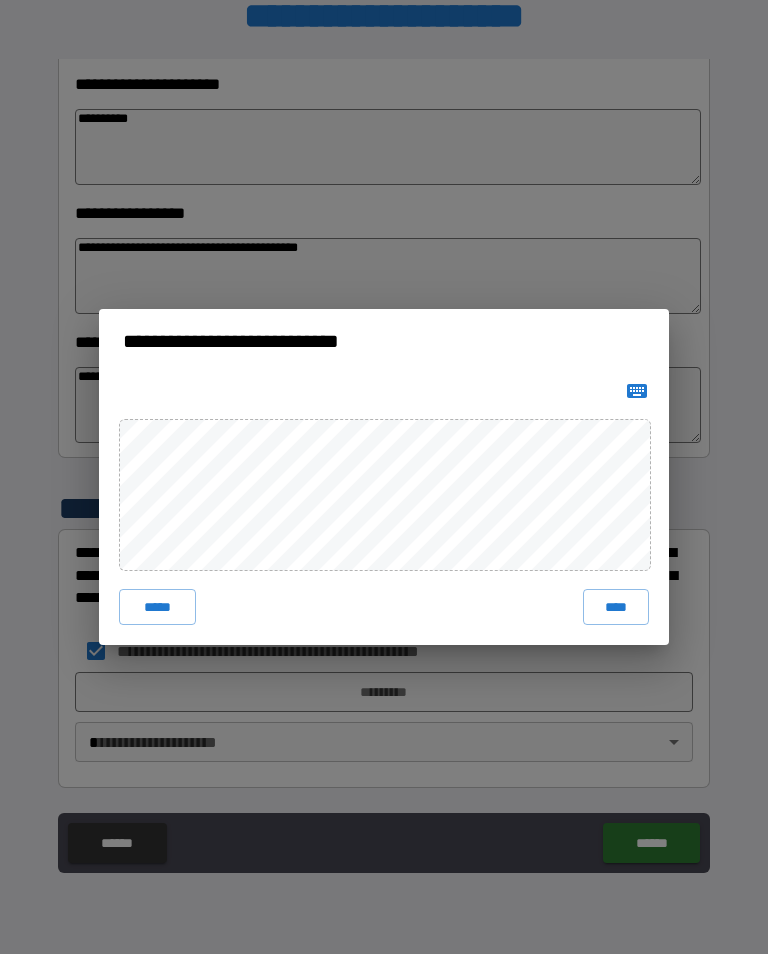 click on "****" at bounding box center [616, 607] 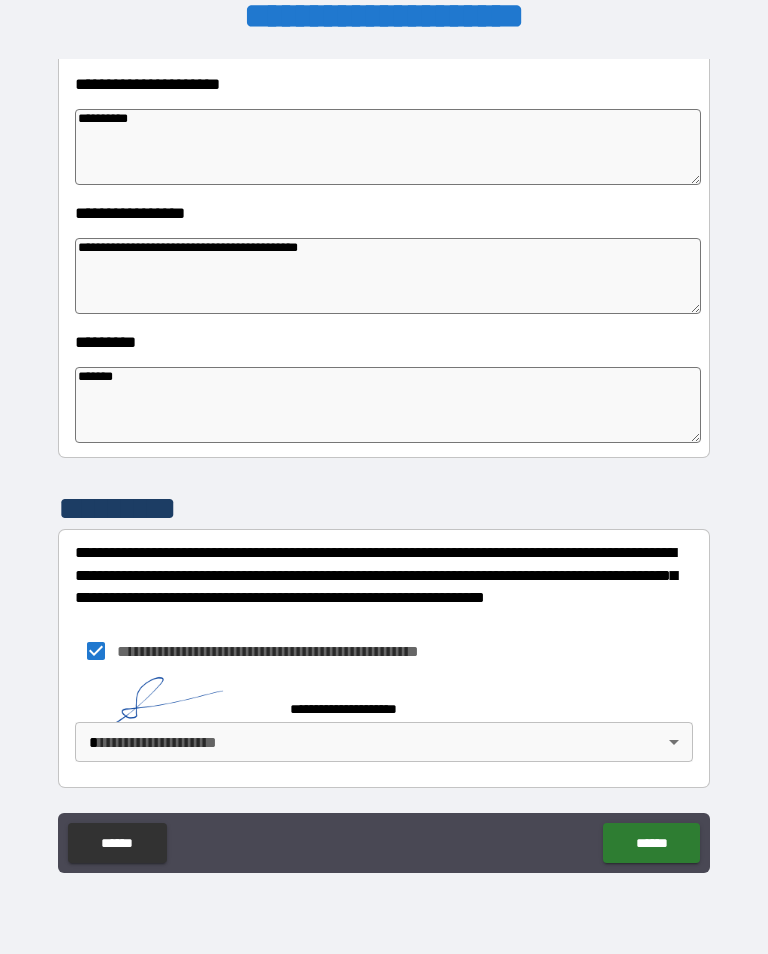 scroll, scrollTop: 456, scrollLeft: 0, axis: vertical 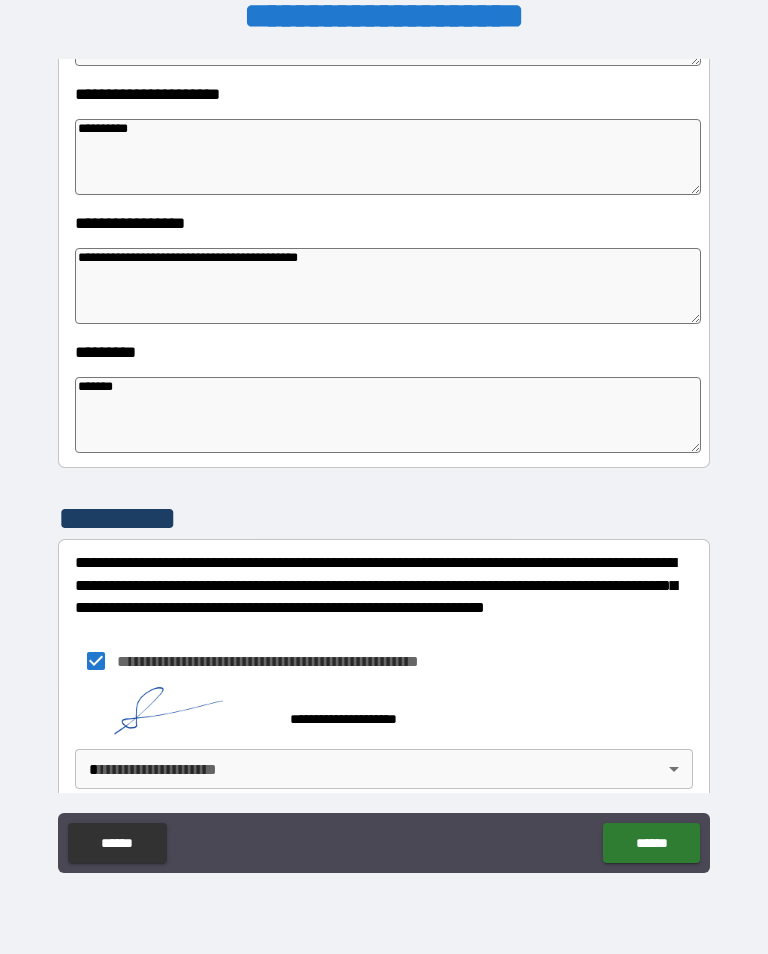 click on "**********" at bounding box center (384, 461) 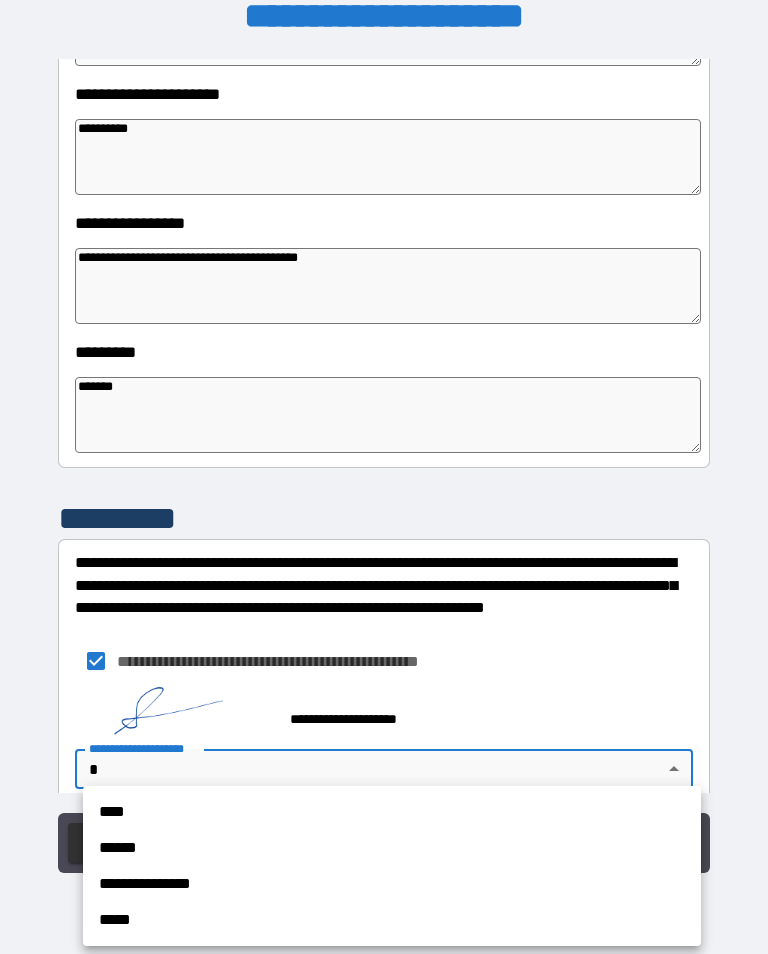 click on "****" at bounding box center (392, 812) 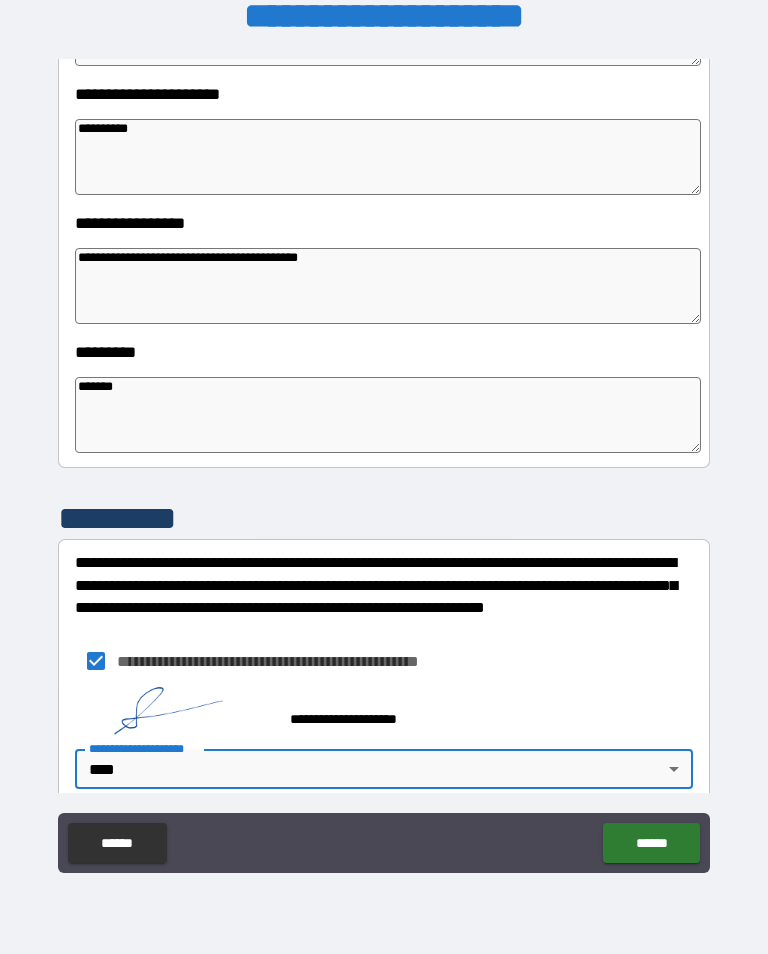 click on "******" at bounding box center (651, 843) 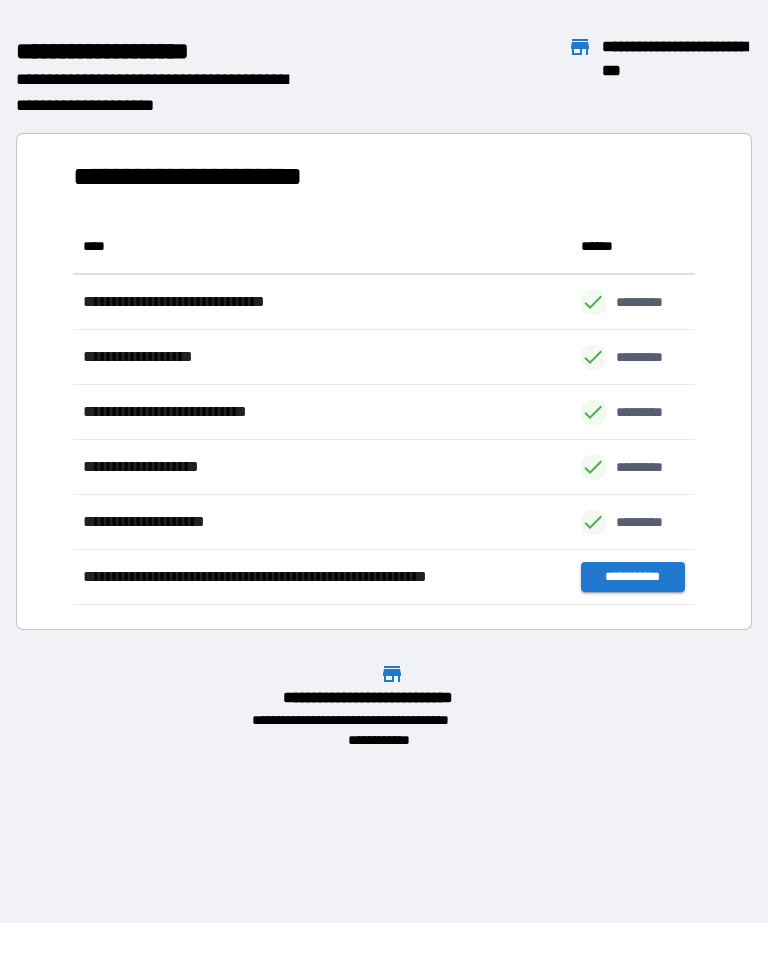 scroll, scrollTop: 1, scrollLeft: 1, axis: both 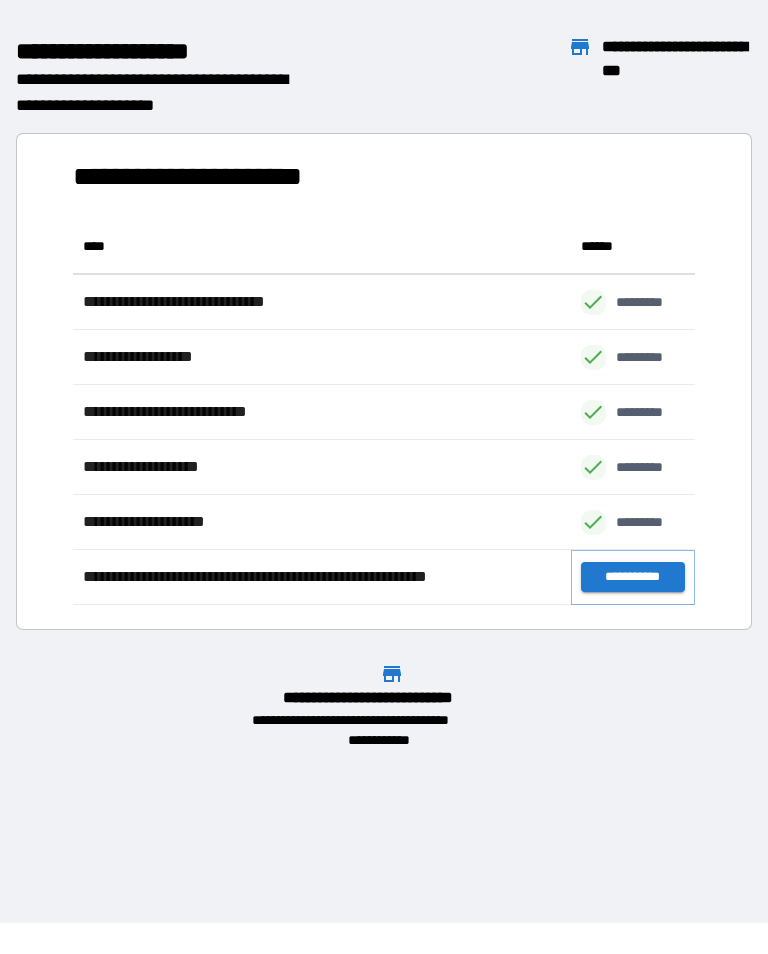click on "**********" at bounding box center (633, 577) 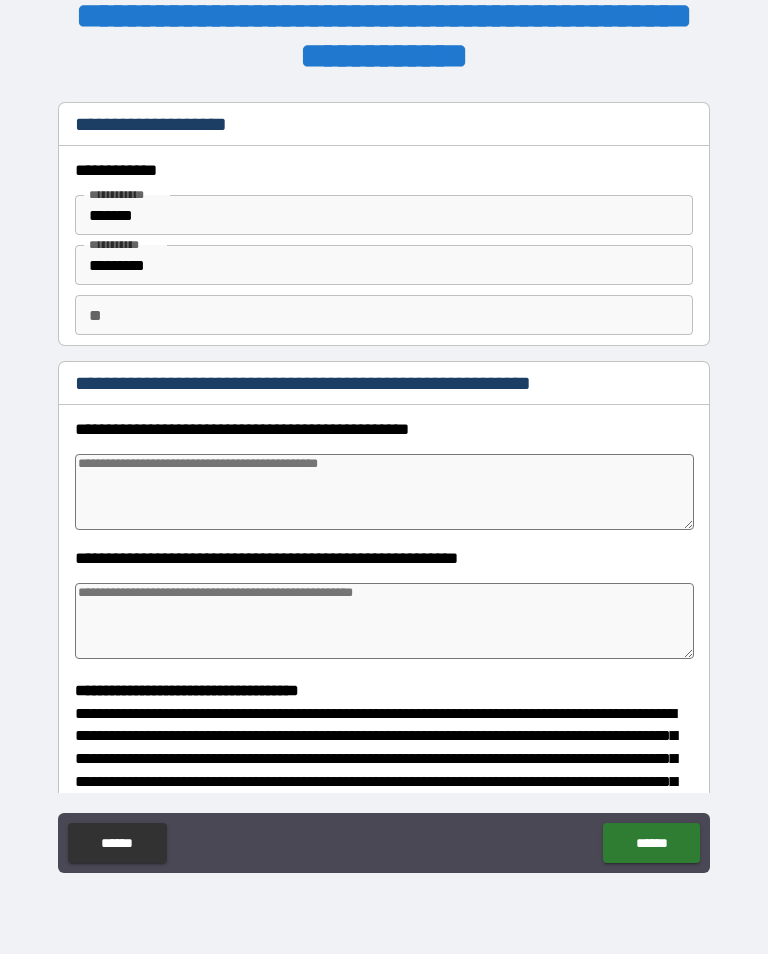 click at bounding box center [384, 492] 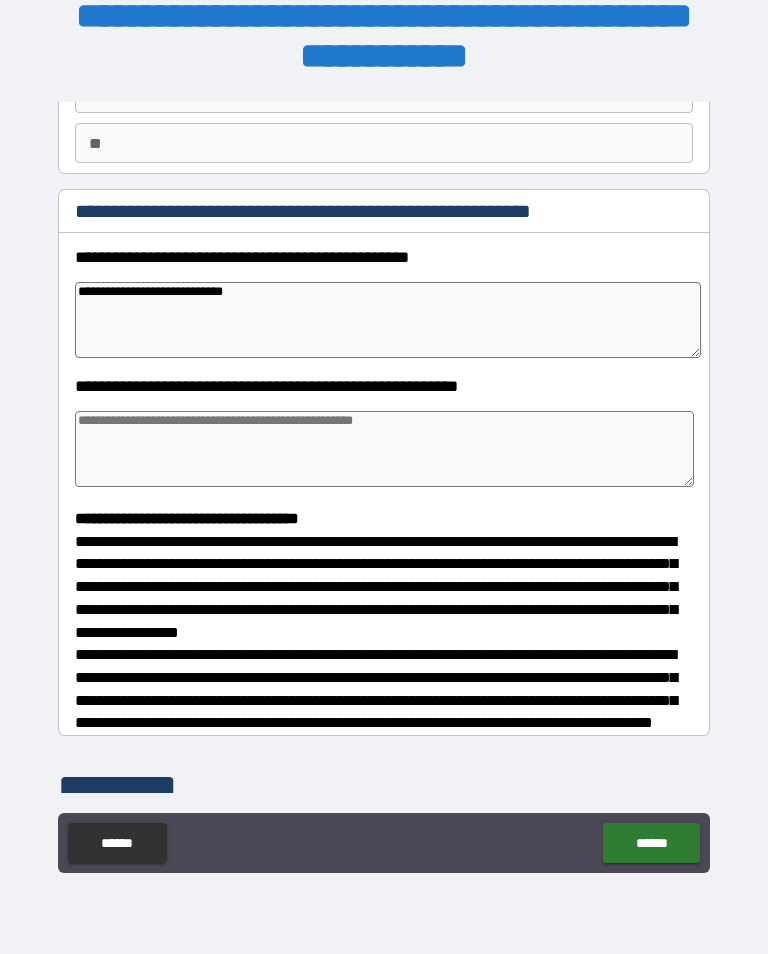 scroll, scrollTop: 187, scrollLeft: 0, axis: vertical 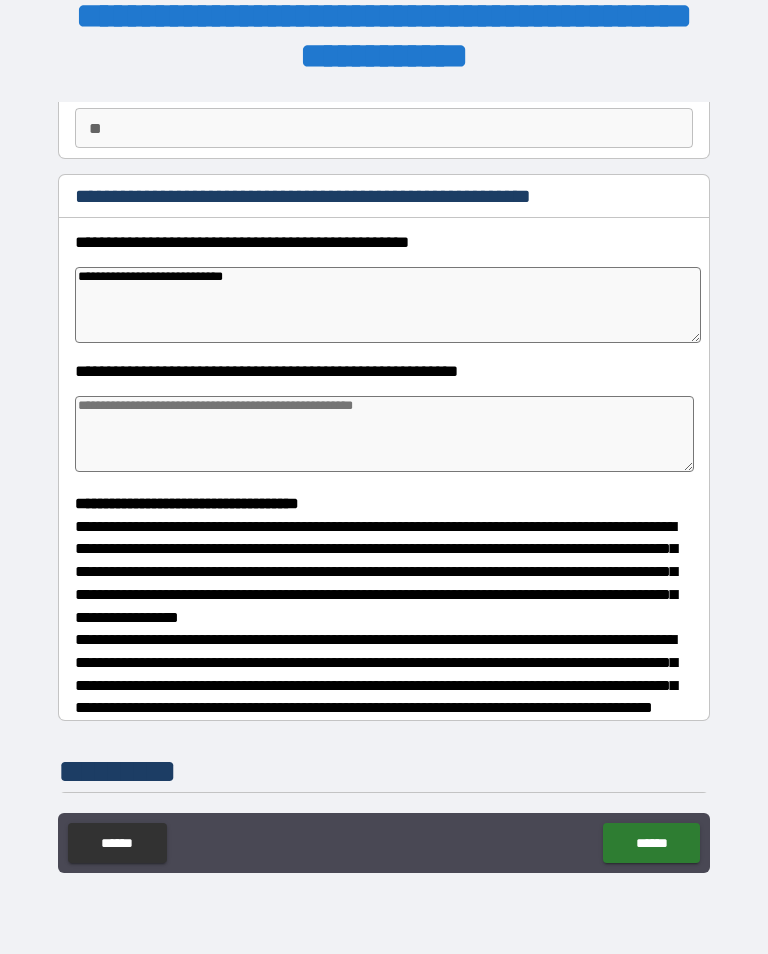 click at bounding box center (384, 434) 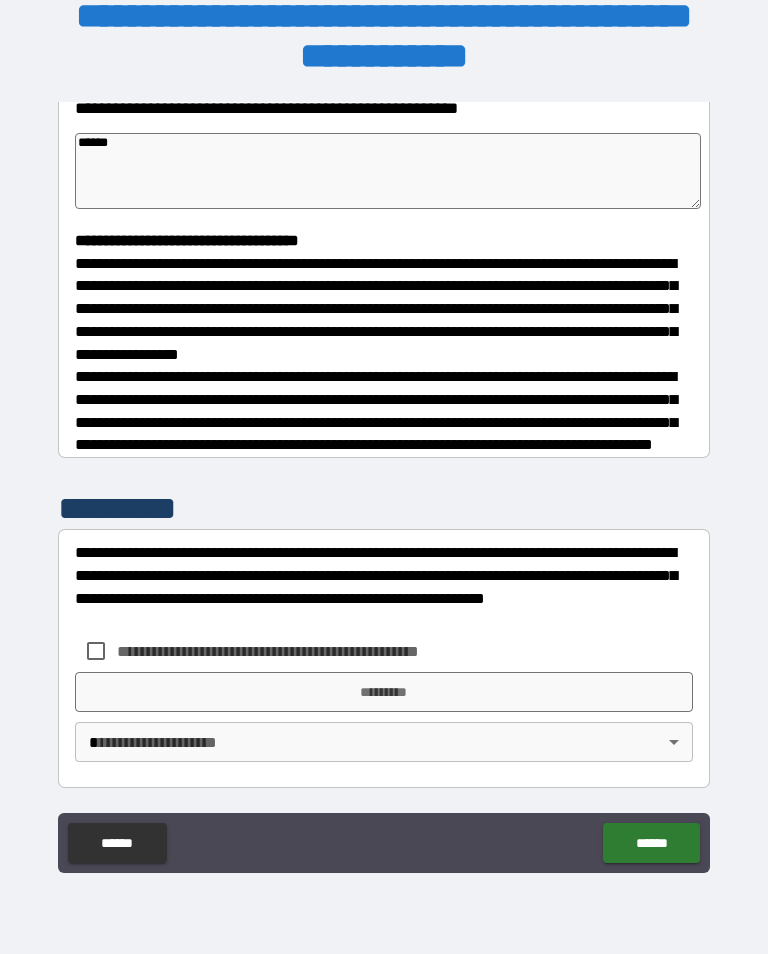 scroll, scrollTop: 465, scrollLeft: 0, axis: vertical 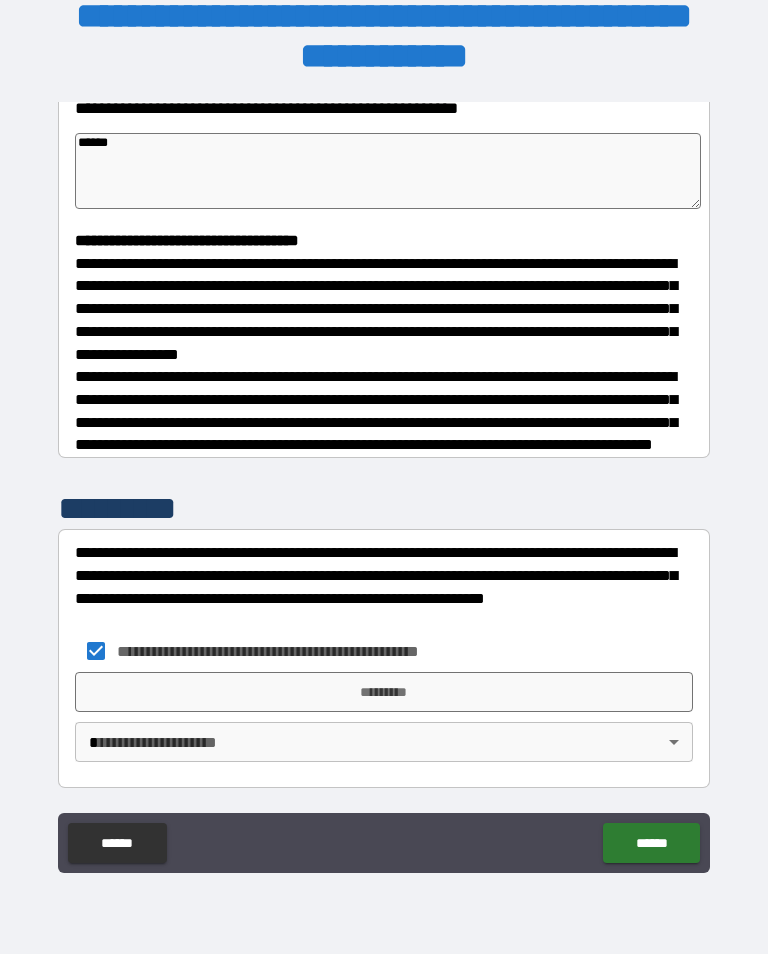 click on "*********" at bounding box center (384, 692) 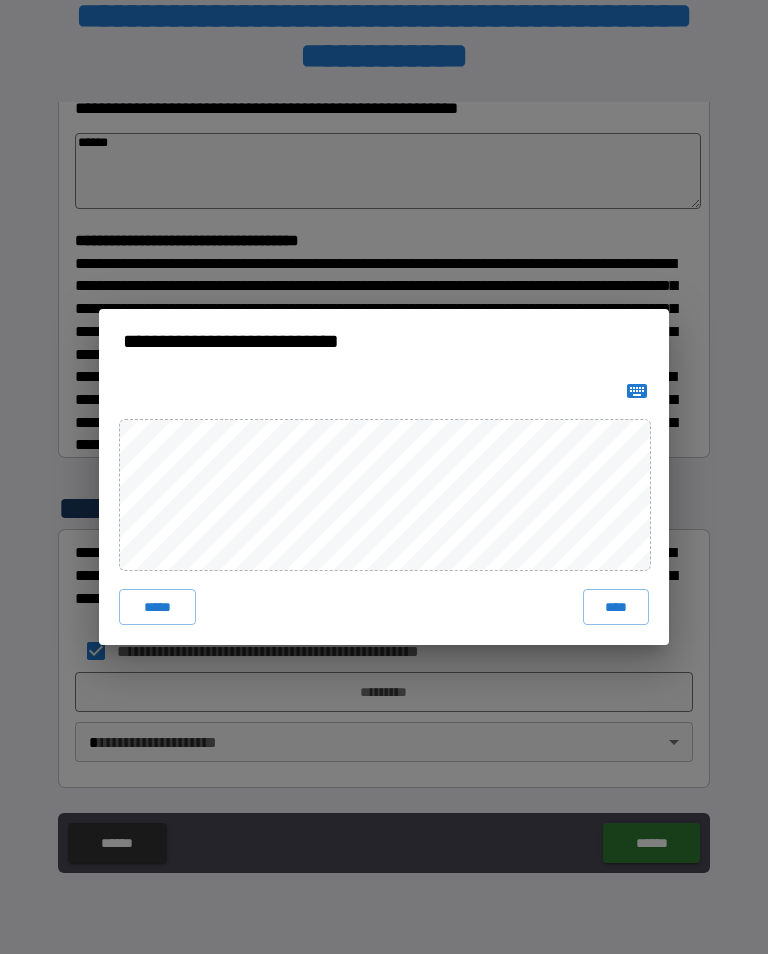 click on "****" at bounding box center [616, 607] 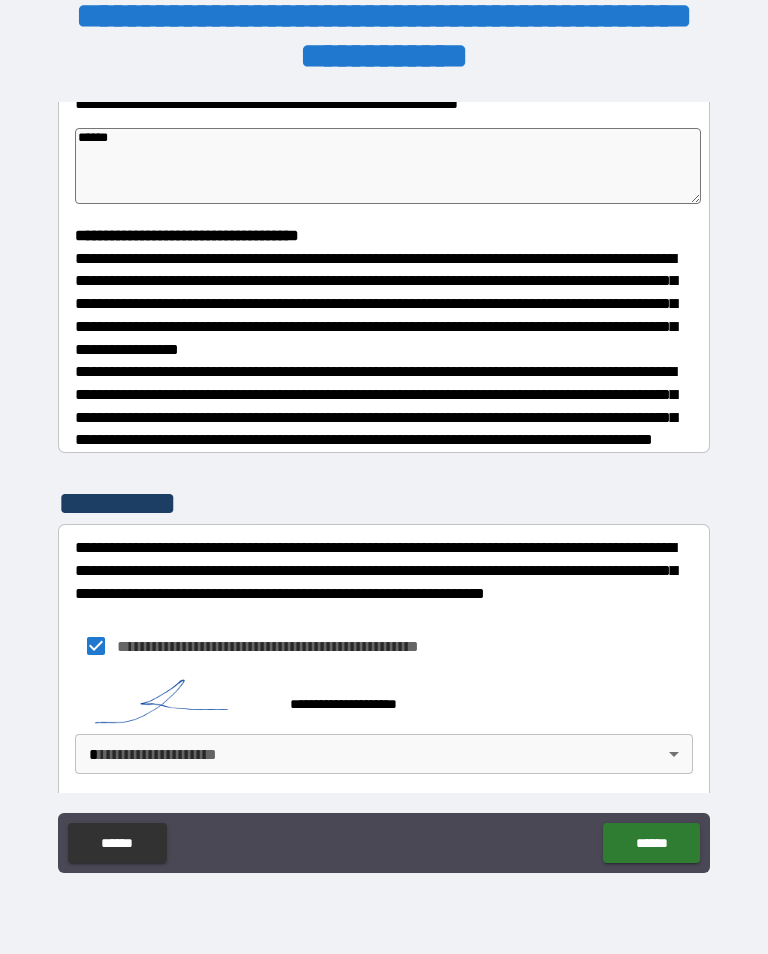 click on "**********" at bounding box center (384, 461) 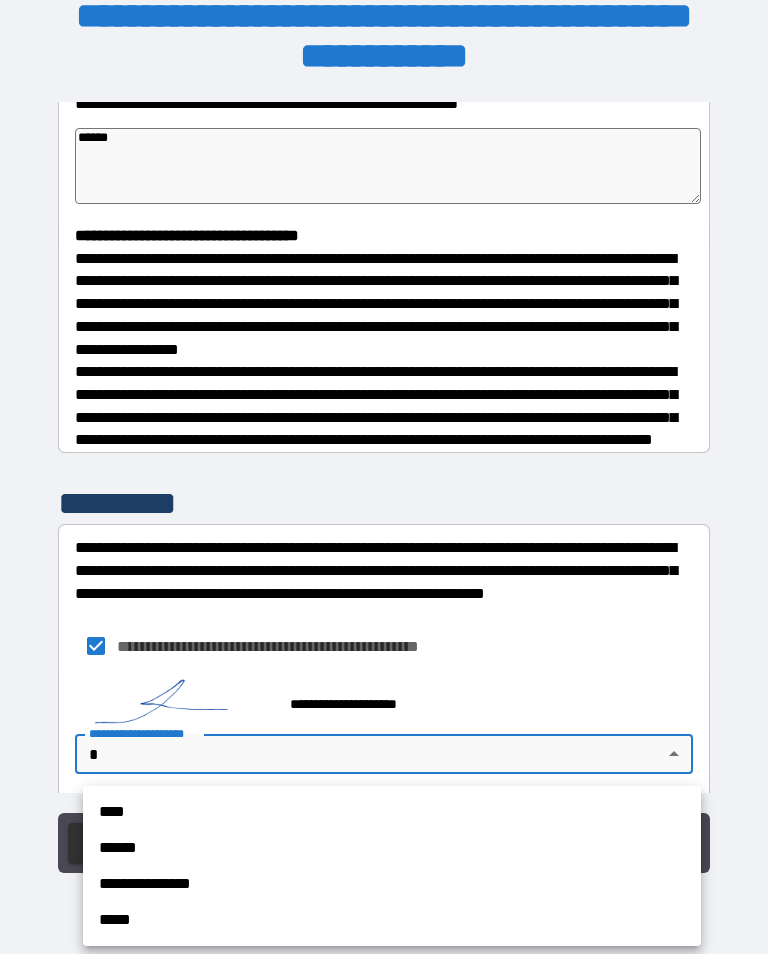 click on "****" at bounding box center [392, 812] 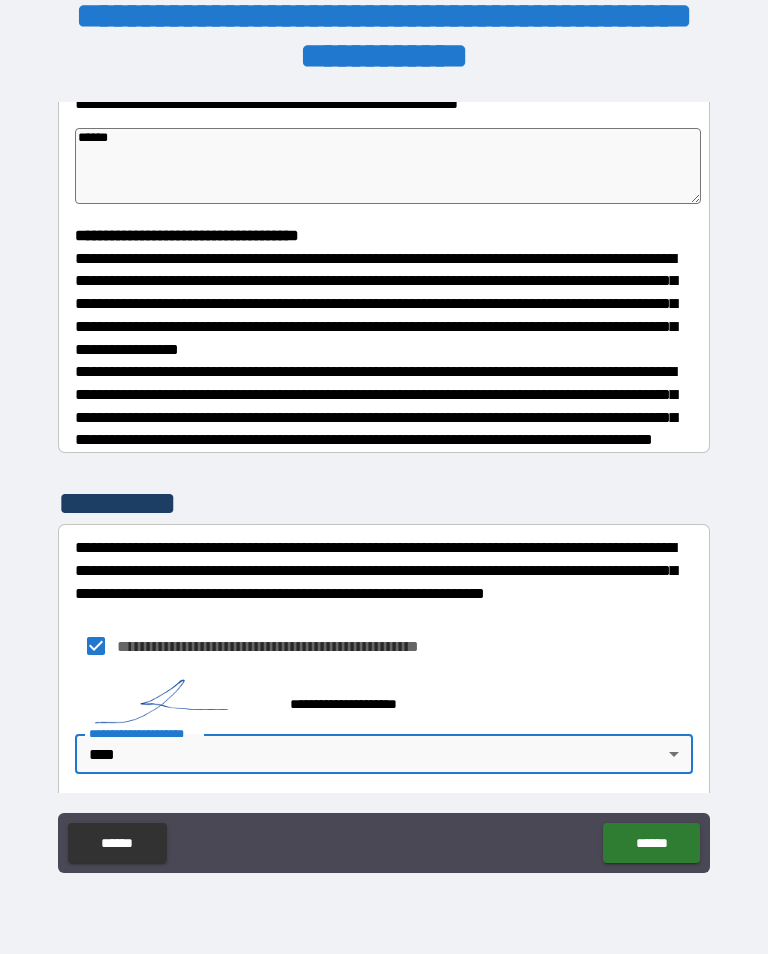 click on "******" at bounding box center (651, 843) 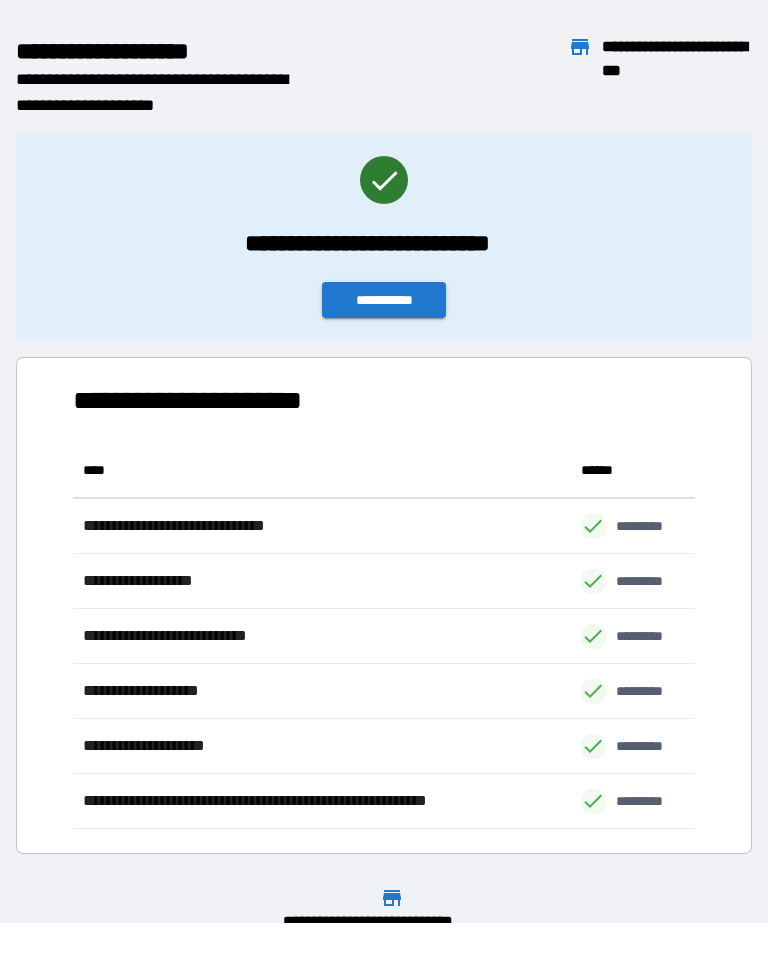 scroll, scrollTop: 386, scrollLeft: 622, axis: both 